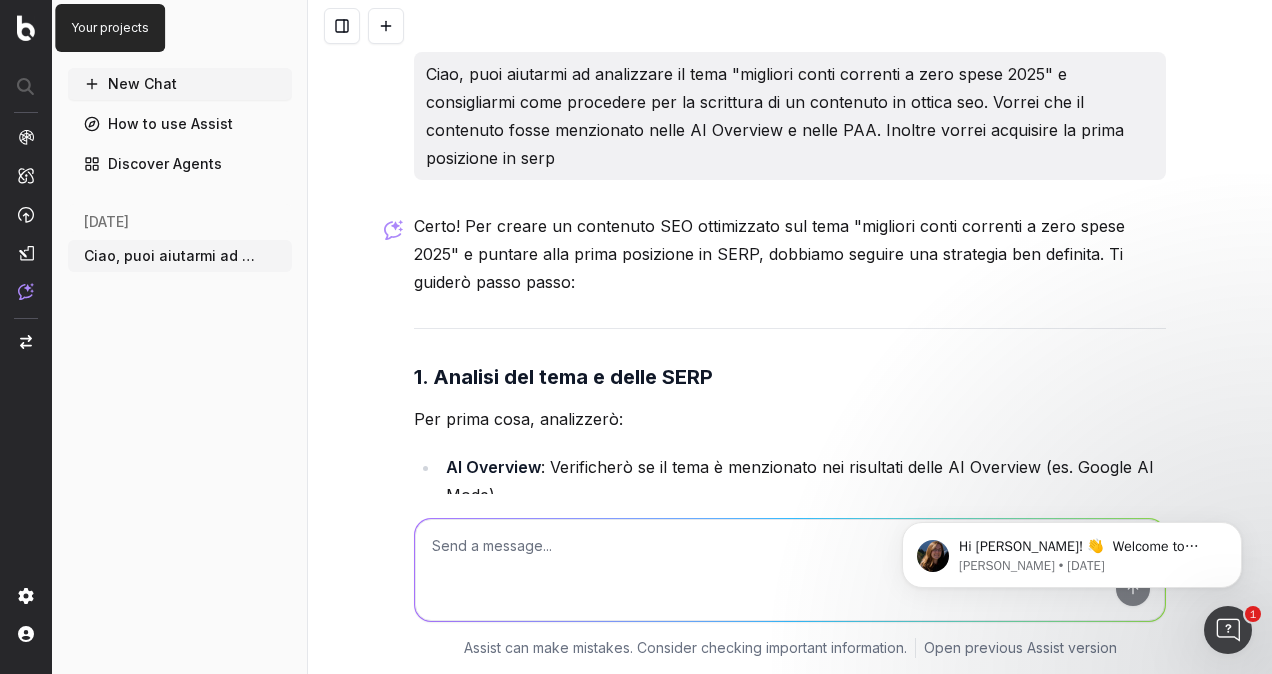 scroll, scrollTop: 0, scrollLeft: 0, axis: both 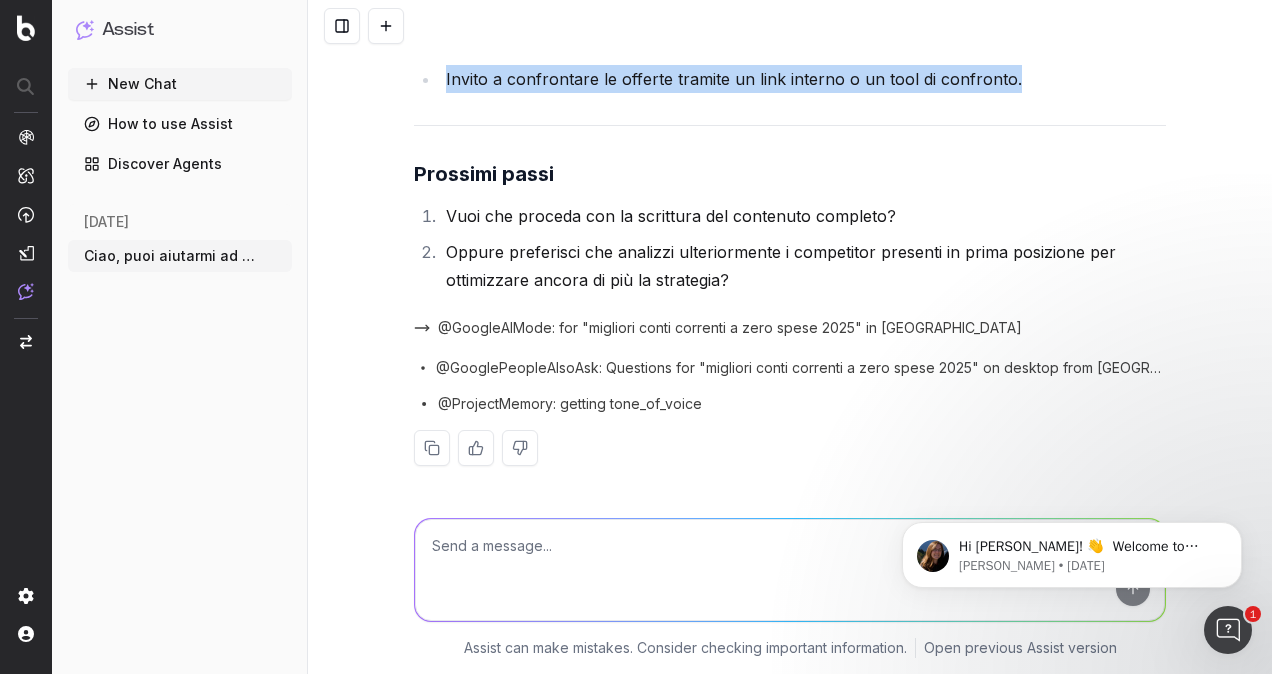 click on "@GoogleAIMode: for "migliori conti correnti a zero spese 2025" in Italy" at bounding box center (730, 328) 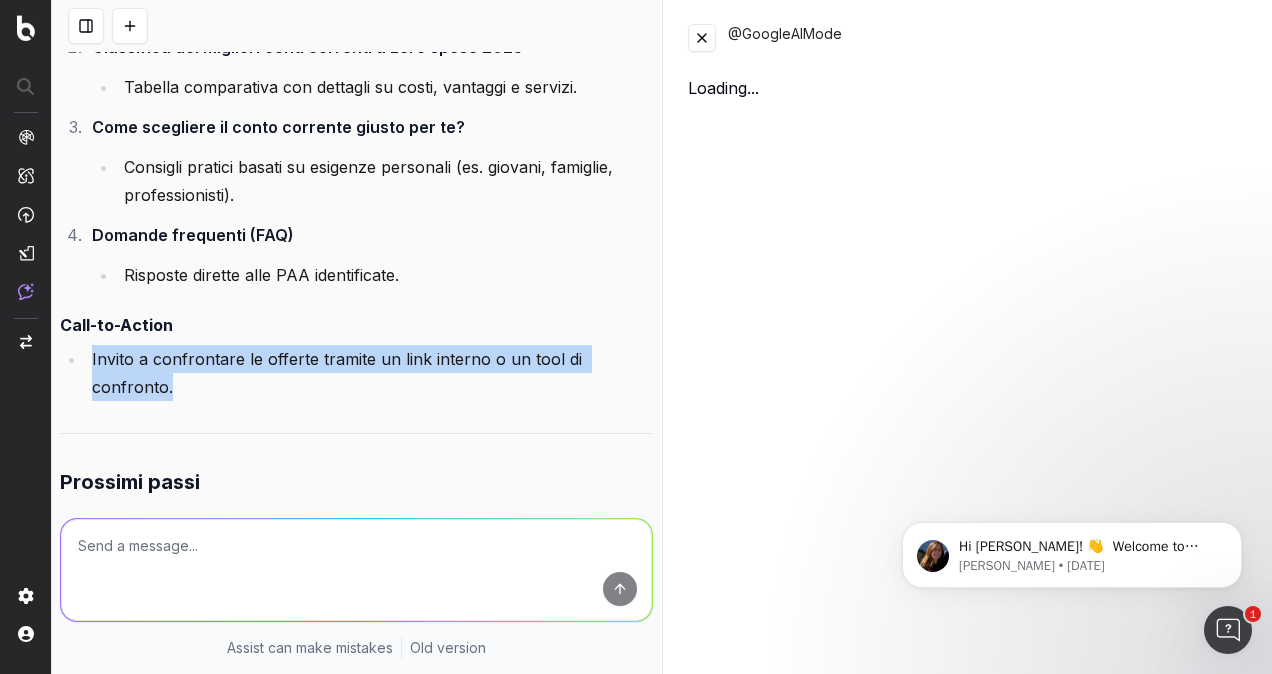 scroll, scrollTop: 3396, scrollLeft: 0, axis: vertical 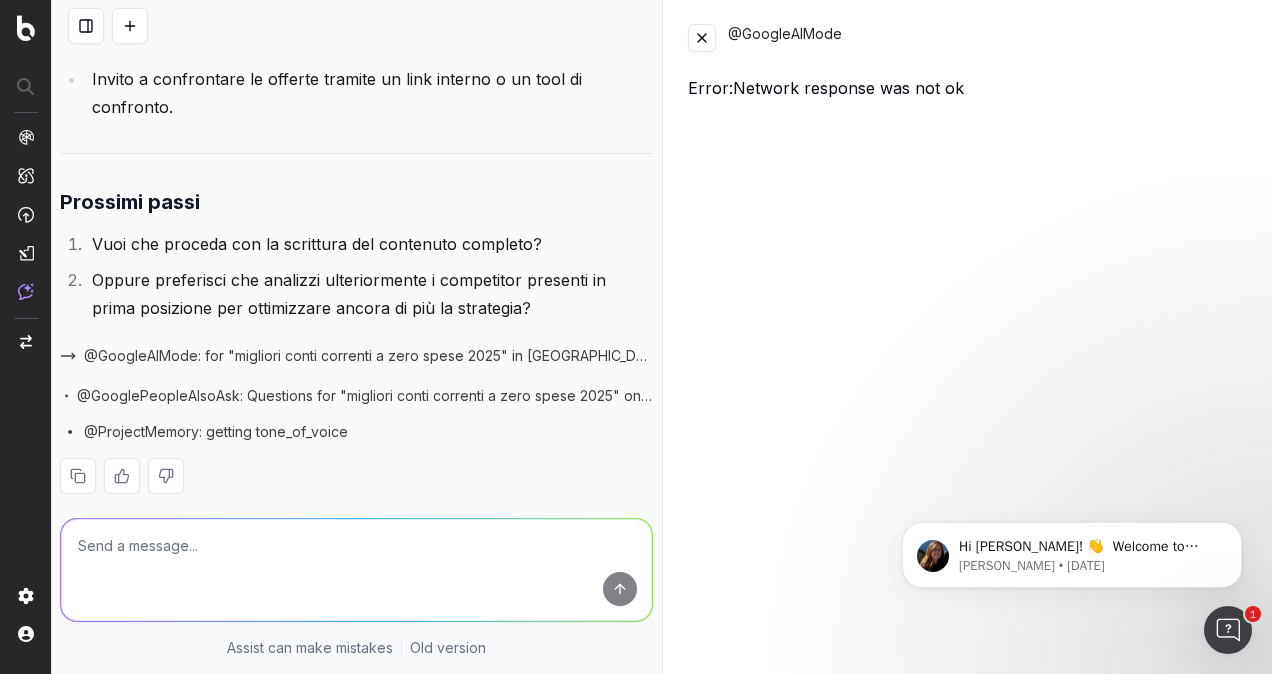 click on "@GooglePeopleAlsoAsk: Questions for "migliori conti correnti a zero spese 2025" on desktop from Italy" at bounding box center (364, 396) 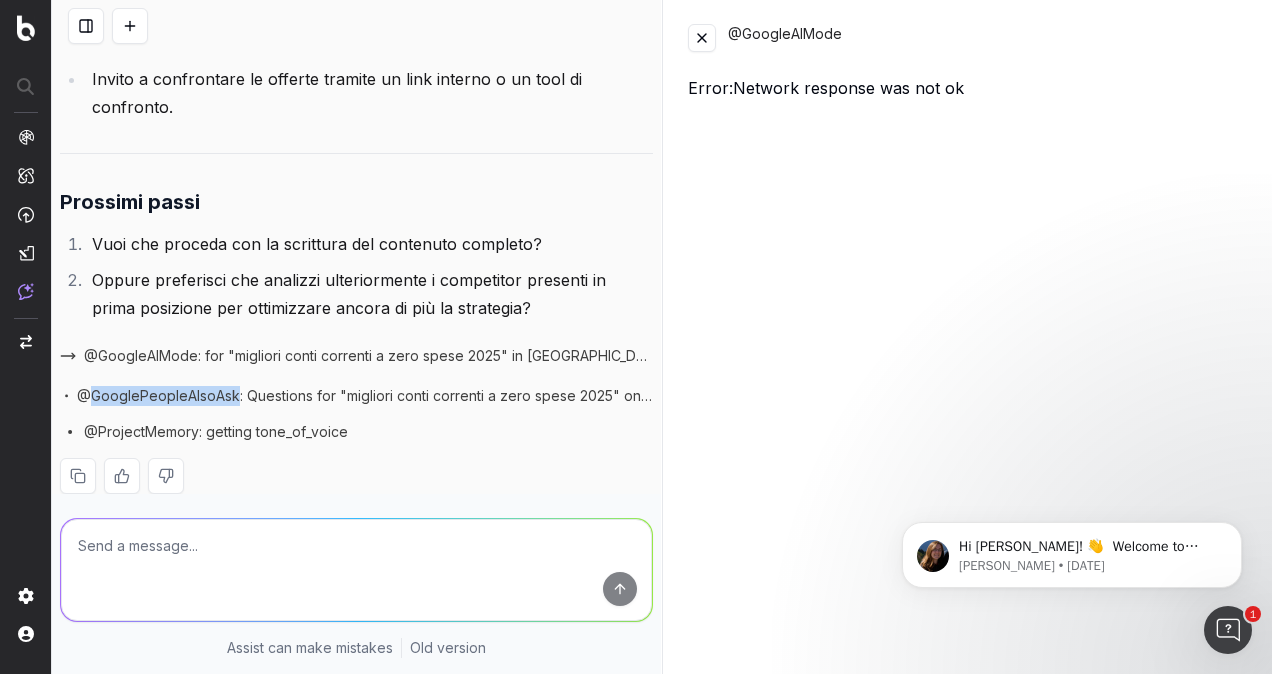 click on "@GooglePeopleAlsoAsk: Questions for "migliori conti correnti a zero spese 2025" on desktop from Italy" at bounding box center [364, 396] 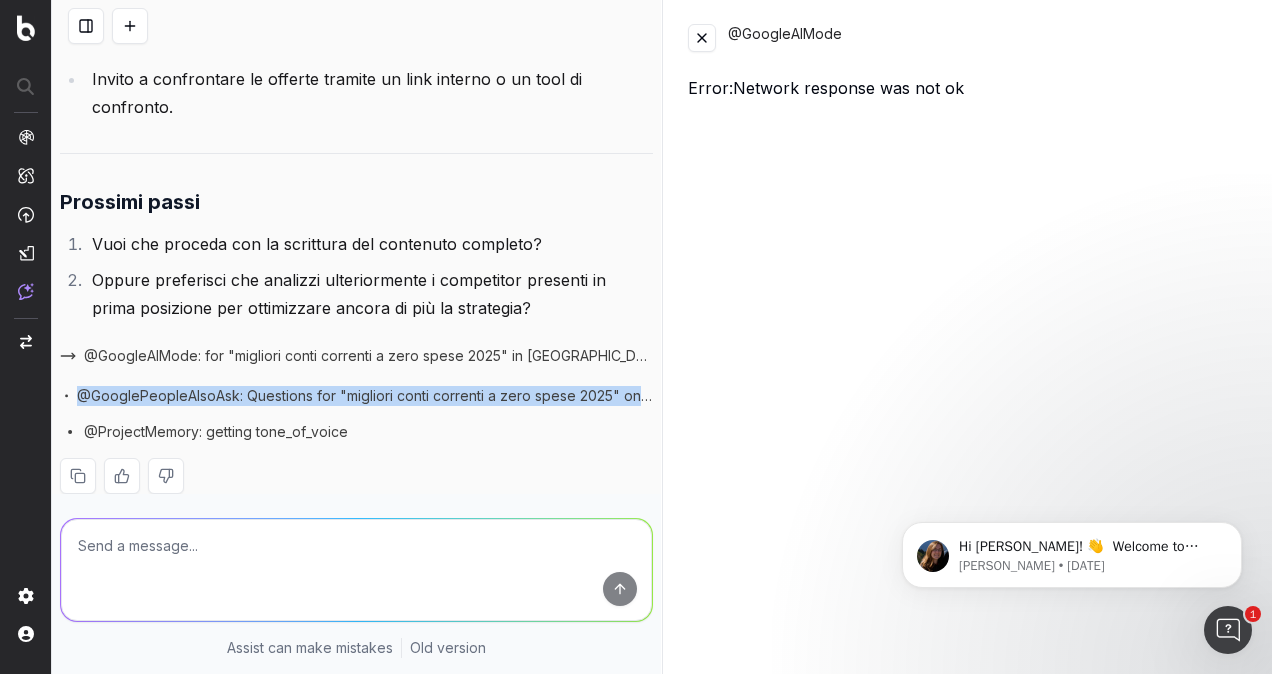 click on "@GooglePeopleAlsoAsk: Questions for "migliori conti correnti a zero spese 2025" on desktop from Italy" at bounding box center (364, 396) 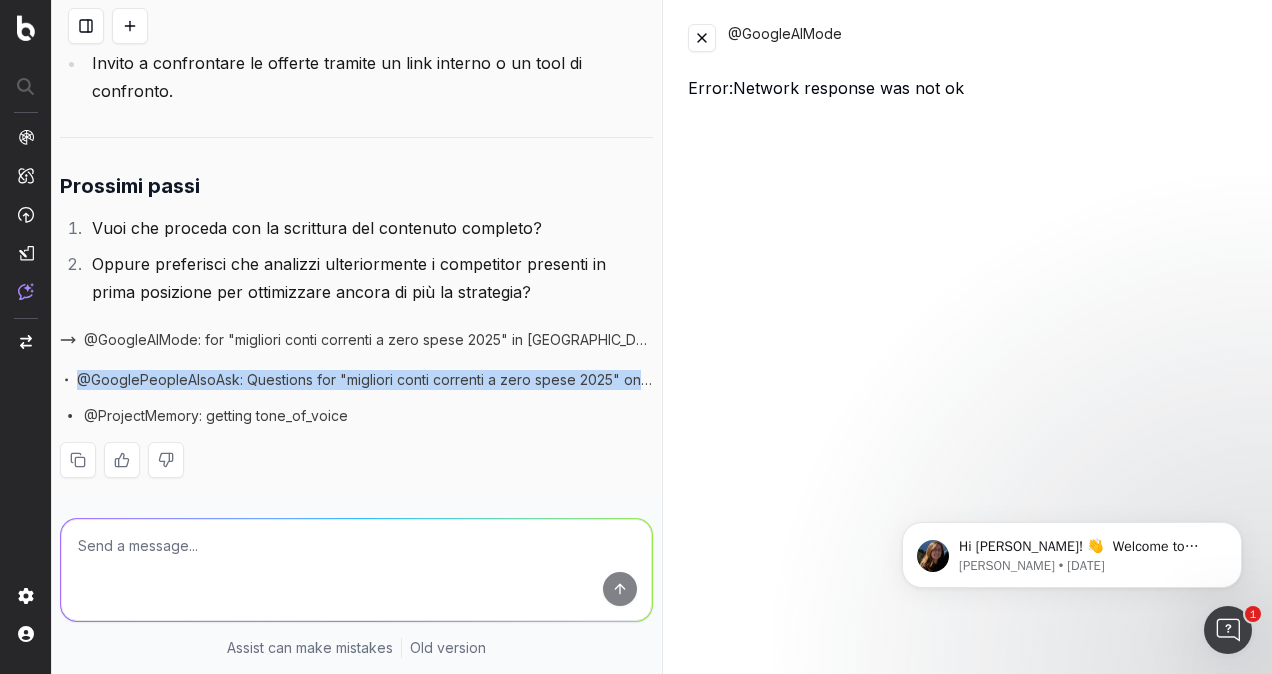 scroll, scrollTop: 3424, scrollLeft: 0, axis: vertical 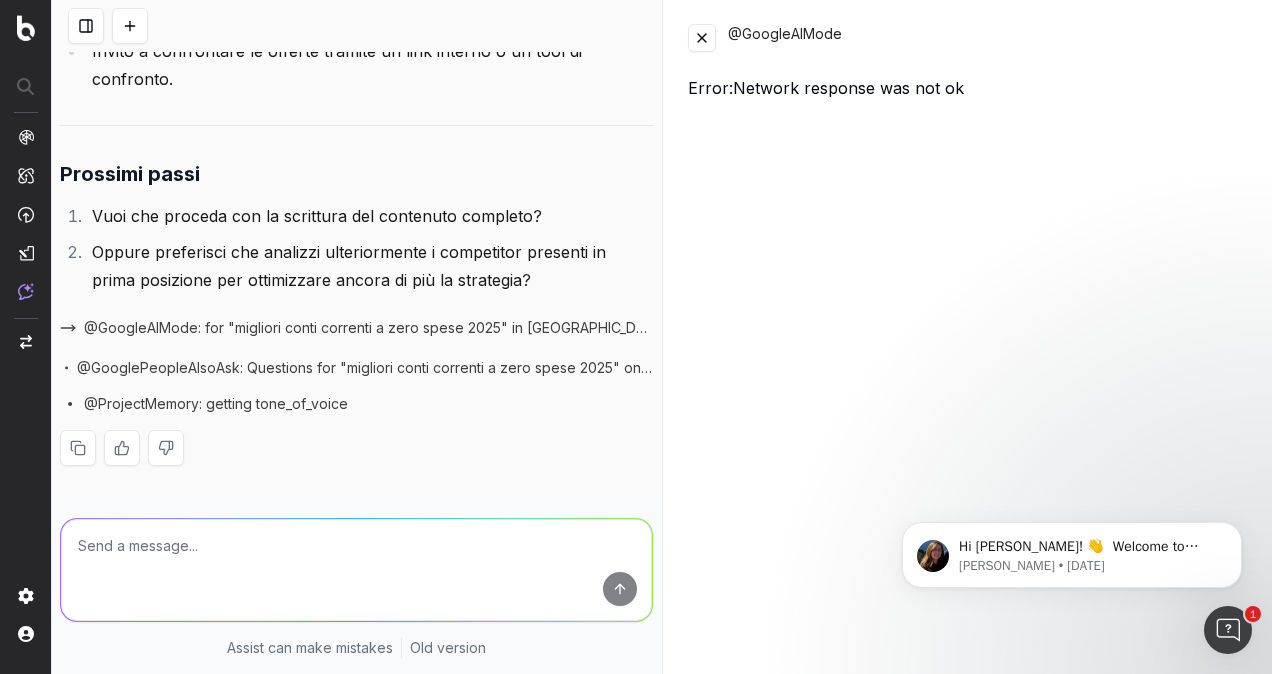 click on "@ProjectMemory: getting tone_of_voice" at bounding box center [216, 404] 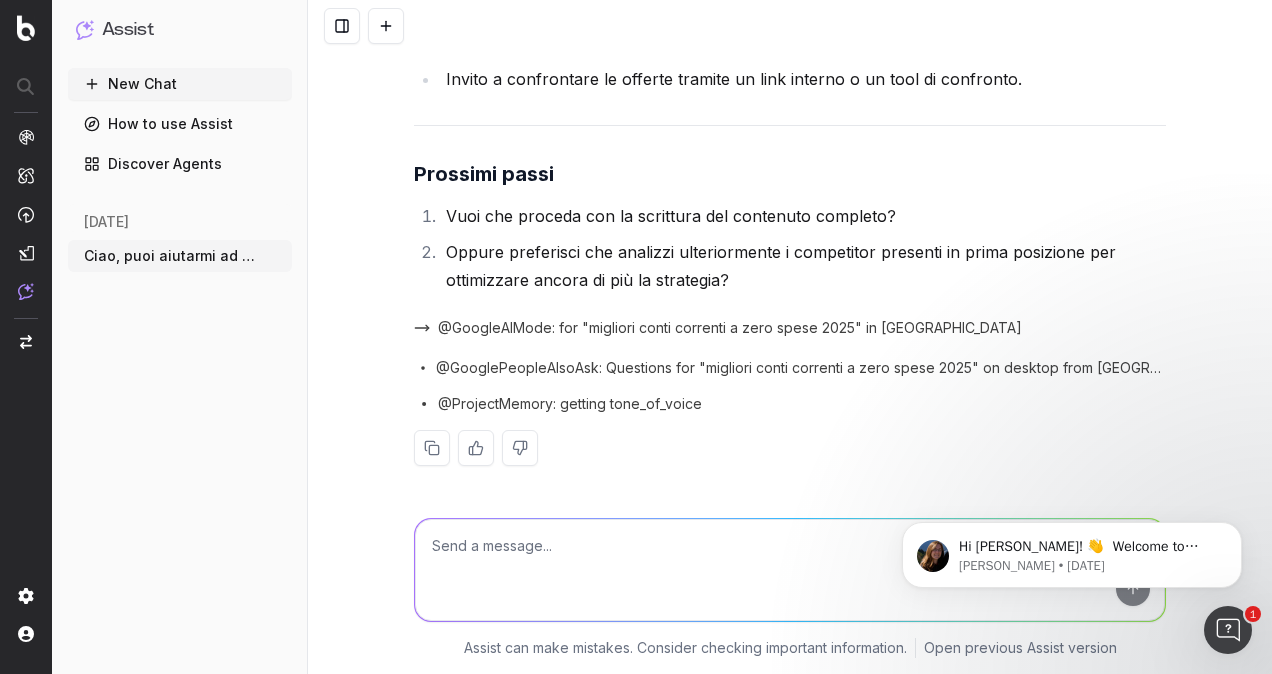 click on "New Chat How to use Assist Discover Agents today Ciao, puoi aiutarmi ad analizzare il tem   More" at bounding box center (180, 367) 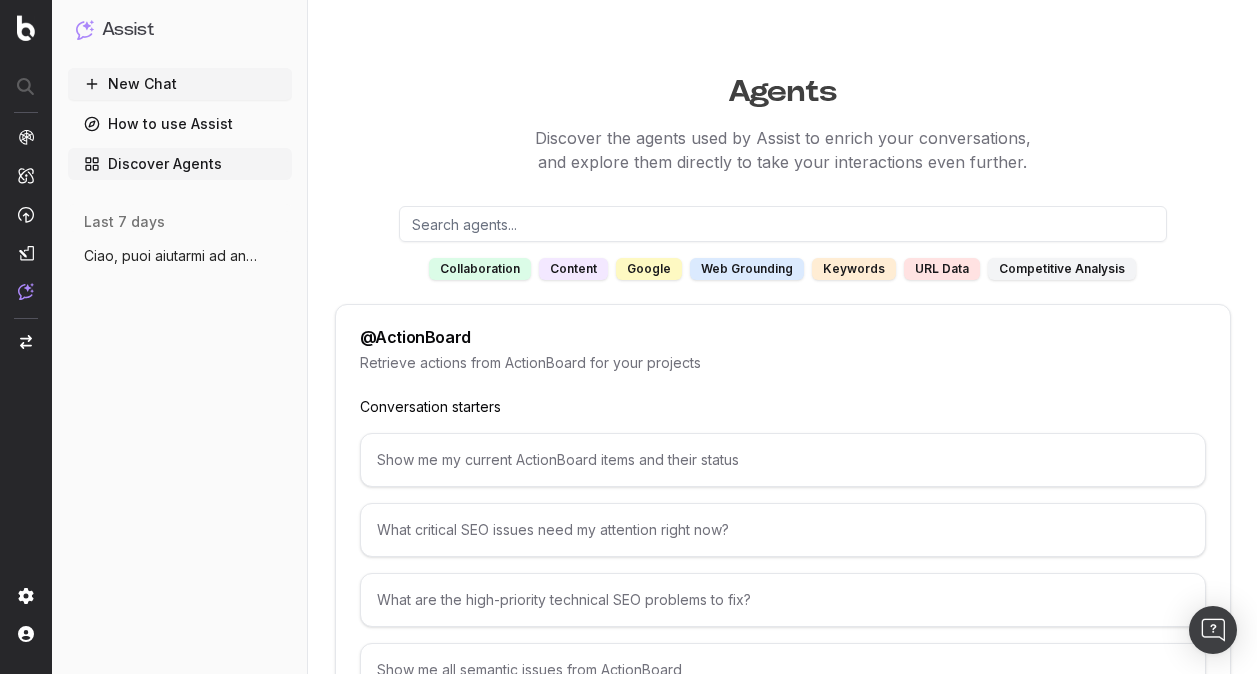 scroll, scrollTop: 0, scrollLeft: 0, axis: both 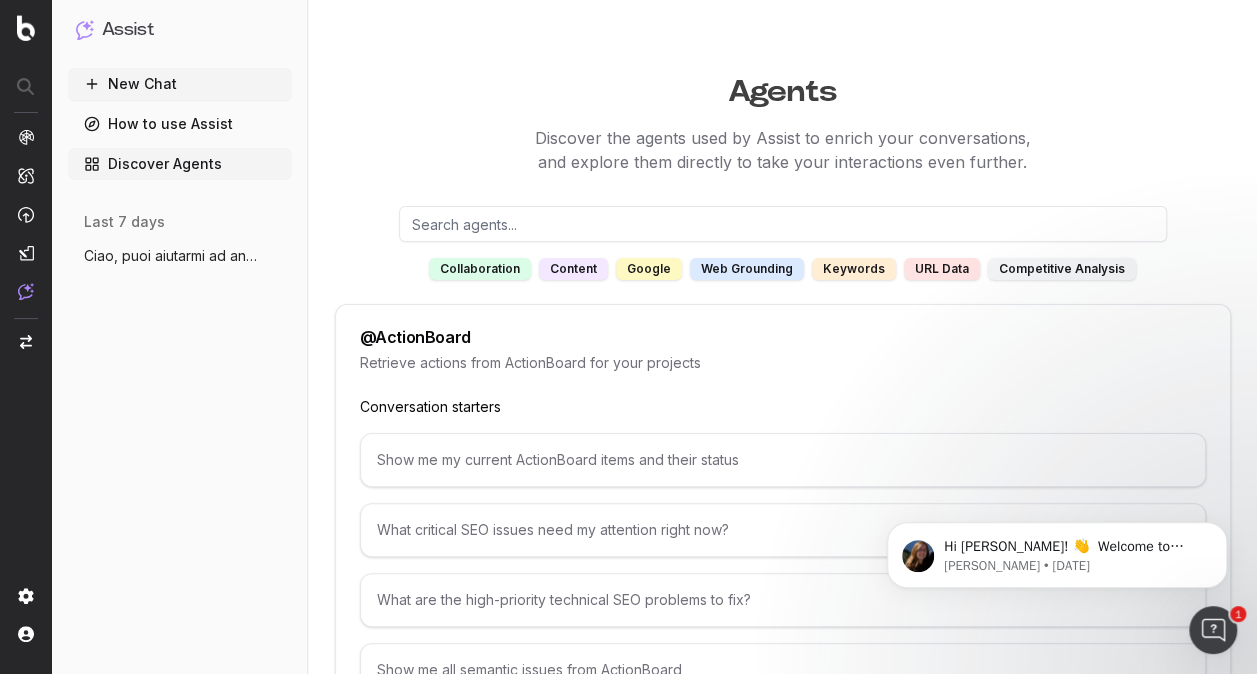 click on "google" at bounding box center (649, 269) 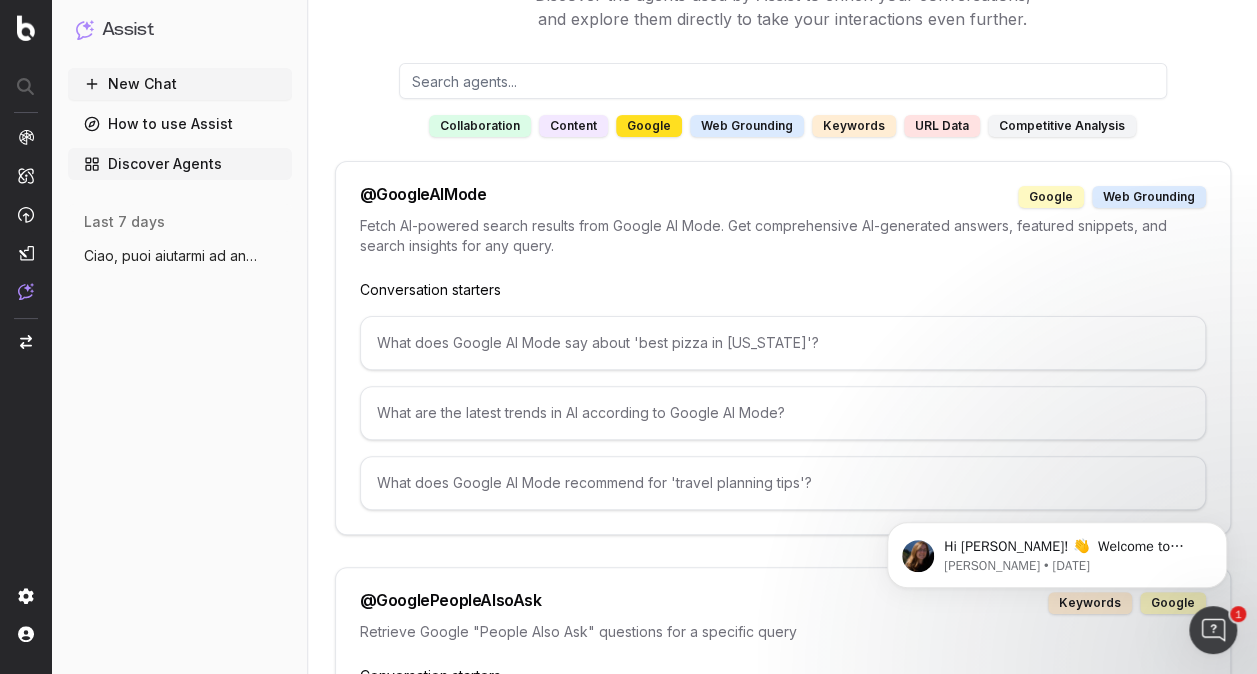 scroll, scrollTop: 200, scrollLeft: 0, axis: vertical 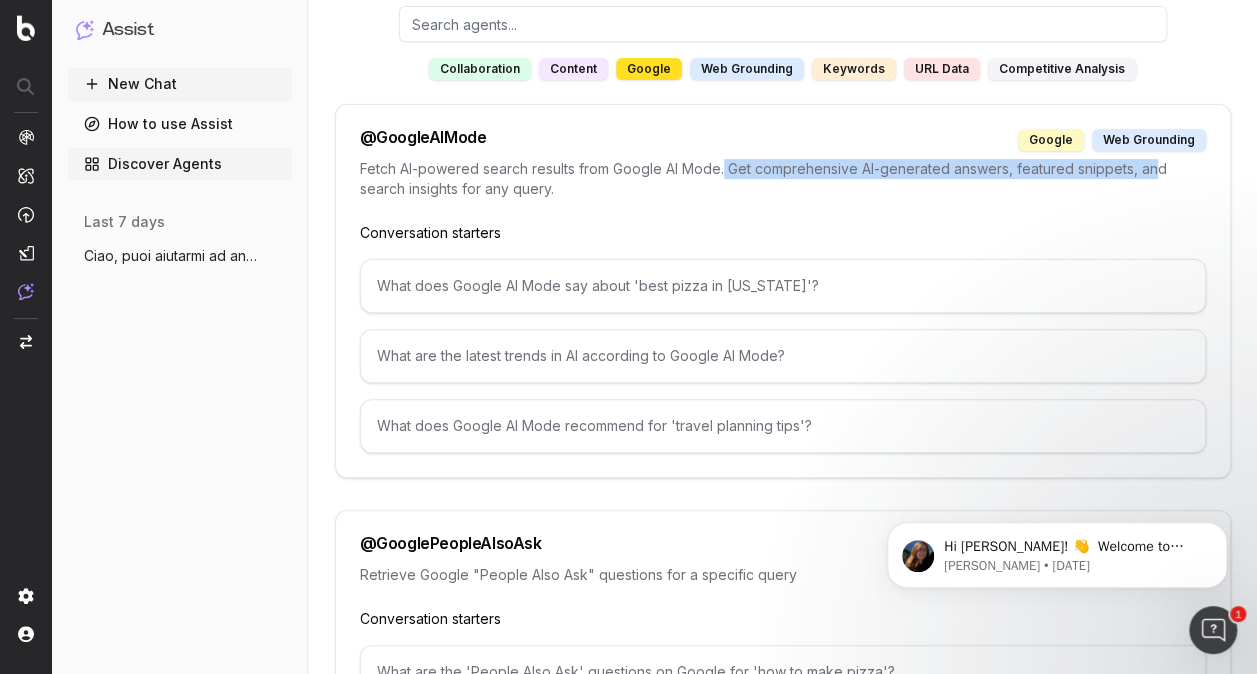 drag, startPoint x: 725, startPoint y: 166, endPoint x: 1155, endPoint y: 164, distance: 430.00464 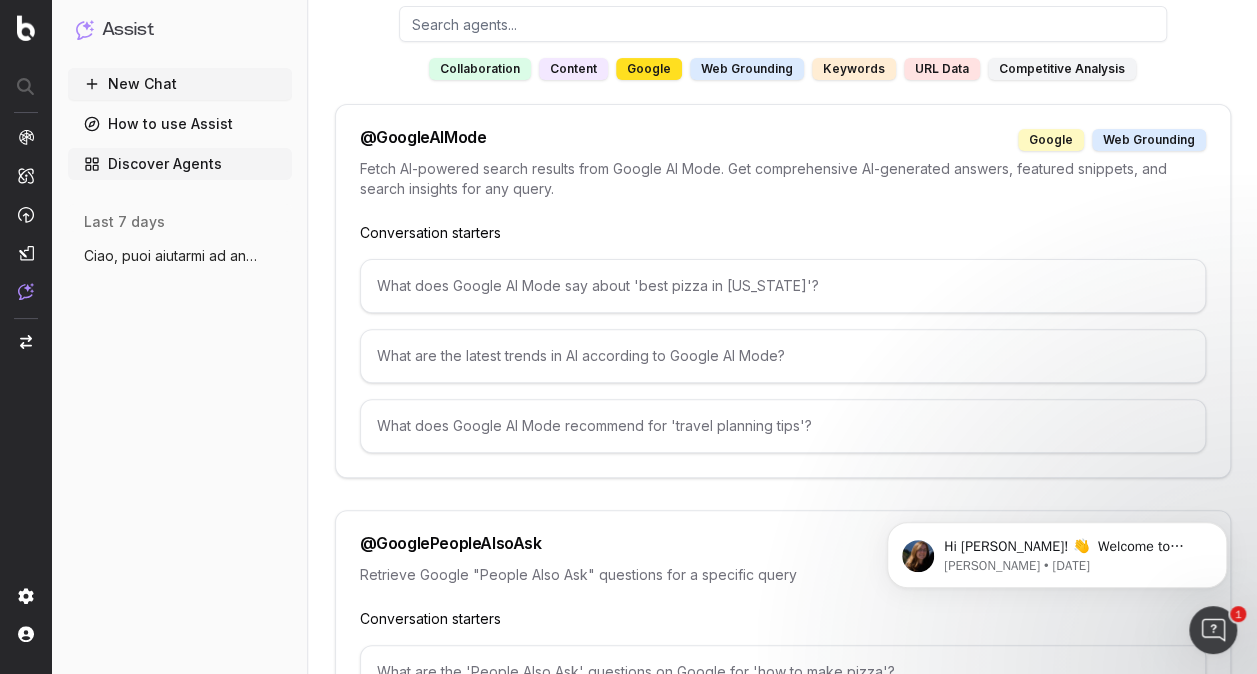 drag, startPoint x: 1155, startPoint y: 164, endPoint x: 946, endPoint y: 194, distance: 211.14214 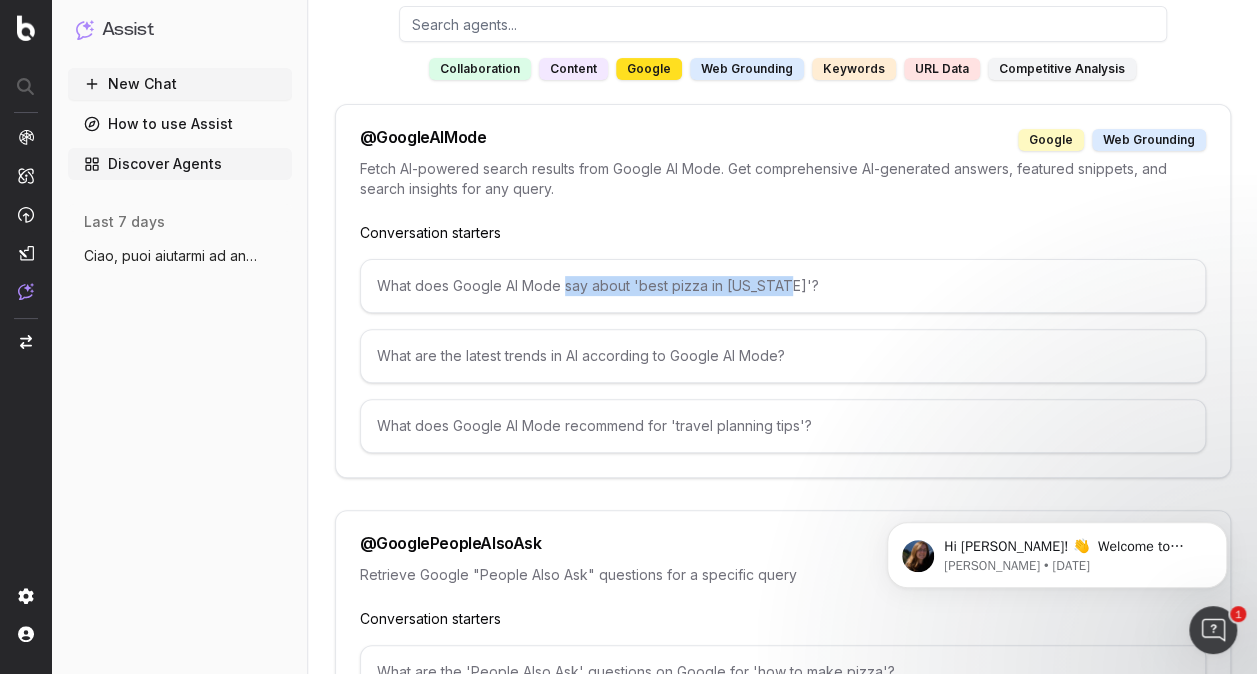 drag, startPoint x: 562, startPoint y: 281, endPoint x: 785, endPoint y: 277, distance: 223.03587 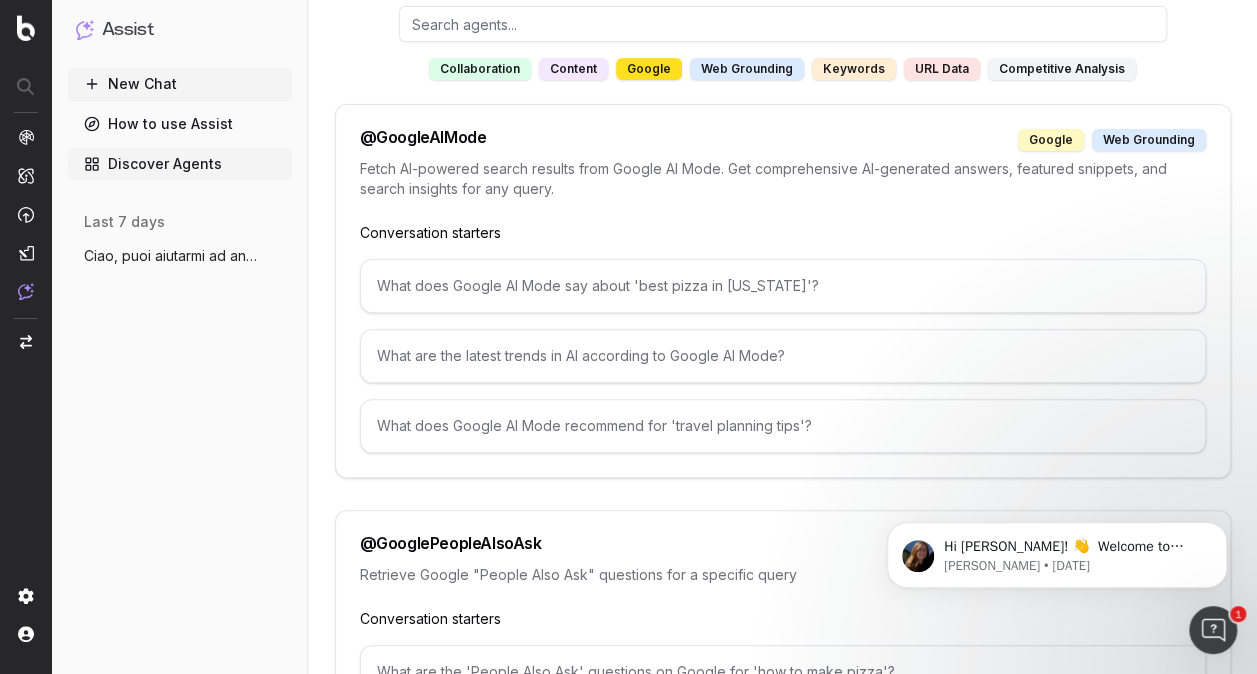 click on "Fetch AI-powered search results from Google AI Mode. Get comprehensive AI-generated answers, featured snippets, and search insights for any query." at bounding box center (783, 179) 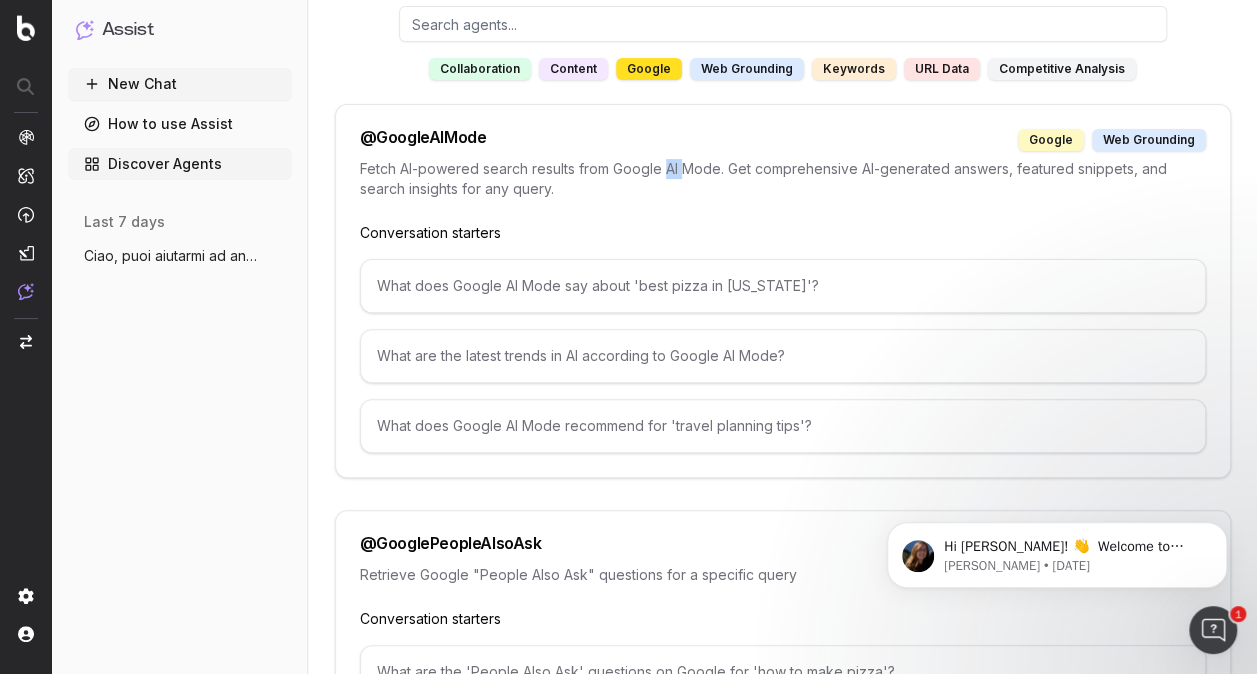 click on "Fetch AI-powered search results from Google AI Mode. Get comprehensive AI-generated answers, featured snippets, and search insights for any query." at bounding box center [783, 179] 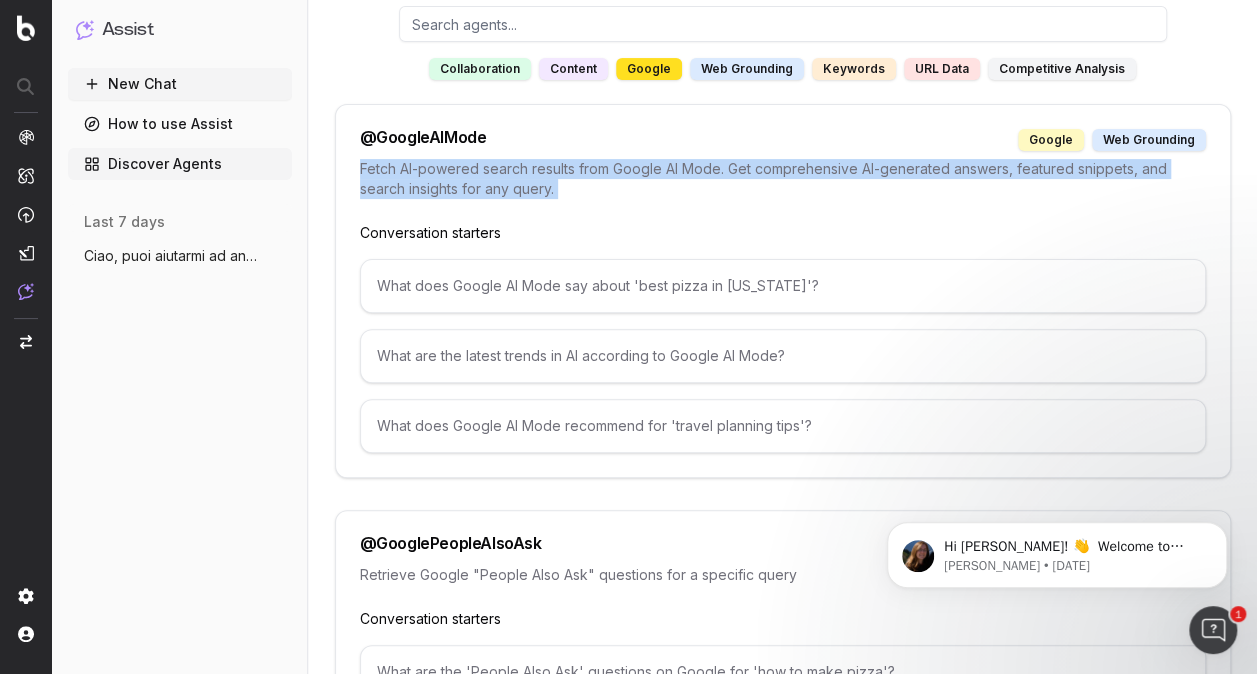 drag, startPoint x: 668, startPoint y: 171, endPoint x: 524, endPoint y: 178, distance: 144.17004 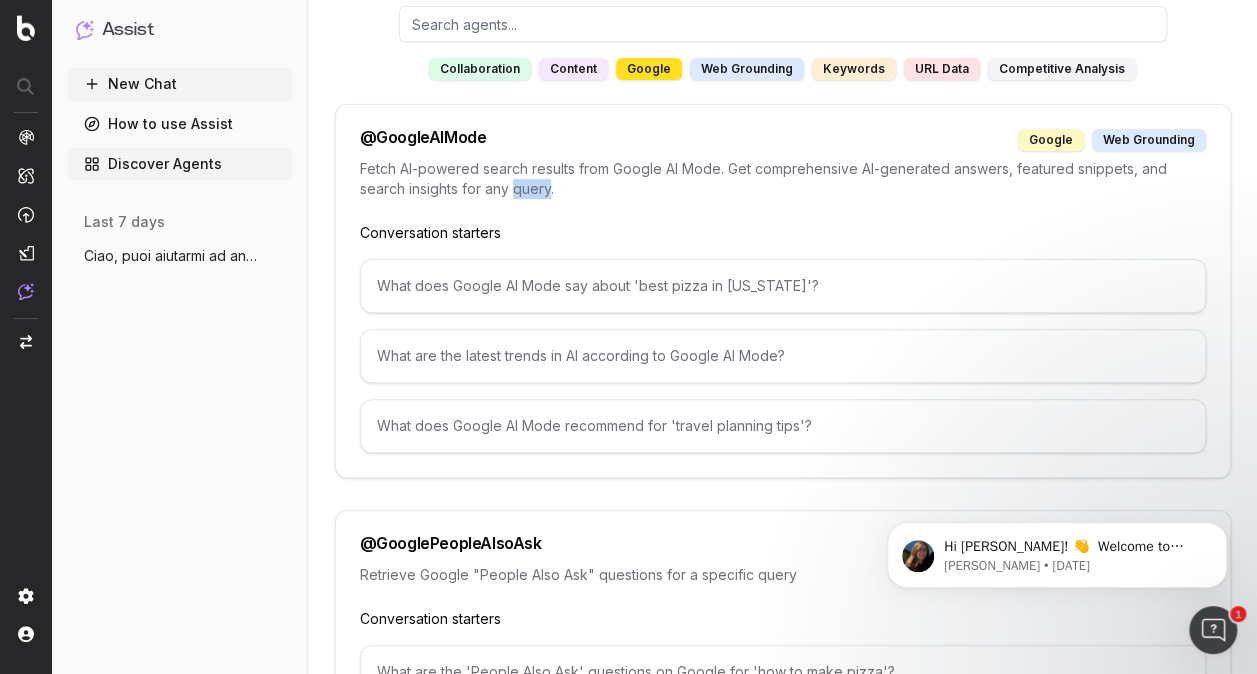 click on "Fetch AI-powered search results from Google AI Mode. Get comprehensive AI-generated answers, featured snippets, and search insights for any query." at bounding box center [783, 179] 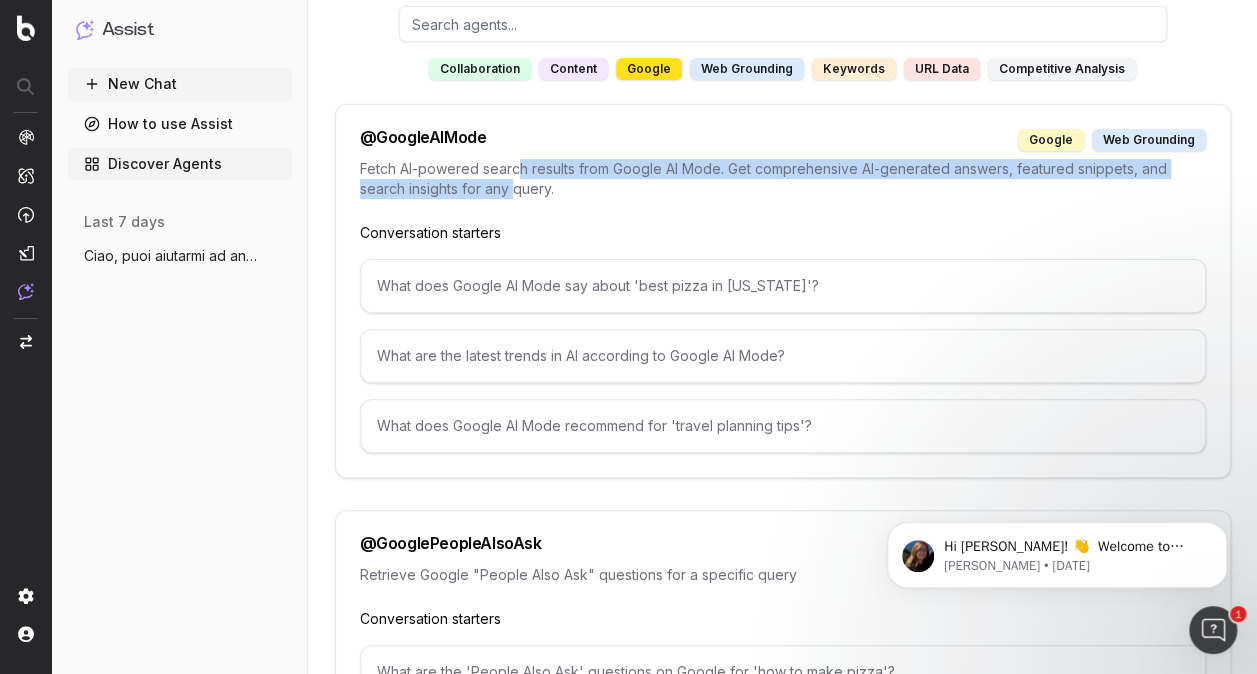 click on "Fetch AI-powered search results from Google AI Mode. Get comprehensive AI-generated answers, featured snippets, and search insights for any query." at bounding box center [783, 179] 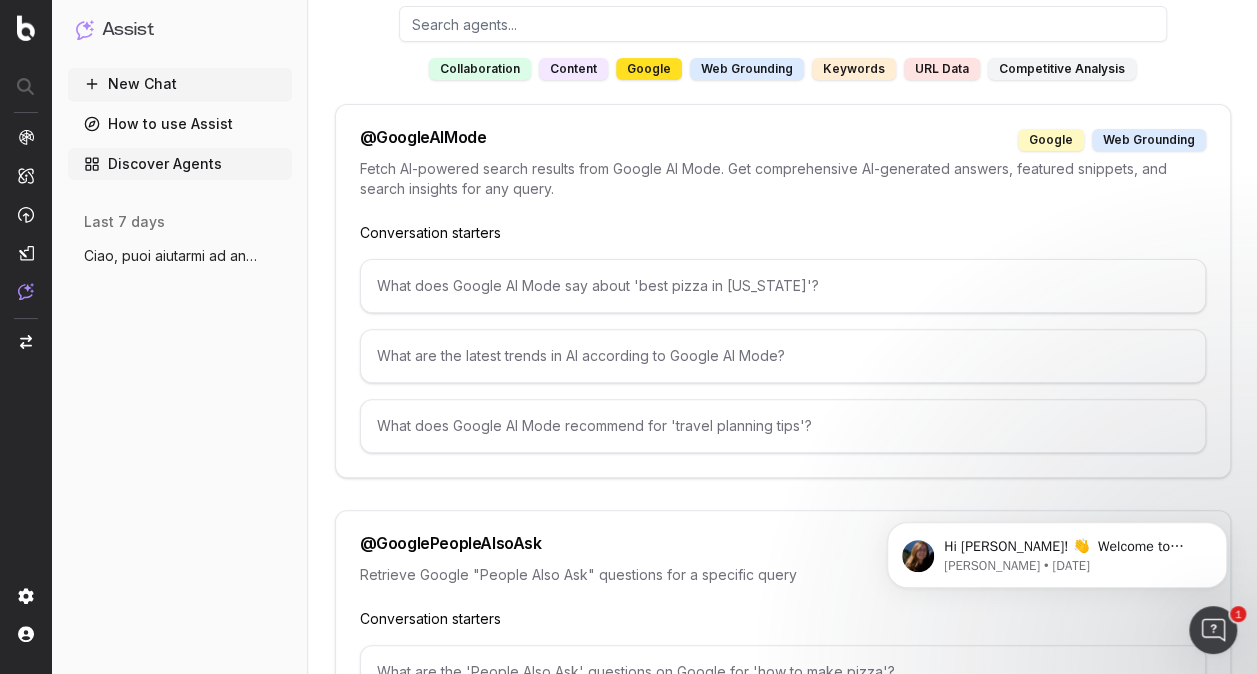 drag, startPoint x: 515, startPoint y: 177, endPoint x: 450, endPoint y: 174, distance: 65.06919 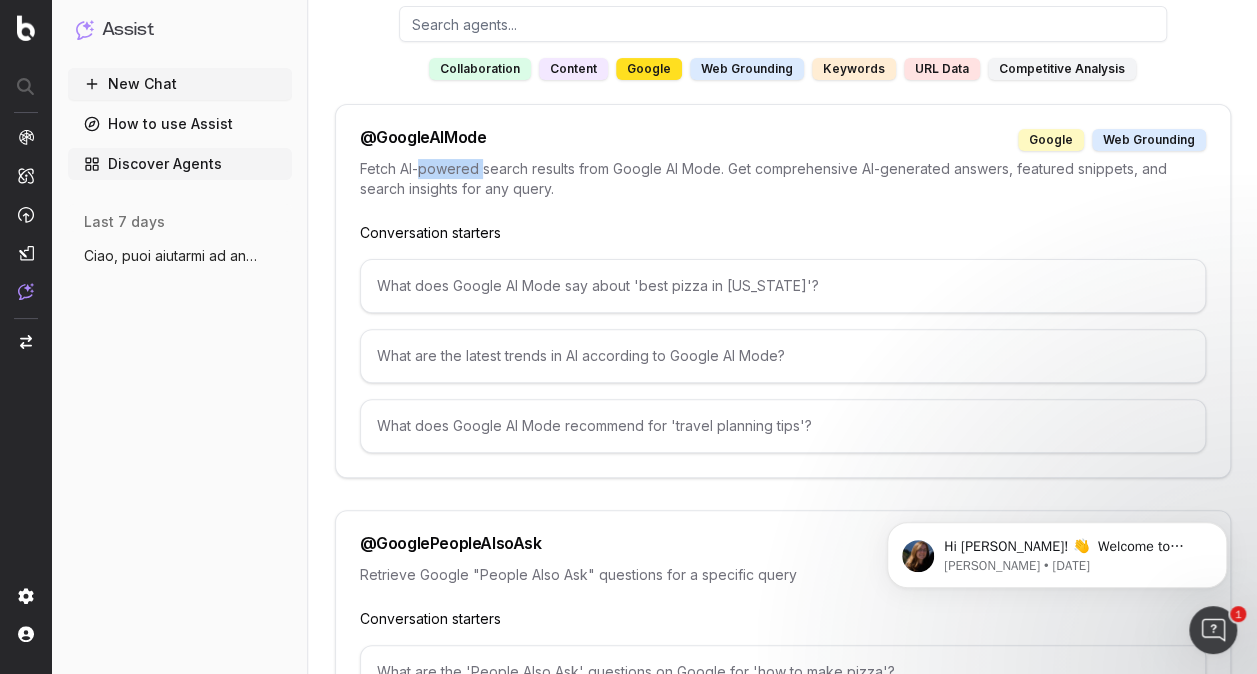 click on "Fetch AI-powered search results from Google AI Mode. Get comprehensive AI-generated answers, featured snippets, and search insights for any query." at bounding box center (783, 179) 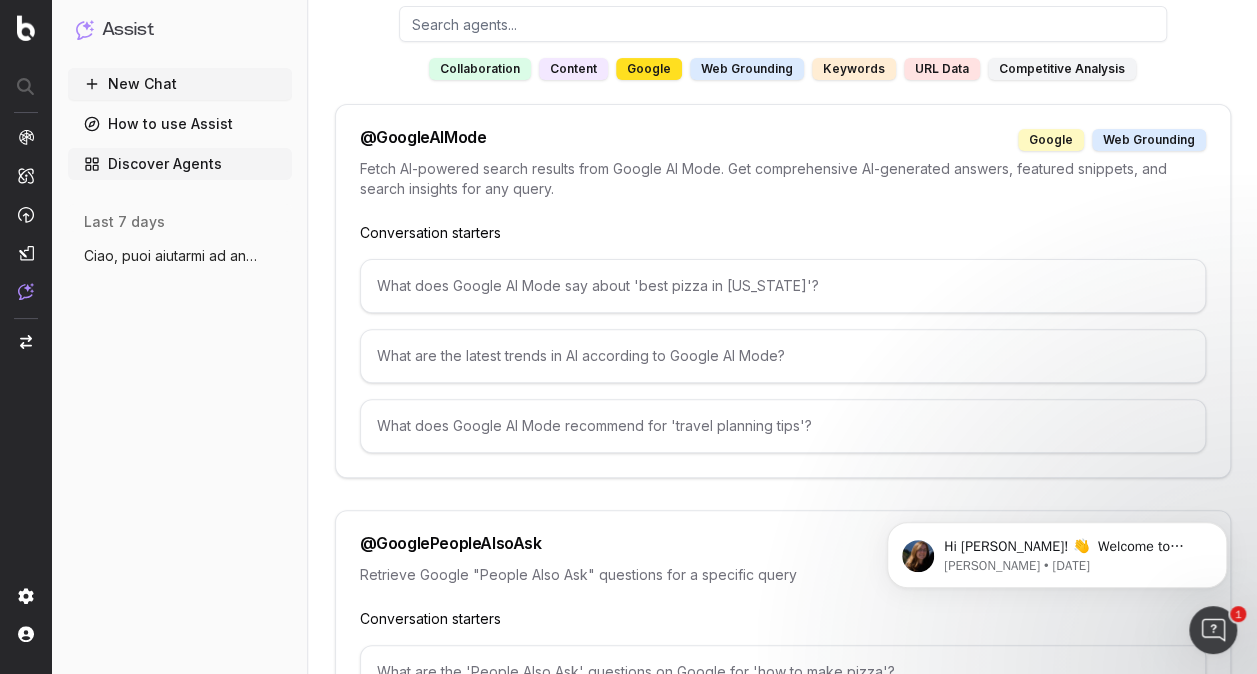drag, startPoint x: 444, startPoint y: 168, endPoint x: 542, endPoint y: 160, distance: 98.32599 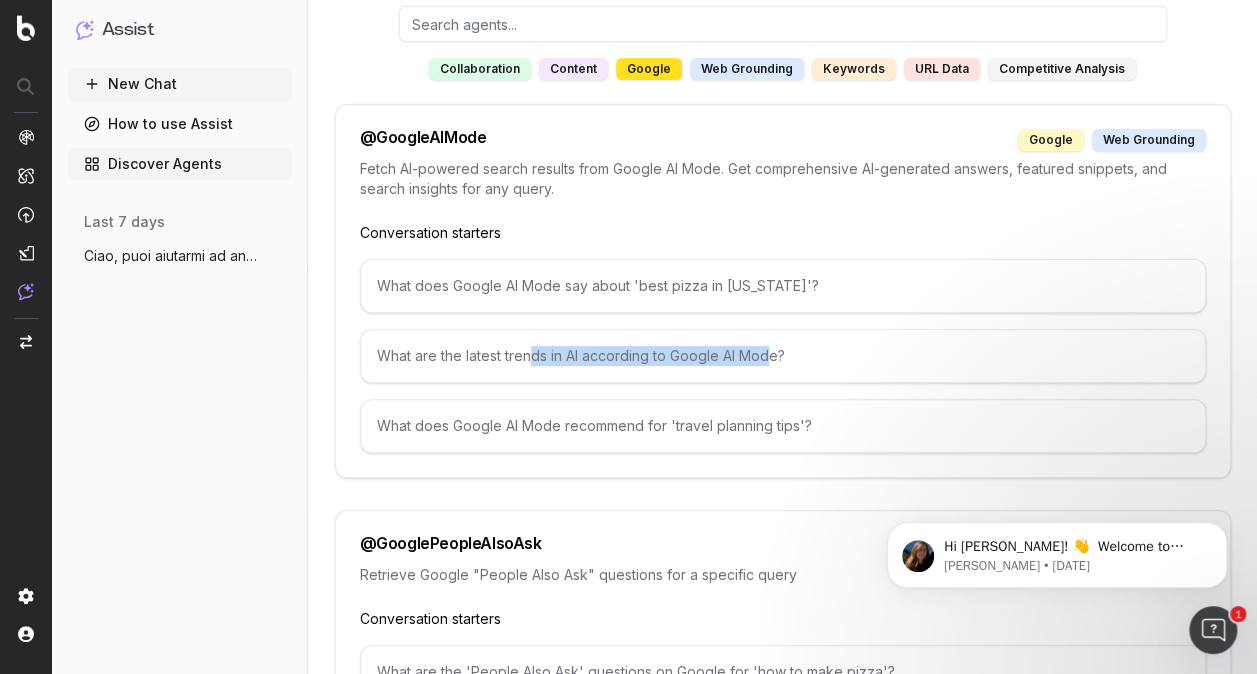 drag, startPoint x: 528, startPoint y: 353, endPoint x: 768, endPoint y: 346, distance: 240.10207 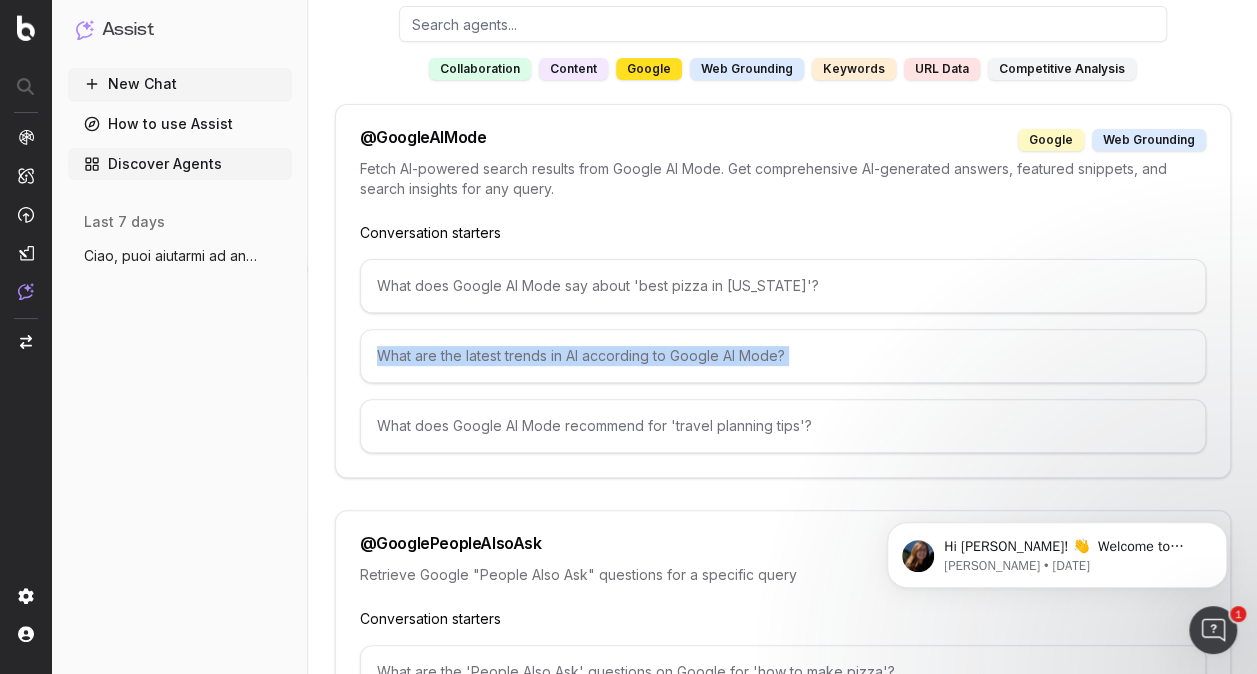 click on "What are the latest trends in AI according to Google AI Mode?" at bounding box center [783, 356] 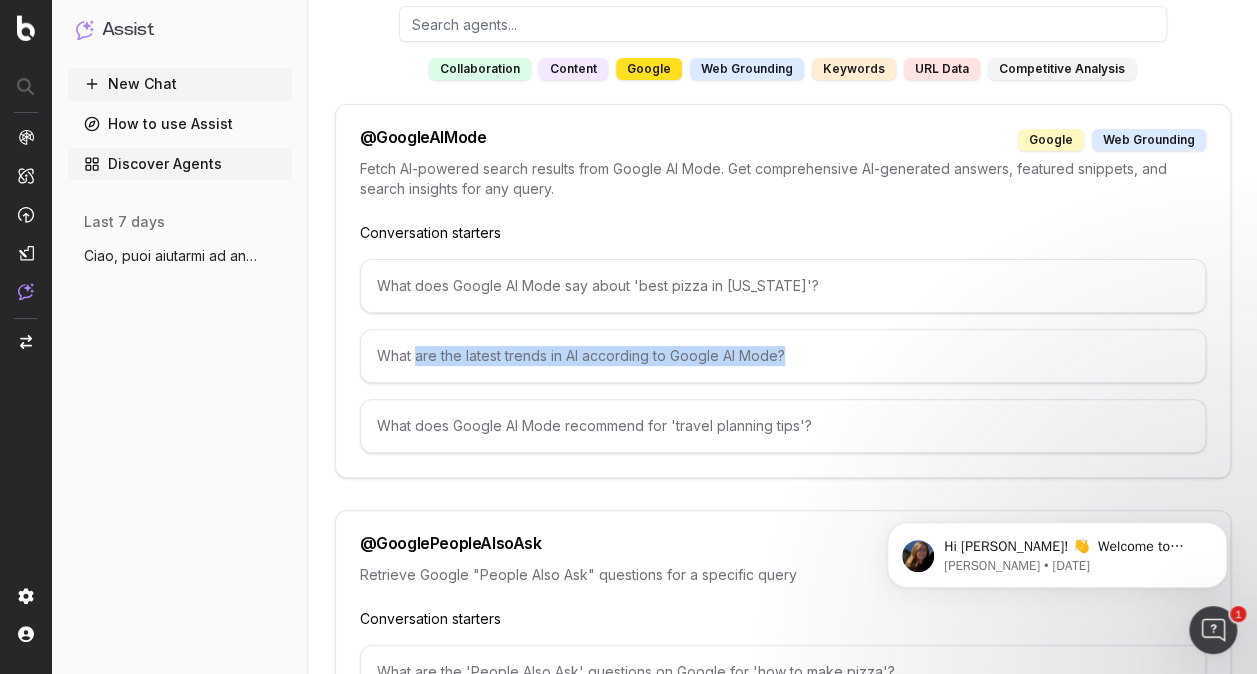 drag, startPoint x: 412, startPoint y: 354, endPoint x: 789, endPoint y: 358, distance: 377.0212 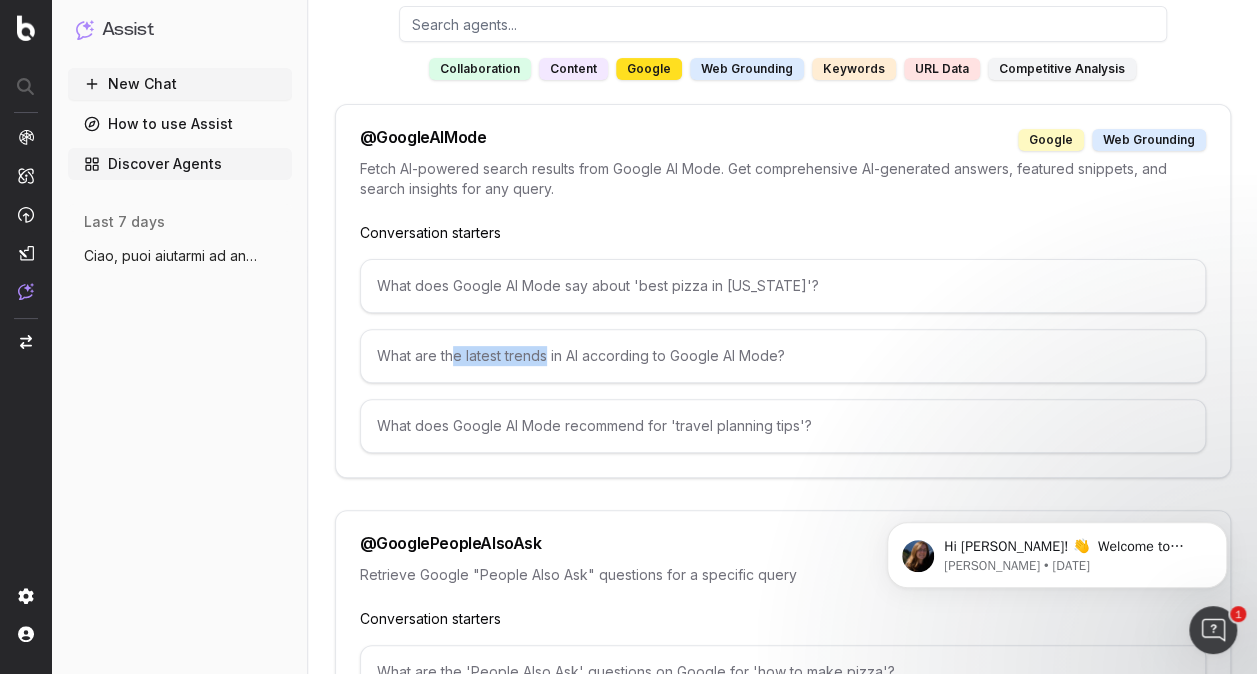 drag, startPoint x: 450, startPoint y: 351, endPoint x: 546, endPoint y: 351, distance: 96 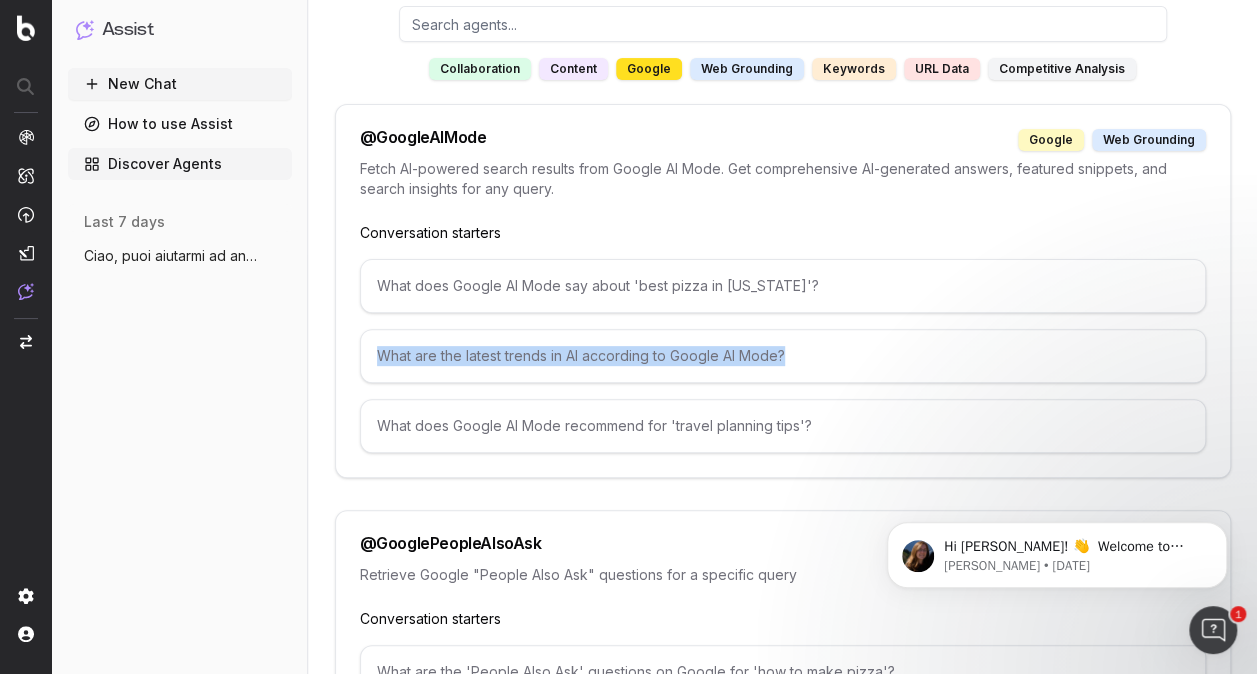 drag, startPoint x: 838, startPoint y: 357, endPoint x: 346, endPoint y: 354, distance: 492.00916 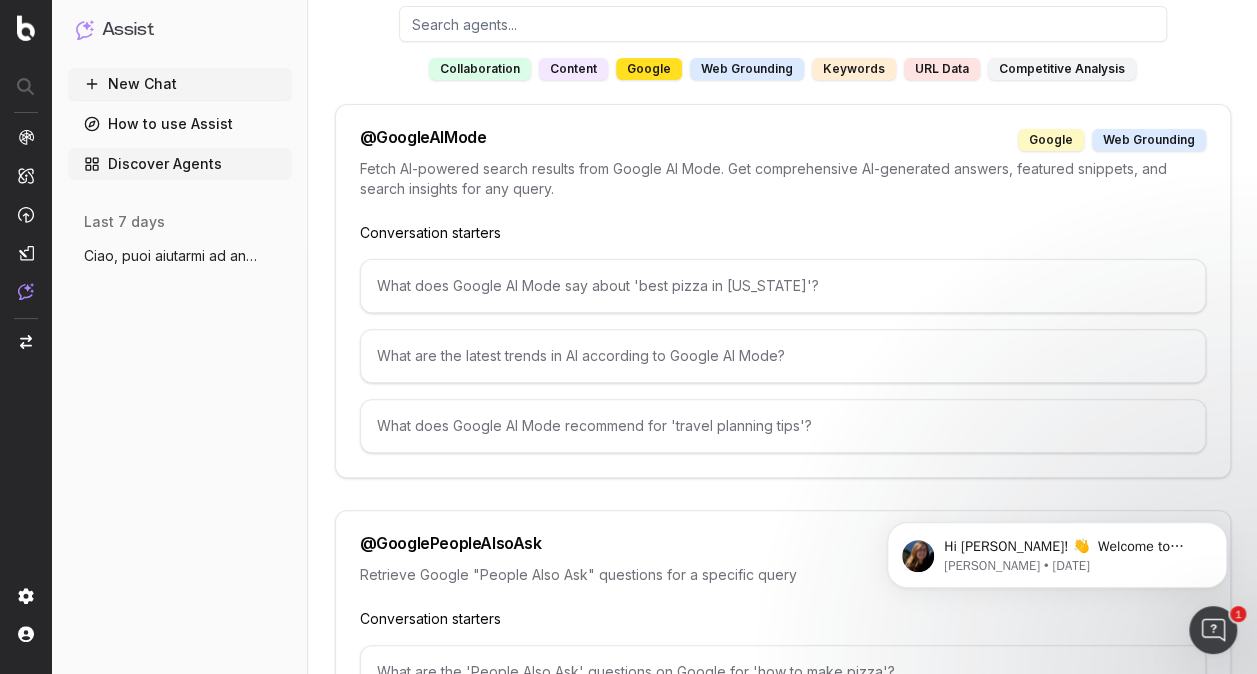 drag, startPoint x: 346, startPoint y: 354, endPoint x: 372, endPoint y: 420, distance: 70.93659 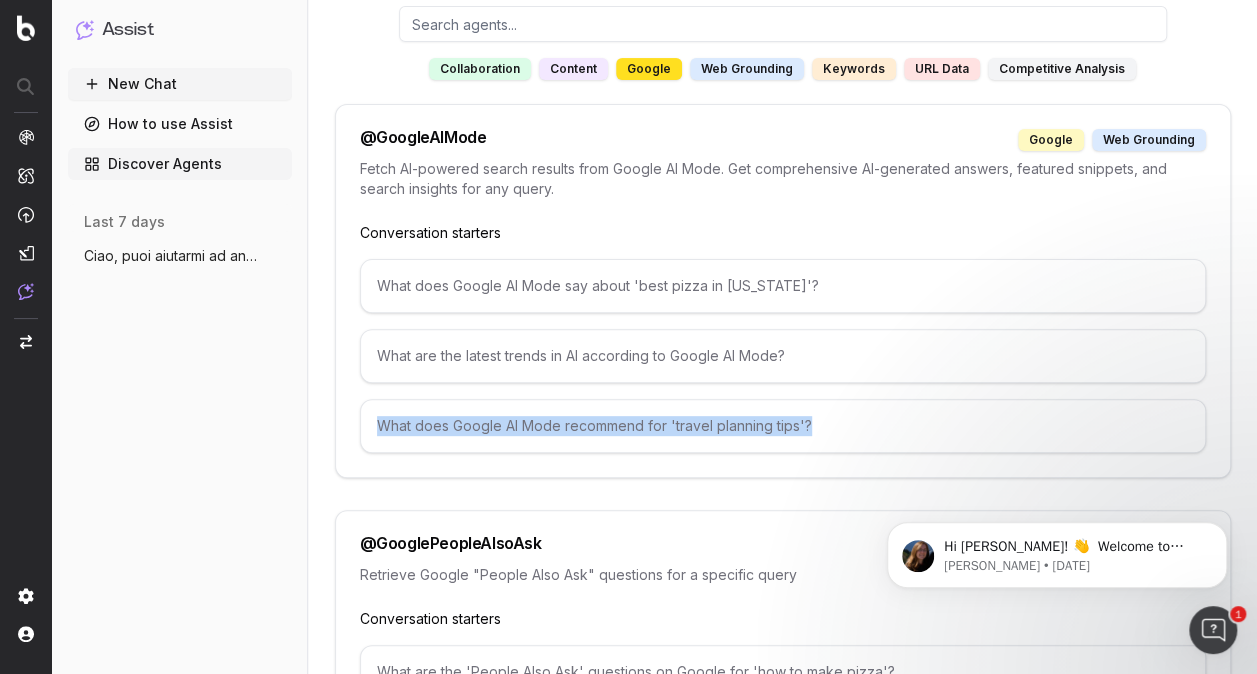 drag, startPoint x: 373, startPoint y: 423, endPoint x: 805, endPoint y: 427, distance: 432.01852 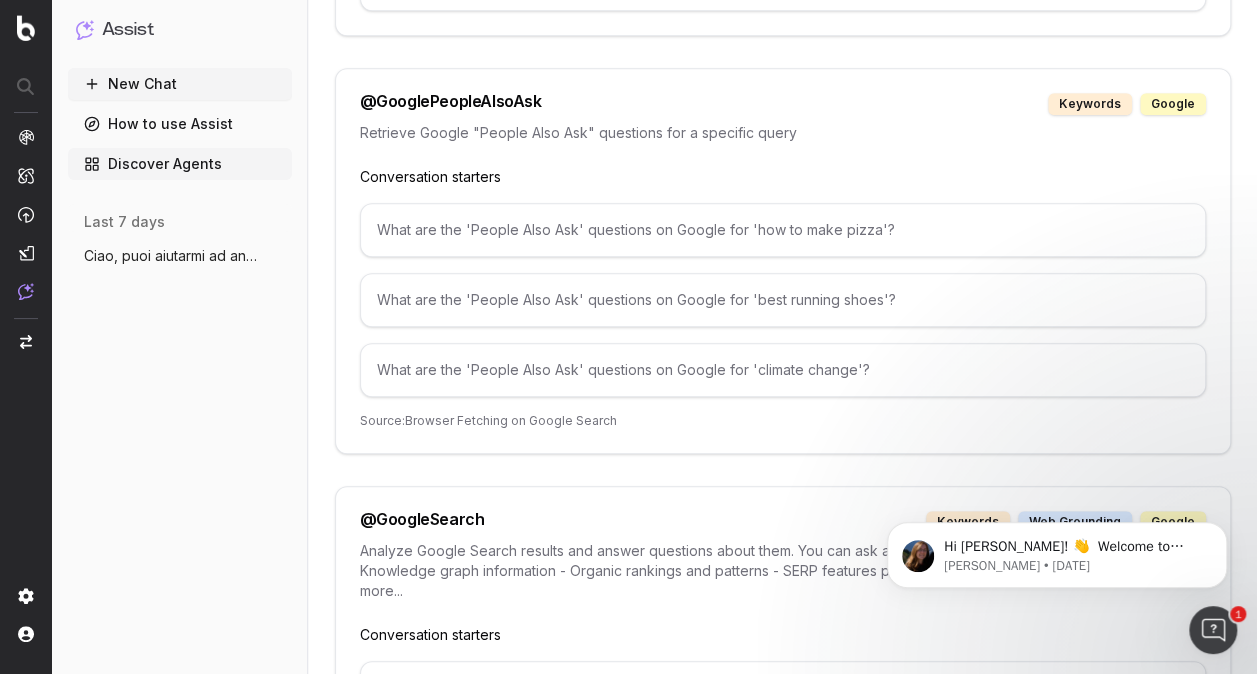 scroll, scrollTop: 600, scrollLeft: 0, axis: vertical 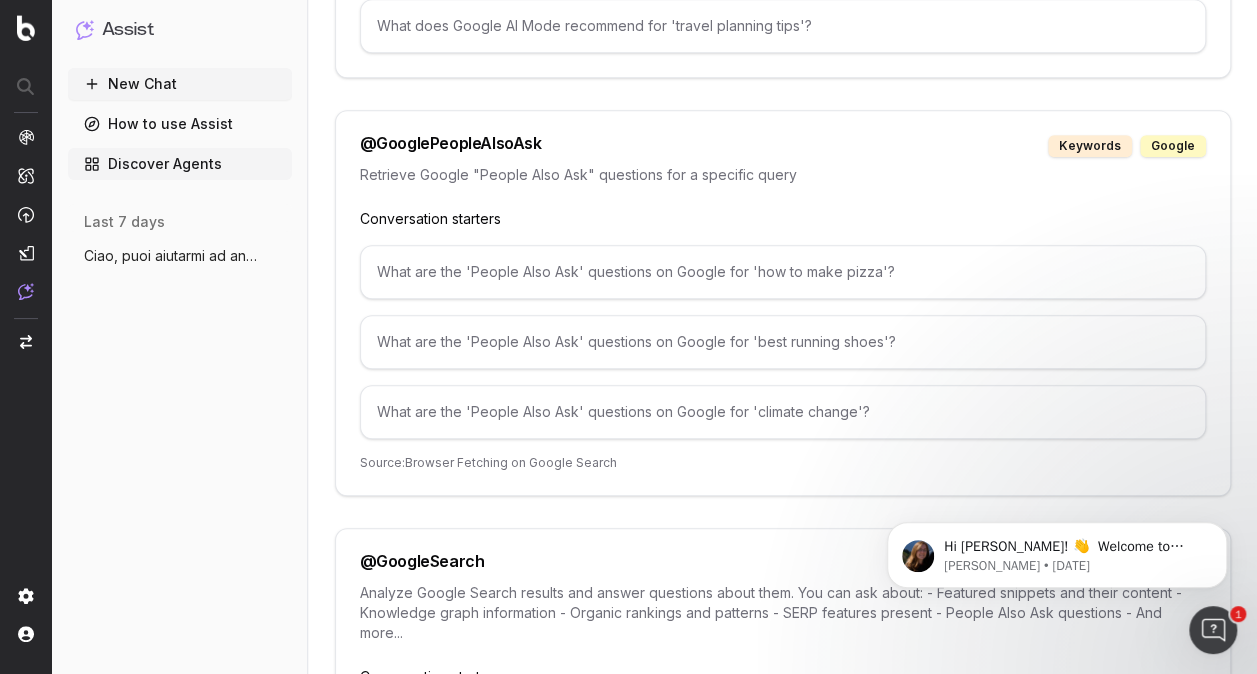 click on "What are the 'People Also Ask' questions on Google for 'how to make pizza'?   What are the 'People Also Ask' questions on Google for 'best running shoes'?   What are the 'People Also Ask' questions on Google for 'climate change'?" at bounding box center [783, 342] 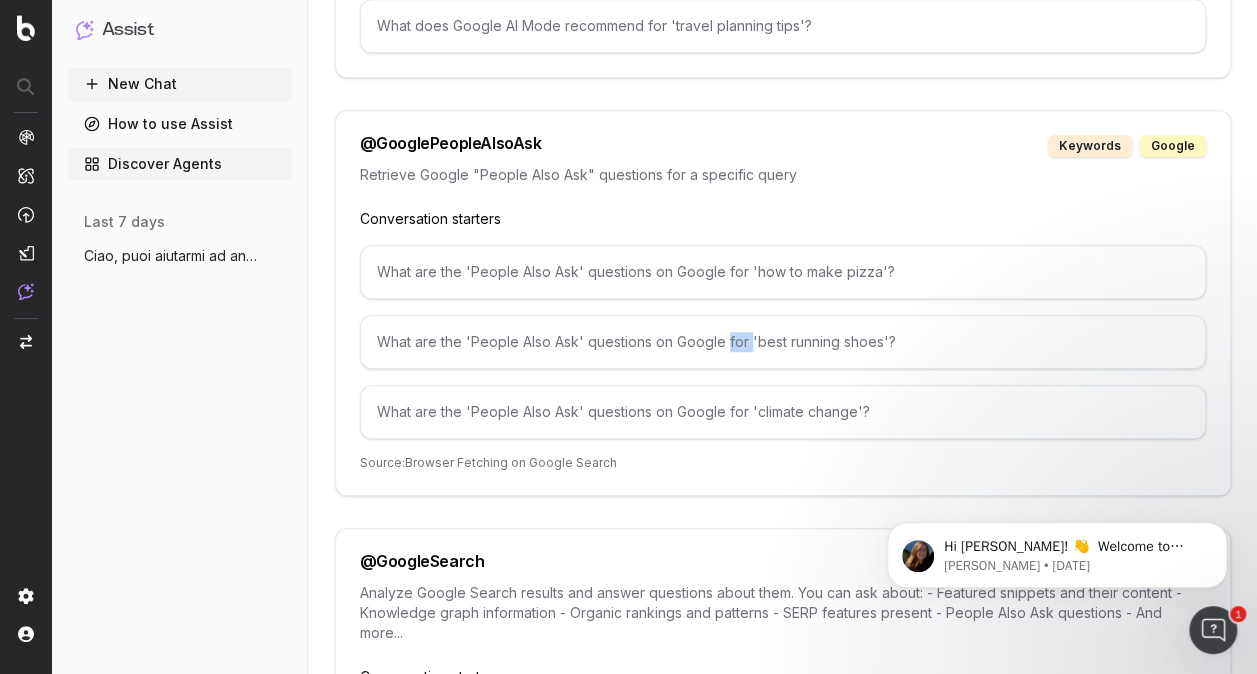 click on "What are the 'People Also Ask' questions on Google for 'best running shoes'?" at bounding box center (783, 342) 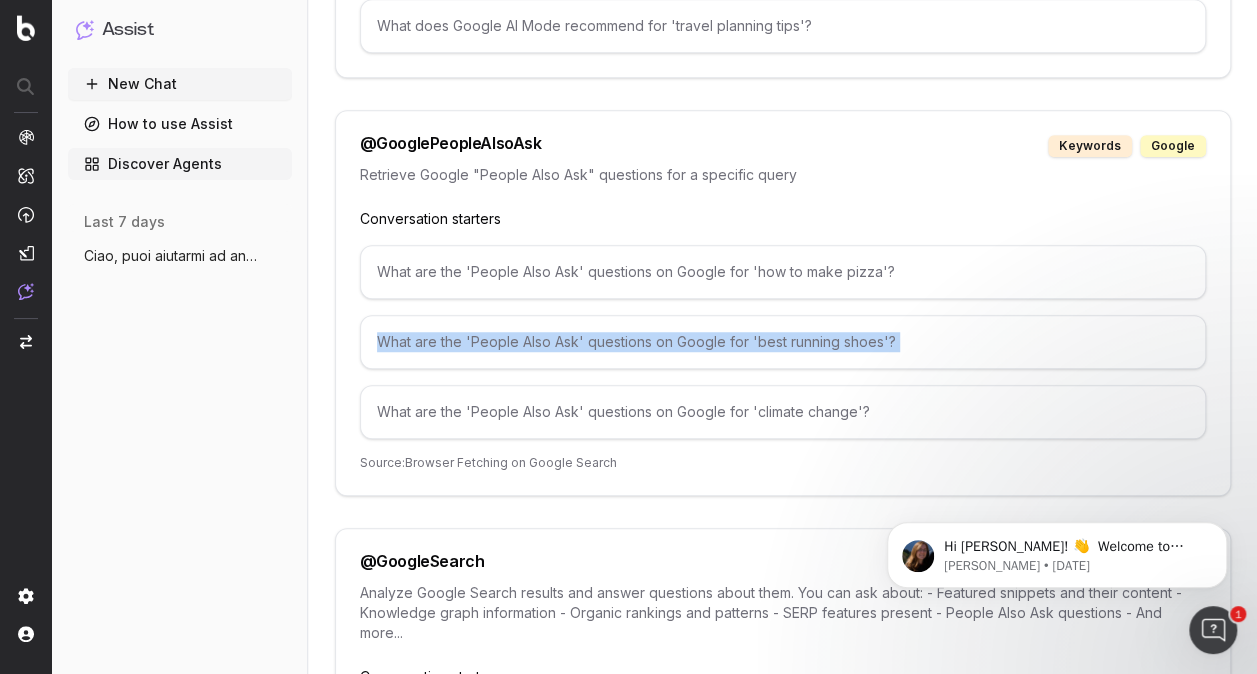 drag, startPoint x: 727, startPoint y: 344, endPoint x: 652, endPoint y: 337, distance: 75.32596 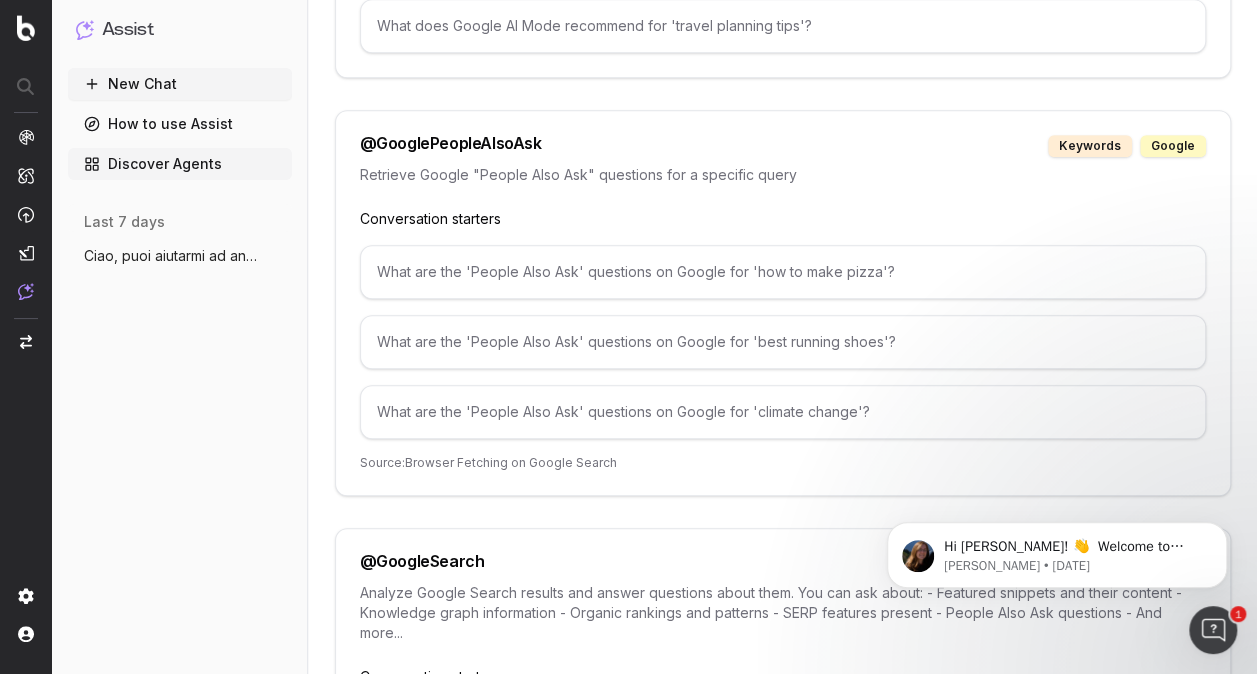 click on "What are the 'People Also Ask' questions on Google for 'best running shoes'?" at bounding box center (783, 342) 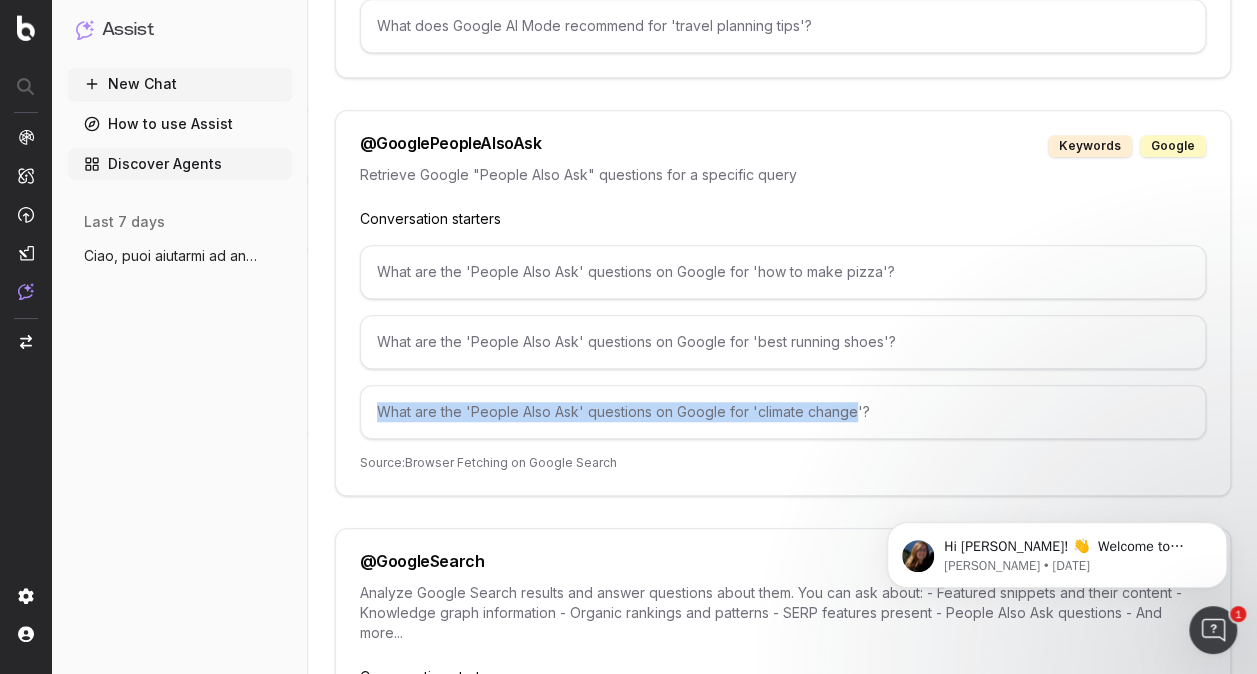 drag, startPoint x: 377, startPoint y: 401, endPoint x: 848, endPoint y: 404, distance: 471.00955 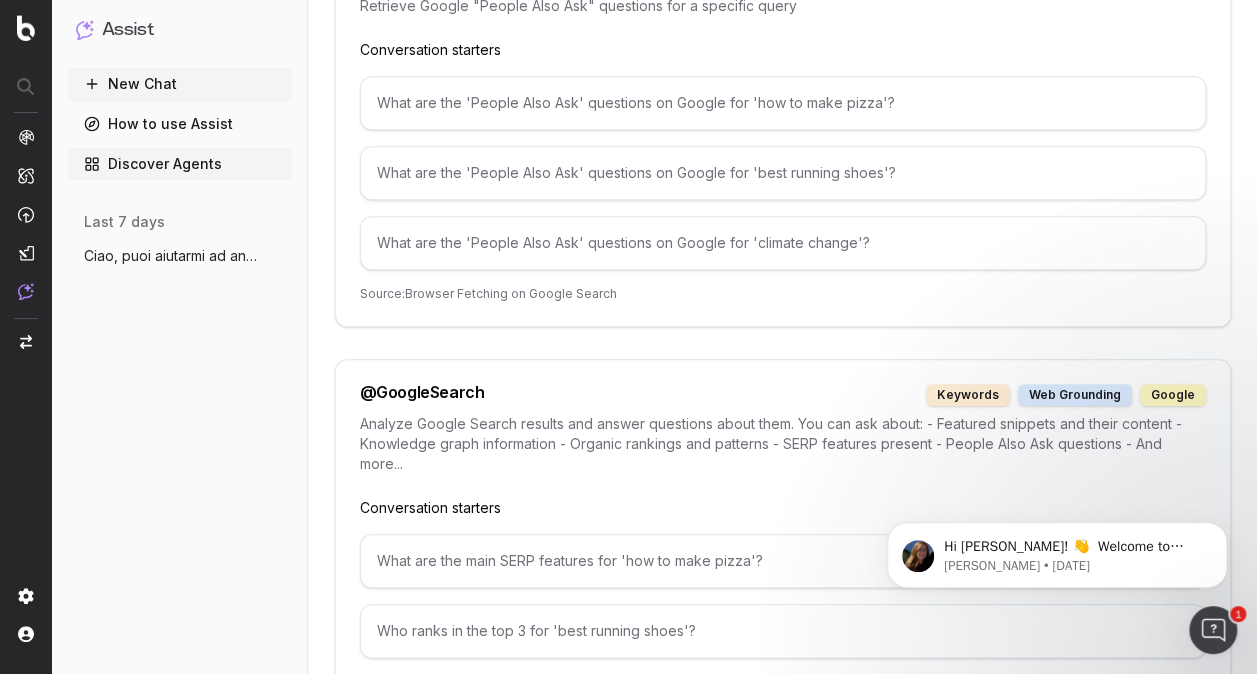scroll, scrollTop: 700, scrollLeft: 0, axis: vertical 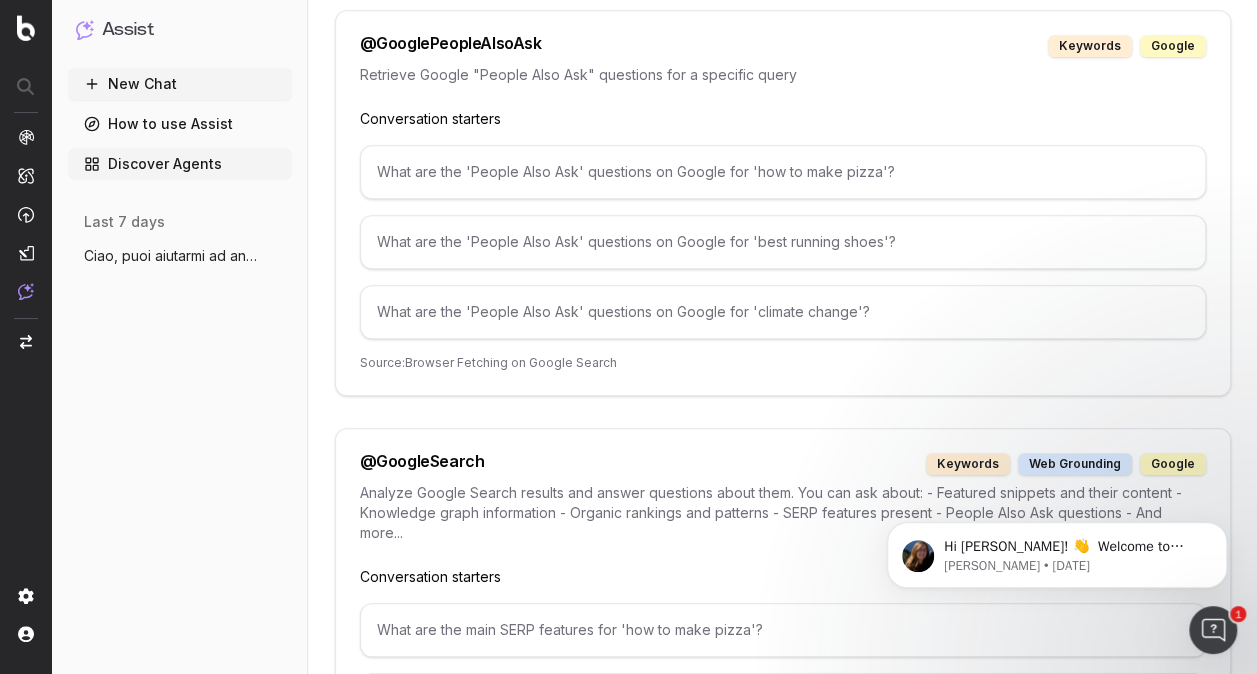 click on "@ GooglePeopleAlsoAsk keywords google Retrieve Google "People Also Ask" questions for a specific query Conversation starters What are the 'People Also Ask' questions on Google for 'how to make pizza'?   What are the 'People Also Ask' questions on Google for 'best running shoes'?   What are the 'People Also Ask' questions on Google for 'climate change'?   Source:  Browser Fetching on Google Search" at bounding box center (783, 203) 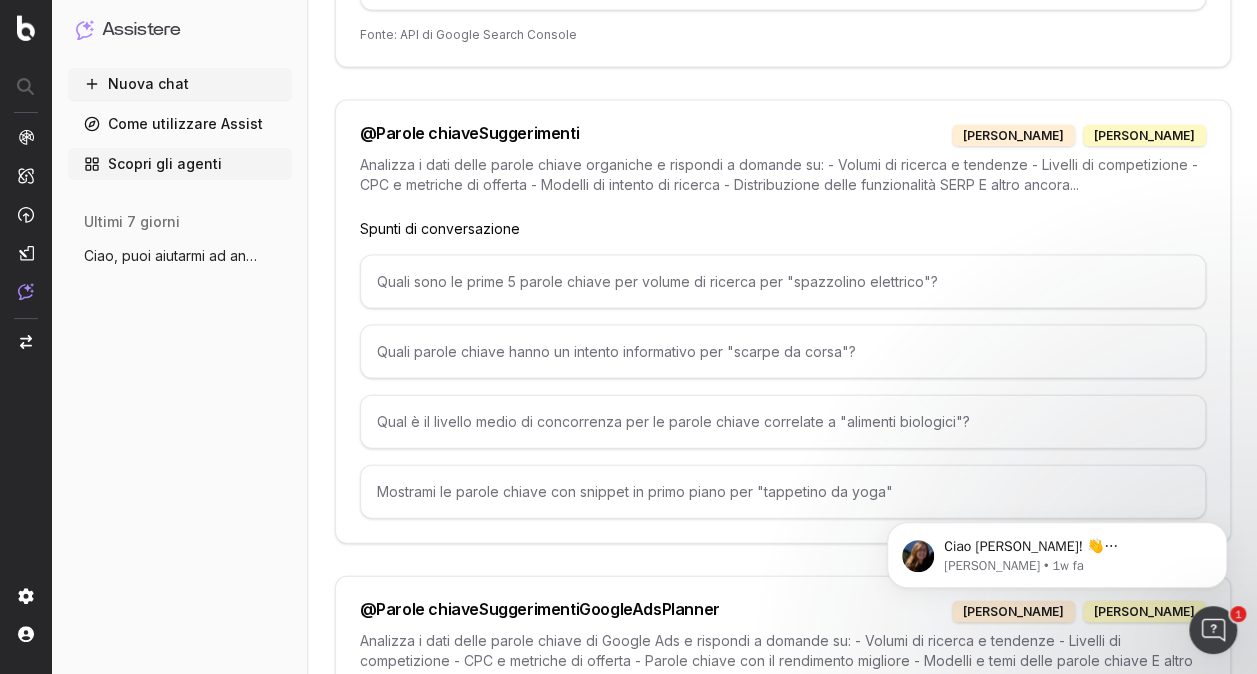scroll, scrollTop: 2000, scrollLeft: 0, axis: vertical 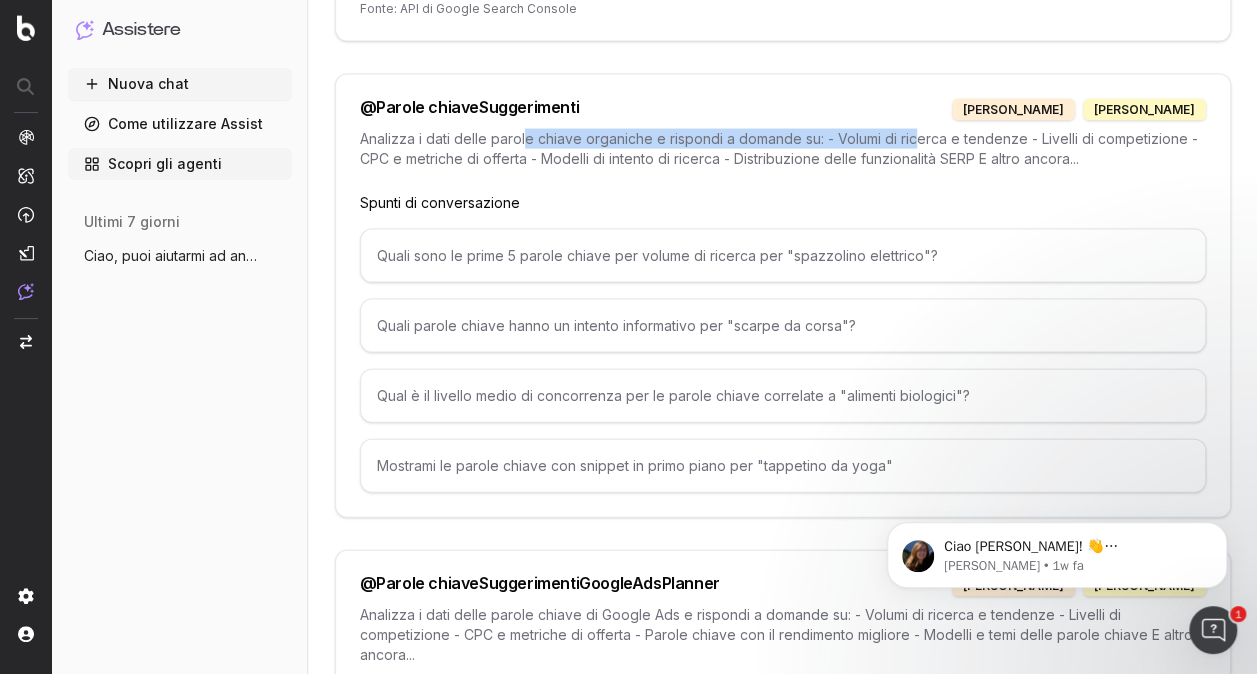 drag, startPoint x: 527, startPoint y: 124, endPoint x: 917, endPoint y: 132, distance: 390.08203 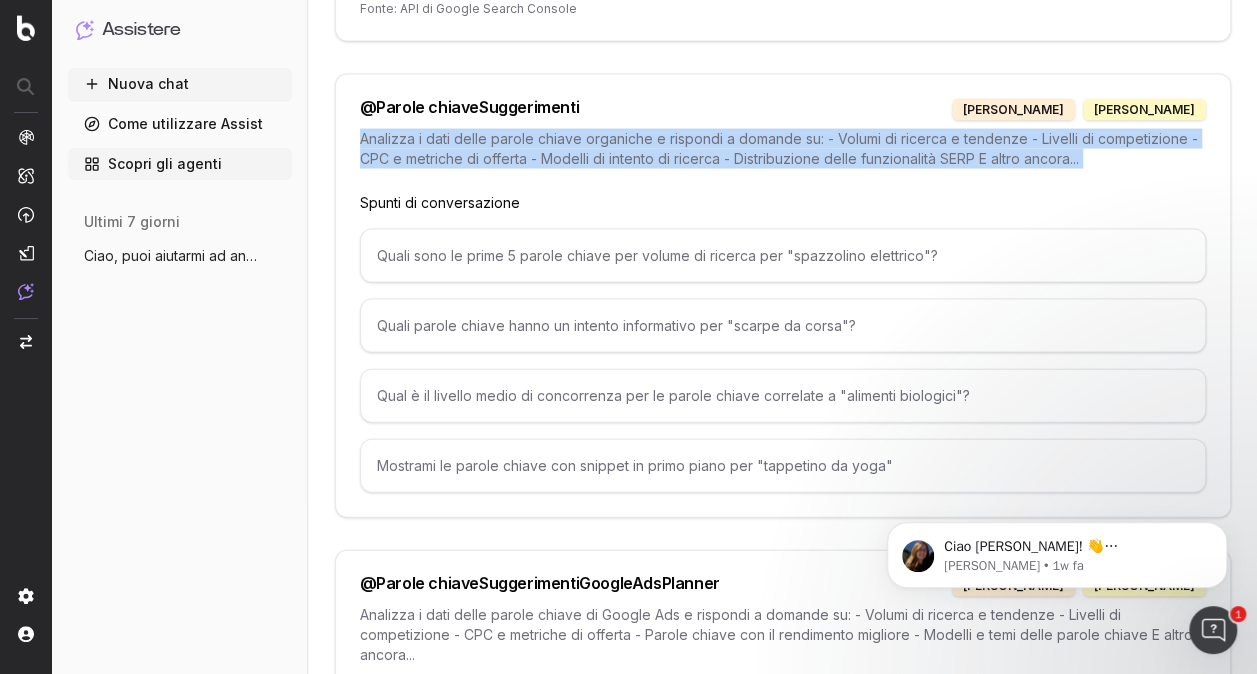 click on "Analizza i dati delle parole chiave organiche e rispondi a domande su:
- Volumi di ricerca e tendenze
- Livelli di competizione
- CPC e metriche di offerta
- Modelli di intento di ricerca
- Distribuzione delle funzionalità SERP
E altro ancora..." at bounding box center (783, 149) 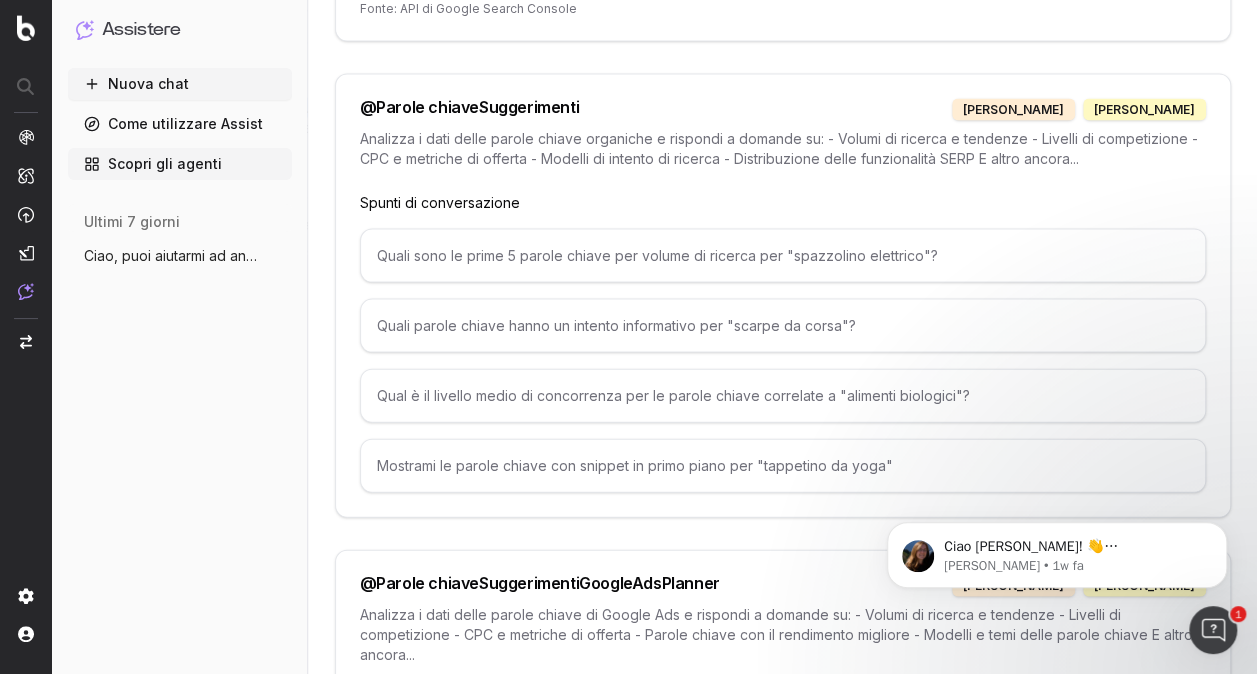 click on "Analizza i dati delle parole chiave organiche e rispondi a domande su:
- Volumi di ricerca e tendenze
- Livelli di competizione
- CPC e metriche di offerta
- Modelli di intento di ricerca
- Distribuzione delle funzionalità SERP
E altro ancora..." at bounding box center (783, 149) 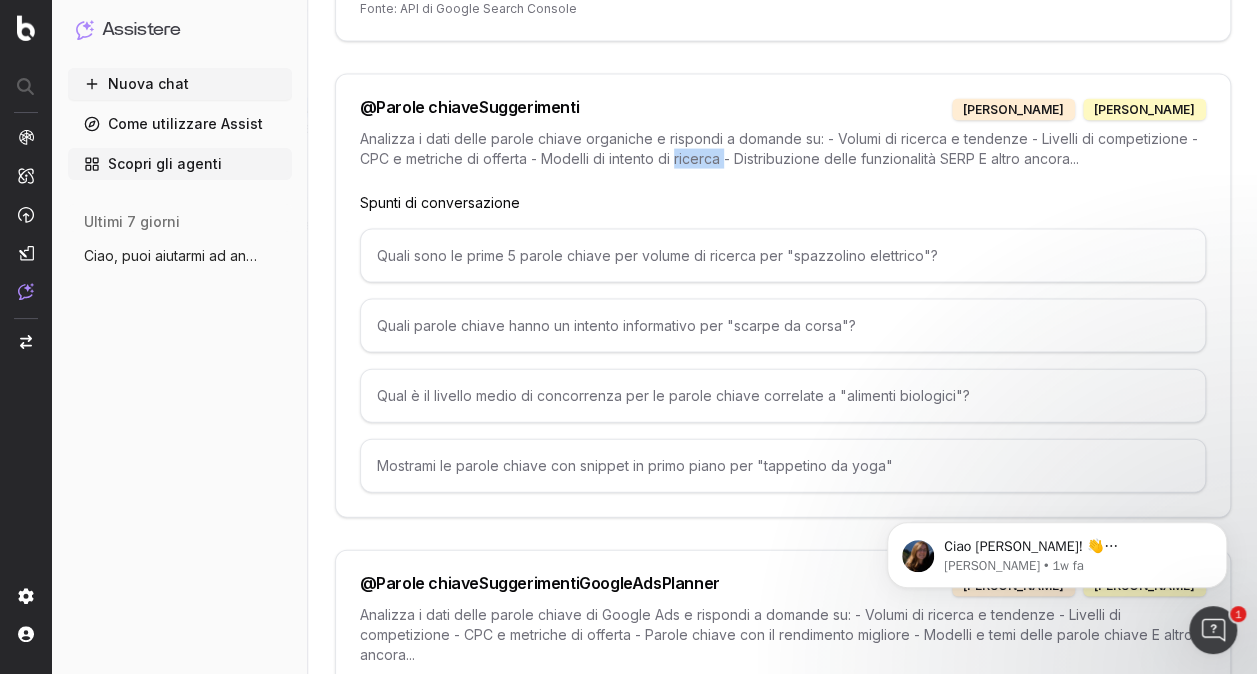 click on "Analizza i dati delle parole chiave organiche e rispondi a domande su:
- Volumi di ricerca e tendenze
- Livelli di competizione
- CPC e metriche di offerta
- Modelli di intento di ricerca
- Distribuzione delle funzionalità SERP
E altro ancora..." at bounding box center [783, 149] 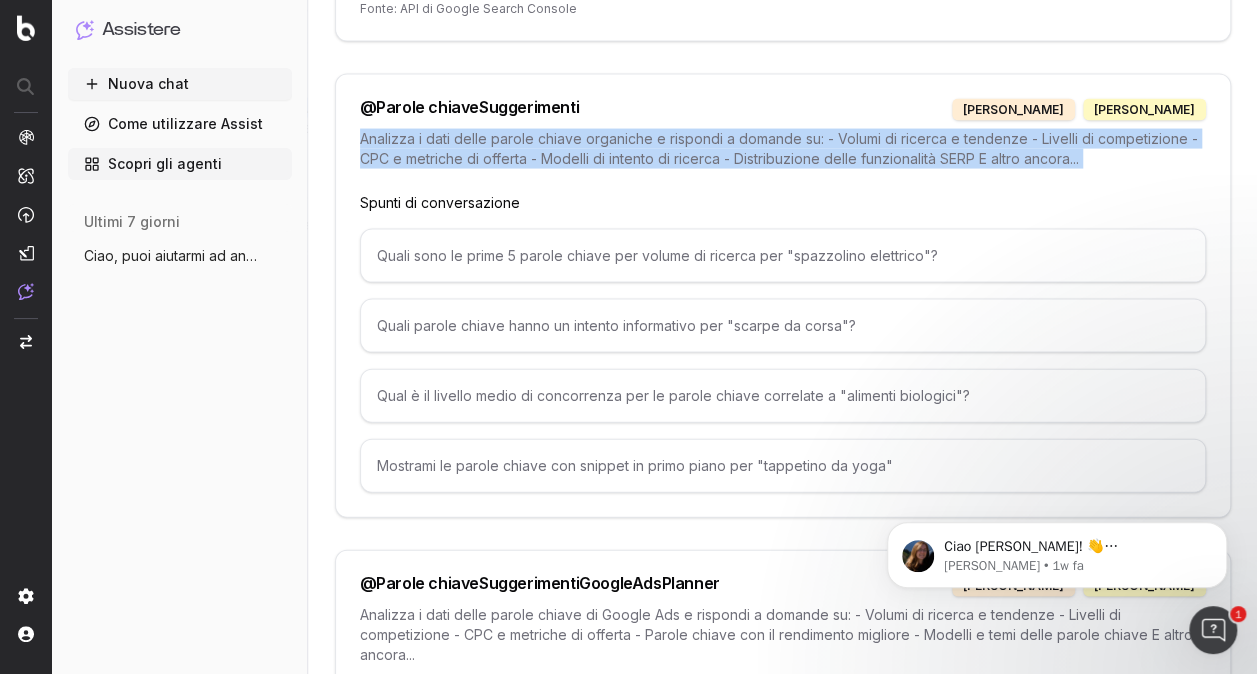 click on "Analizza i dati delle parole chiave organiche e rispondi a domande su:
- Volumi di ricerca e tendenze
- Livelli di competizione
- CPC e metriche di offerta
- Modelli di intento di ricerca
- Distribuzione delle funzionalità SERP
E altro ancora..." at bounding box center (783, 149) 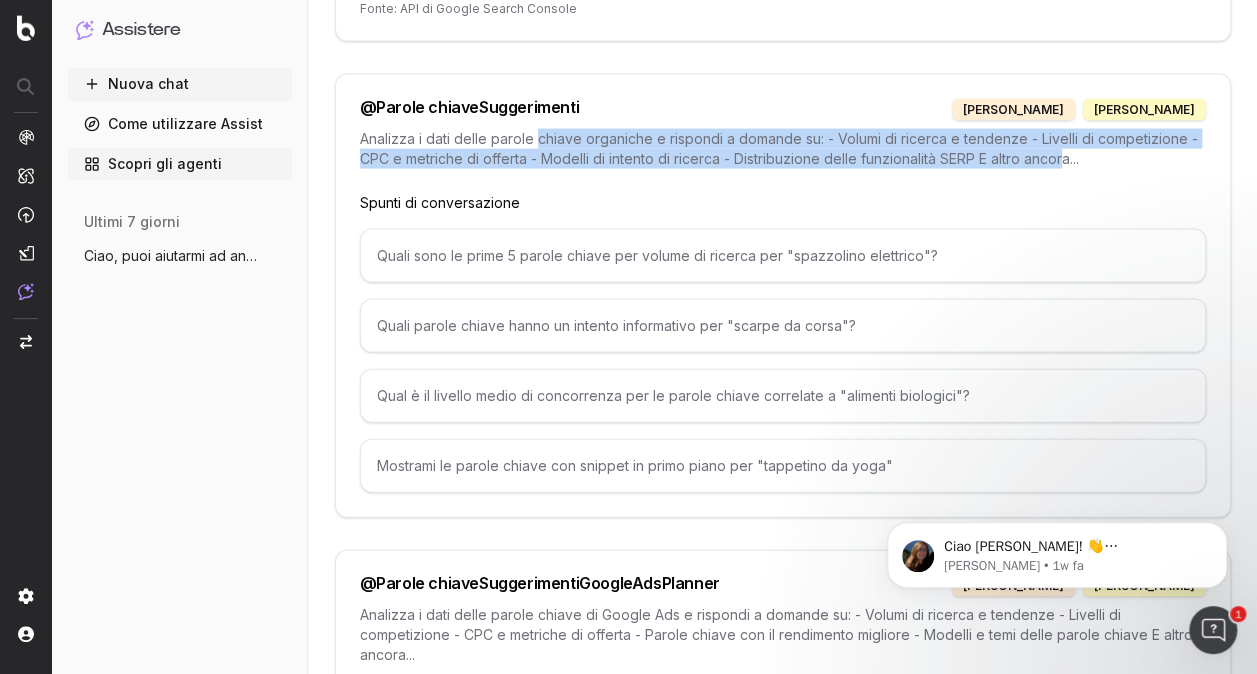 drag, startPoint x: 536, startPoint y: 124, endPoint x: 1062, endPoint y: 149, distance: 526.59375 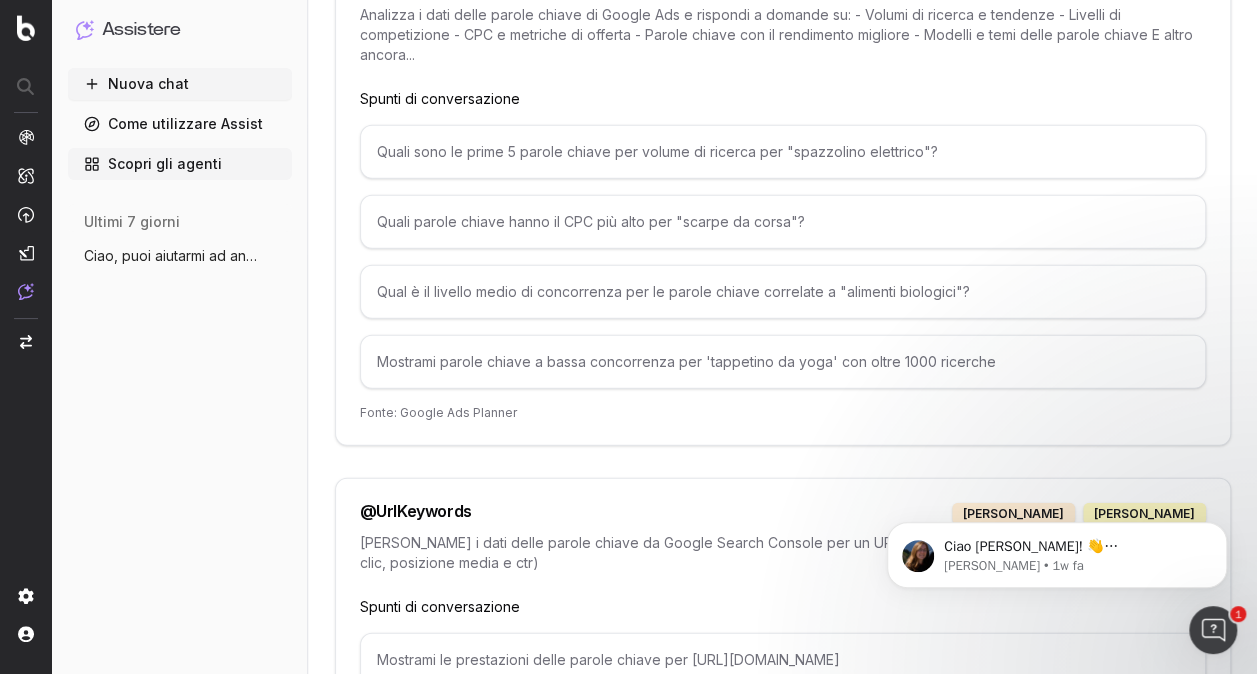 scroll, scrollTop: 2794, scrollLeft: 0, axis: vertical 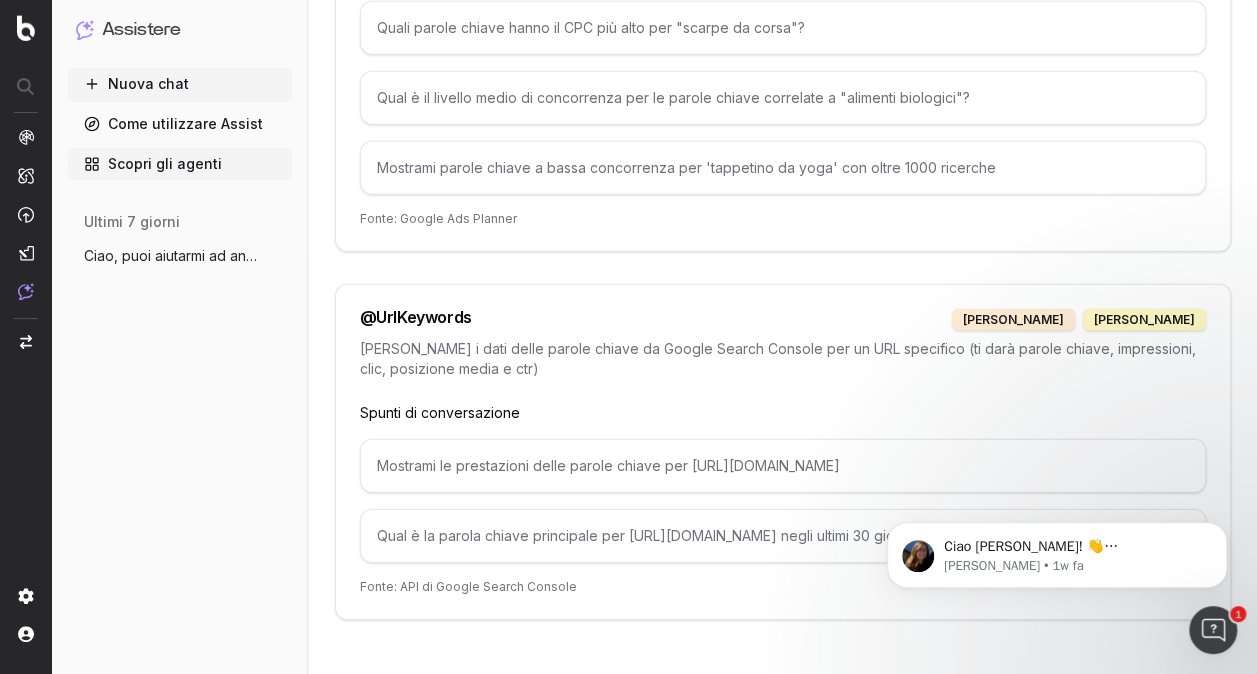 click on "UrlKeywords" at bounding box center [424, 317] 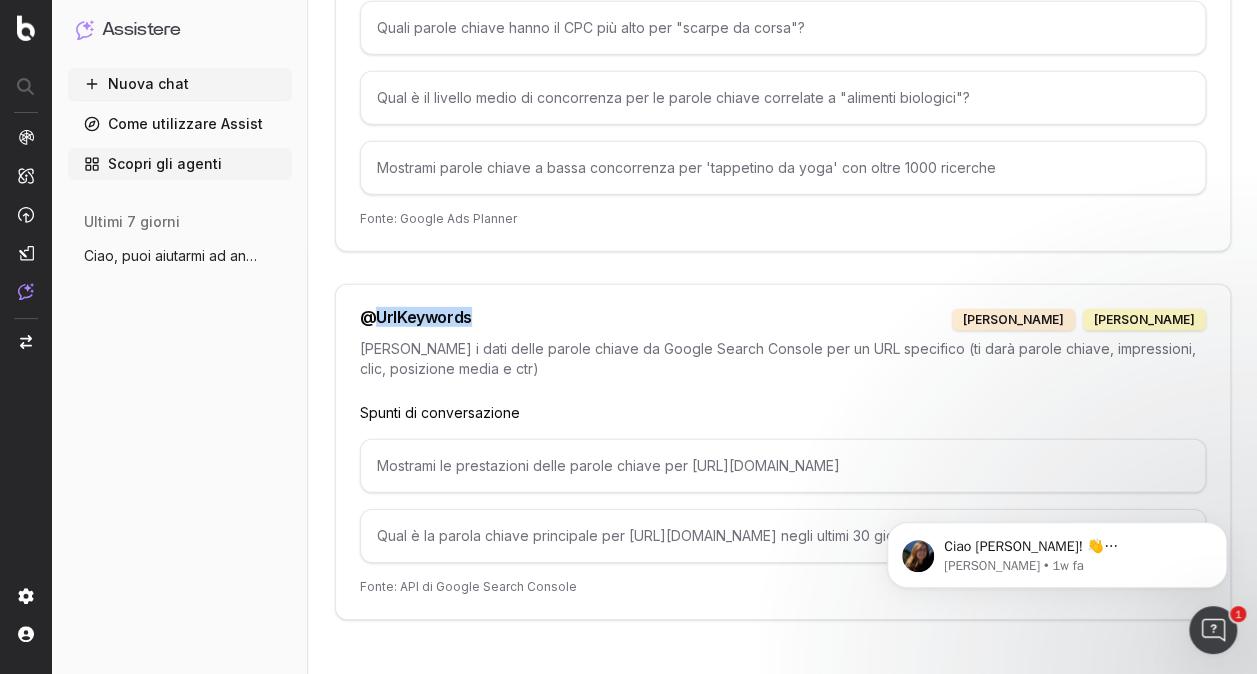 click on "UrlKeywords" at bounding box center (424, 317) 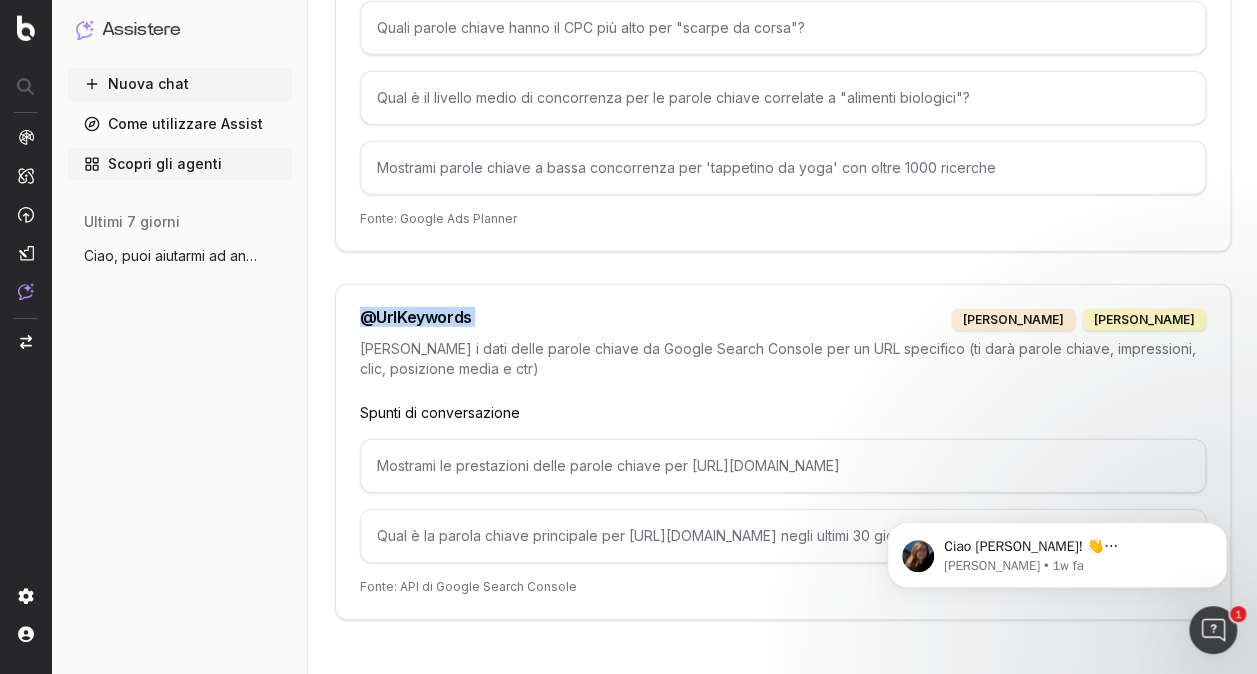 drag, startPoint x: 410, startPoint y: 292, endPoint x: 566, endPoint y: 298, distance: 156.11534 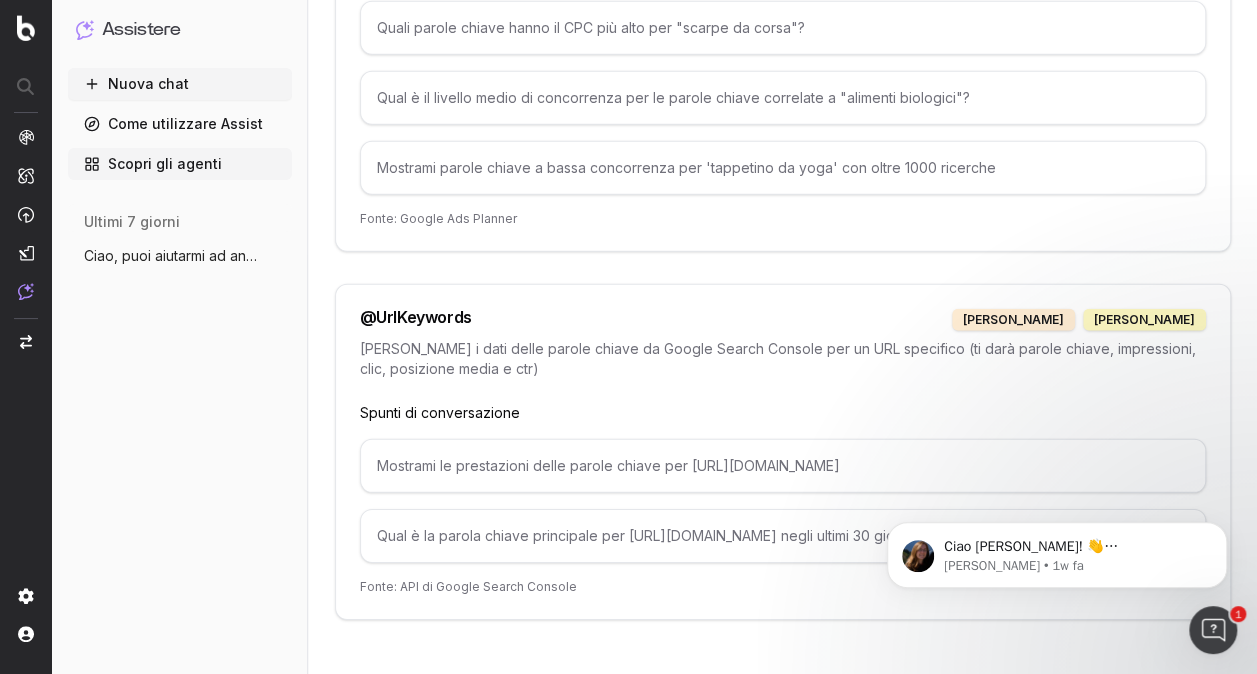 click on "[PERSON_NAME] i dati delle parole chiave da Google Search Console per un URL specifico (ti darà parole chiave, impressioni, clic, posizione media e ctr)" at bounding box center (783, 359) 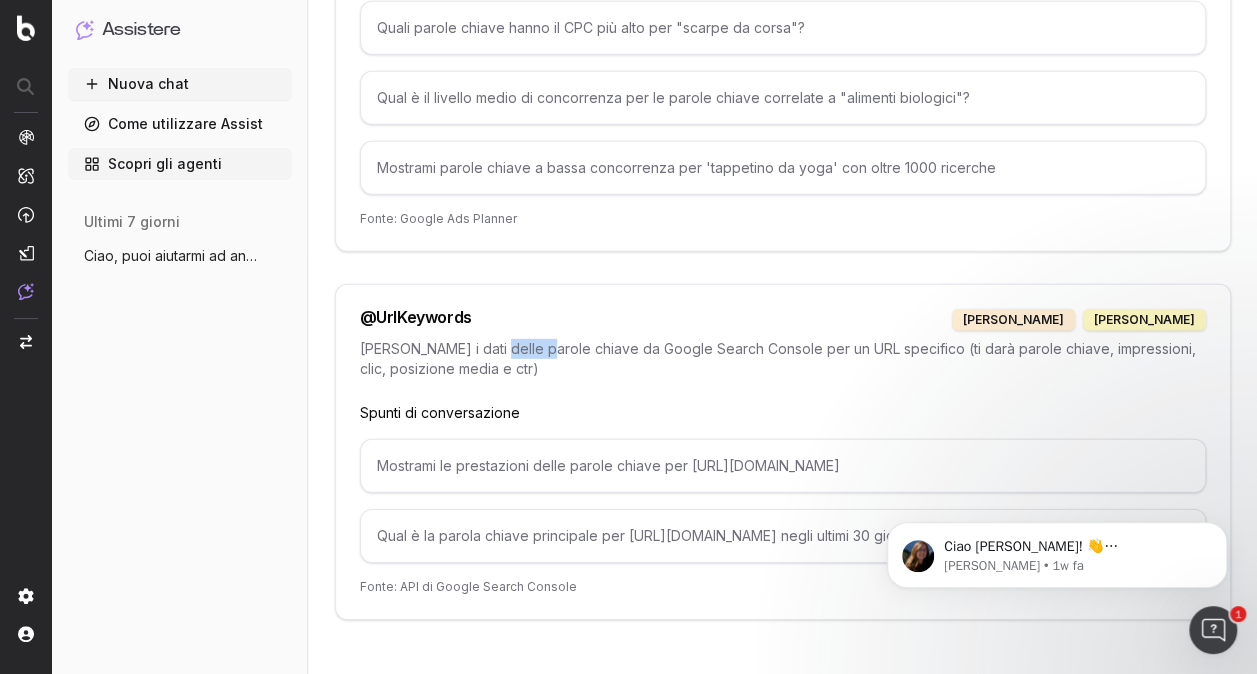 click on "[PERSON_NAME] i dati delle parole chiave da Google Search Console per un URL specifico (ti darà parole chiave, impressioni, clic, posizione media e ctr)" at bounding box center (783, 359) 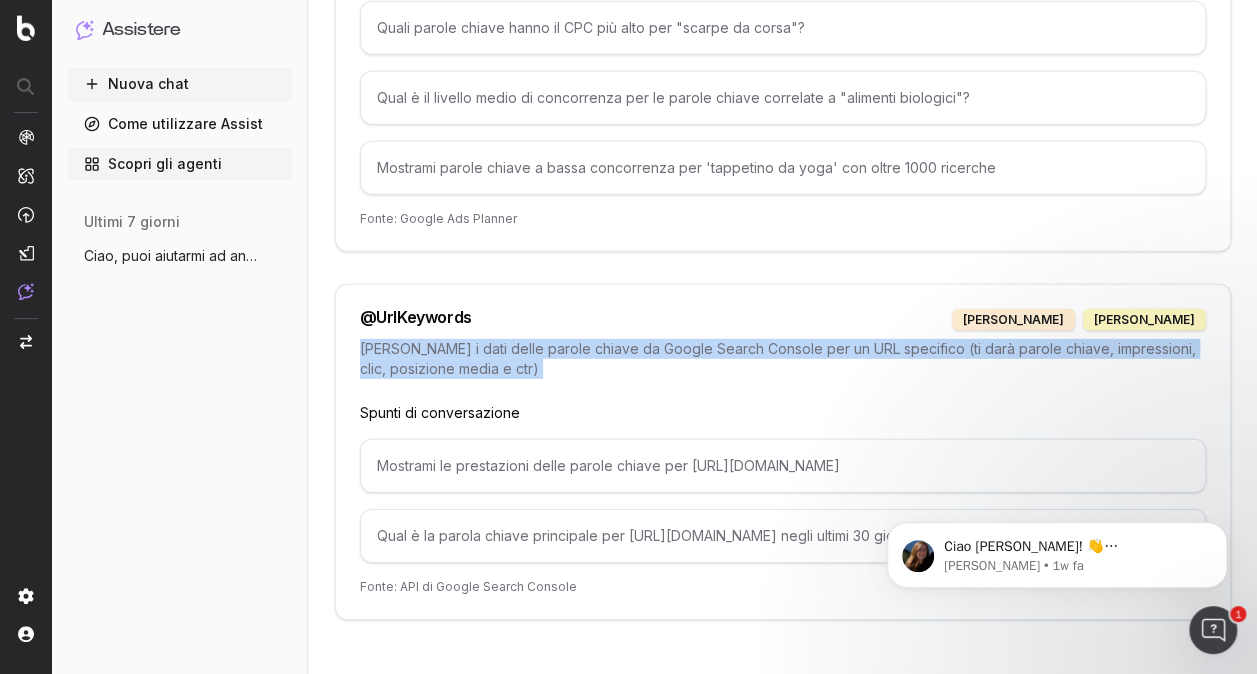 drag, startPoint x: 503, startPoint y: 330, endPoint x: 501, endPoint y: 354, distance: 24.083189 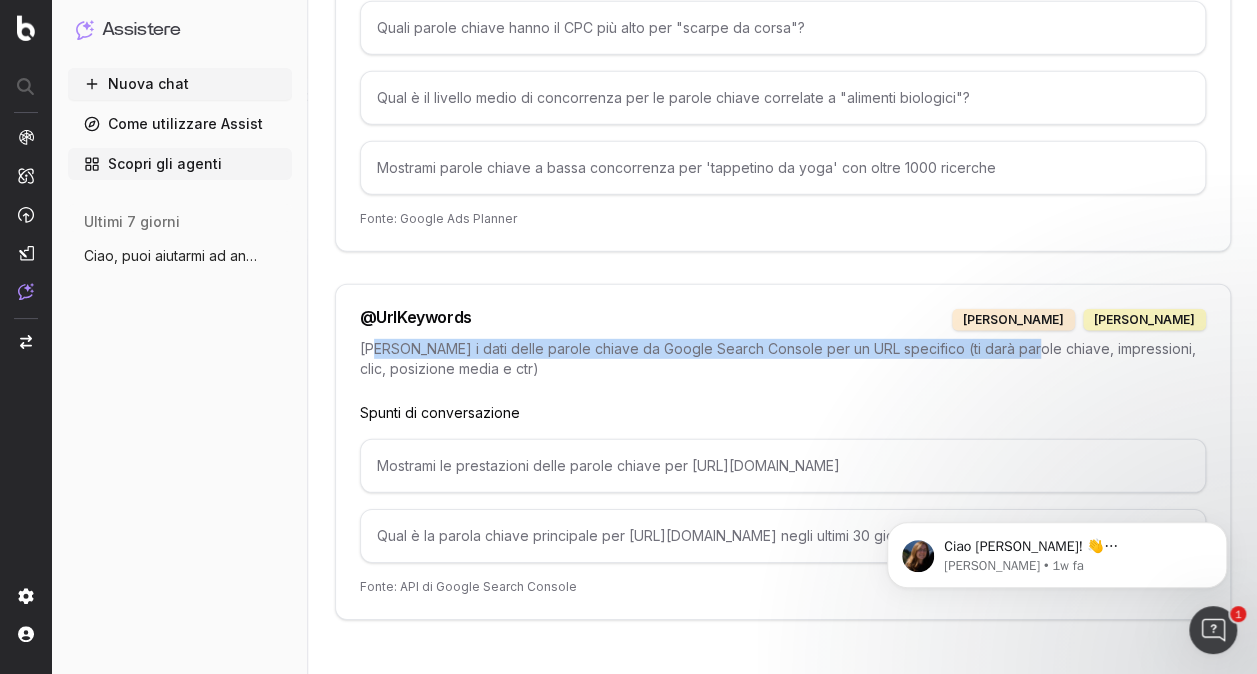 drag, startPoint x: 984, startPoint y: 322, endPoint x: 372, endPoint y: 320, distance: 612.0033 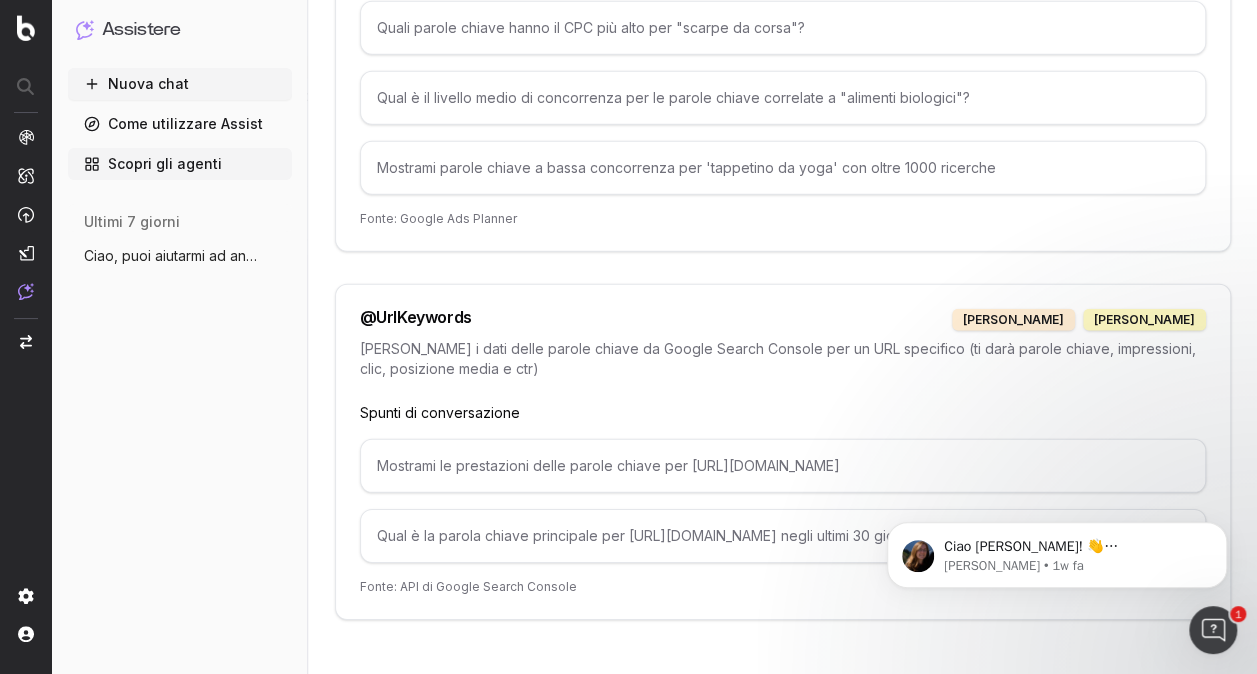 drag, startPoint x: 372, startPoint y: 320, endPoint x: 508, endPoint y: 344, distance: 138.10141 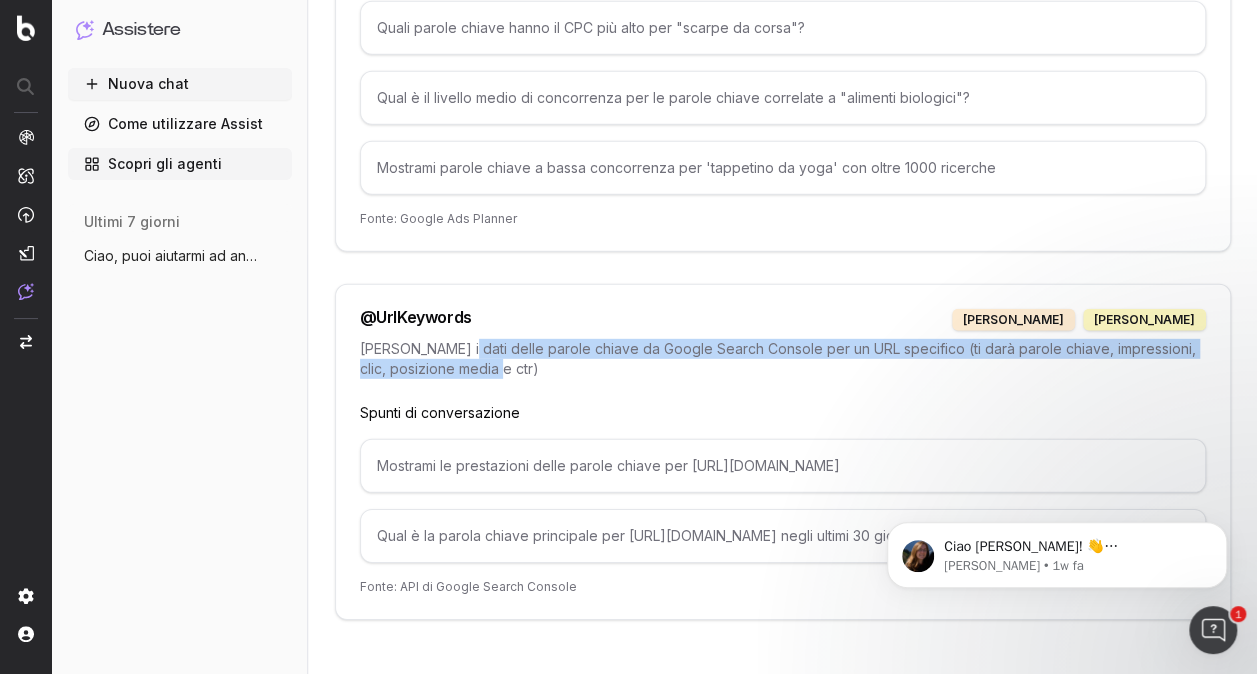 drag, startPoint x: 522, startPoint y: 346, endPoint x: 440, endPoint y: 328, distance: 83.95237 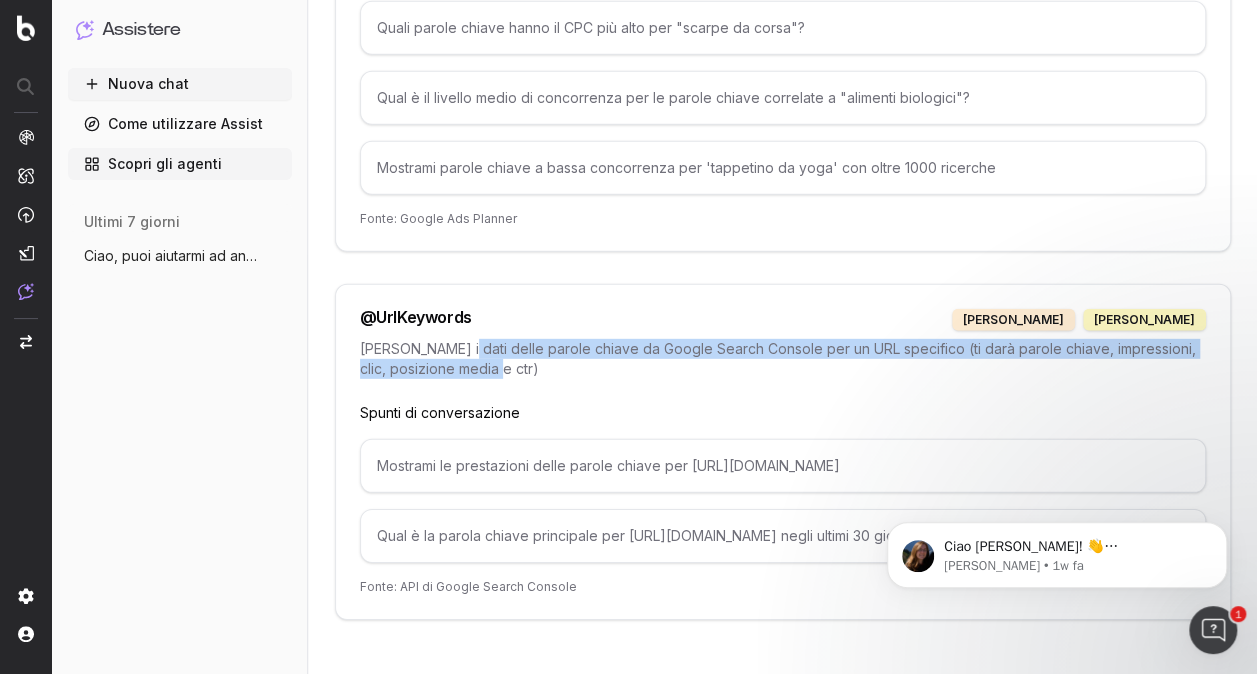 drag, startPoint x: 545, startPoint y: 442, endPoint x: 1056, endPoint y: 442, distance: 511 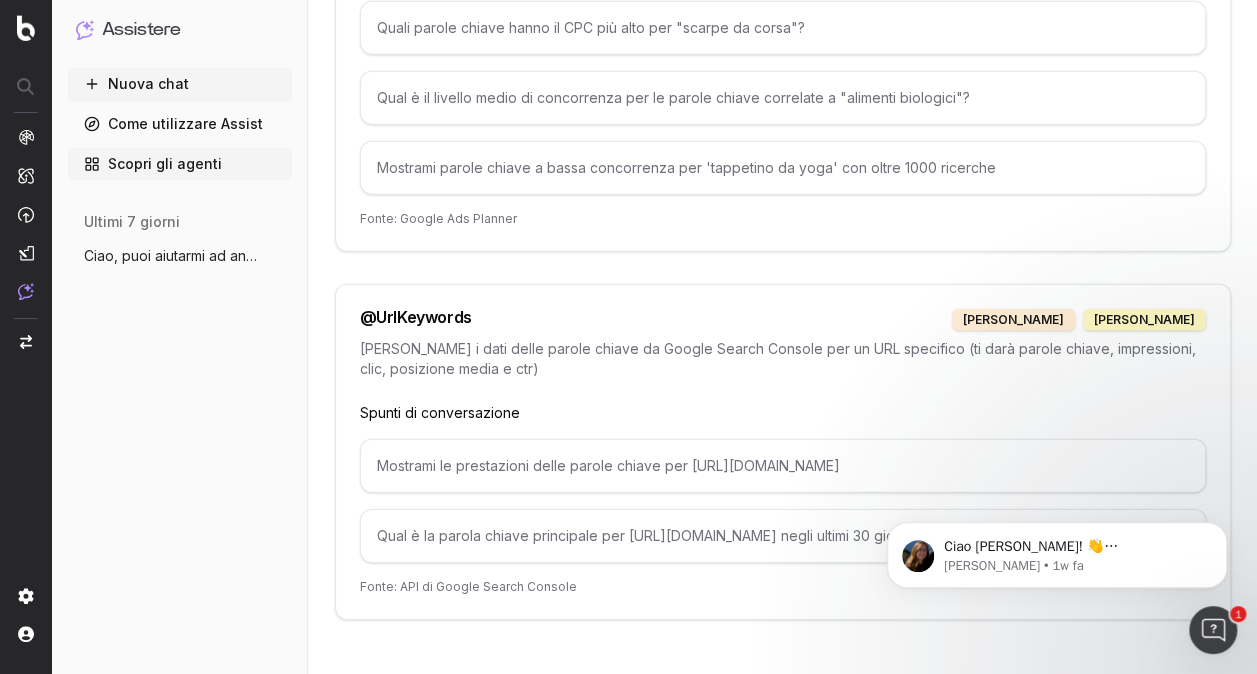 click on "UrlKeywords" at bounding box center (424, 317) 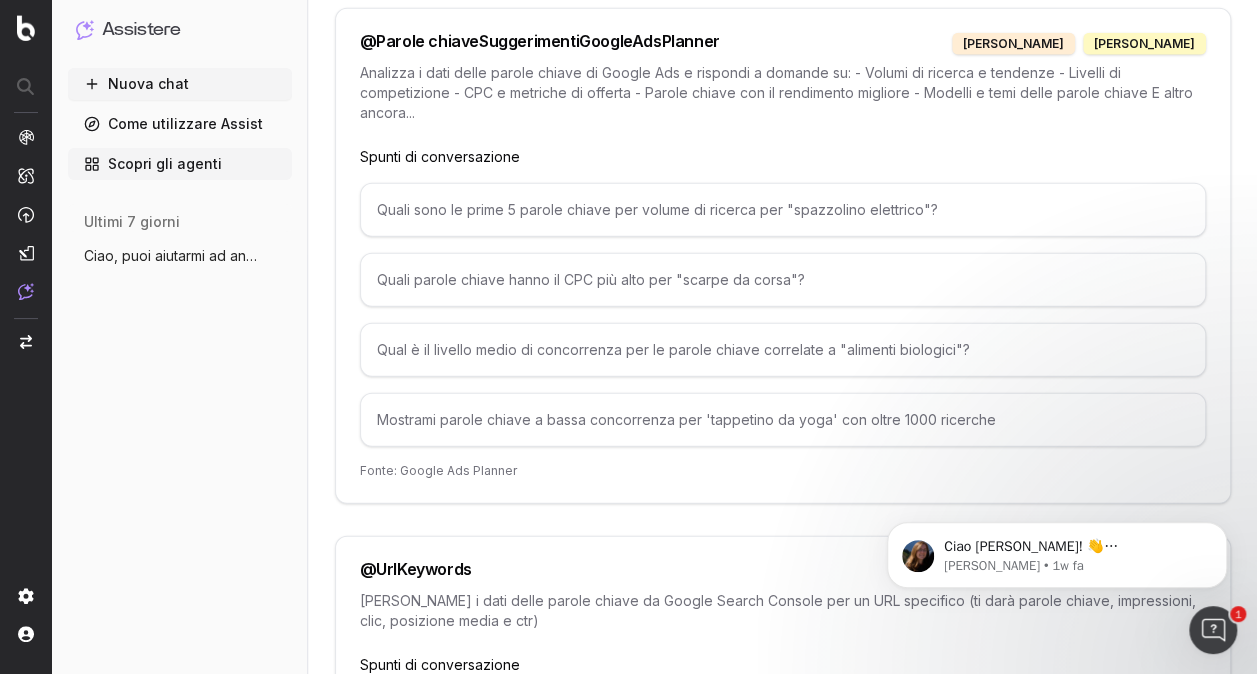 scroll, scrollTop: 2794, scrollLeft: 0, axis: vertical 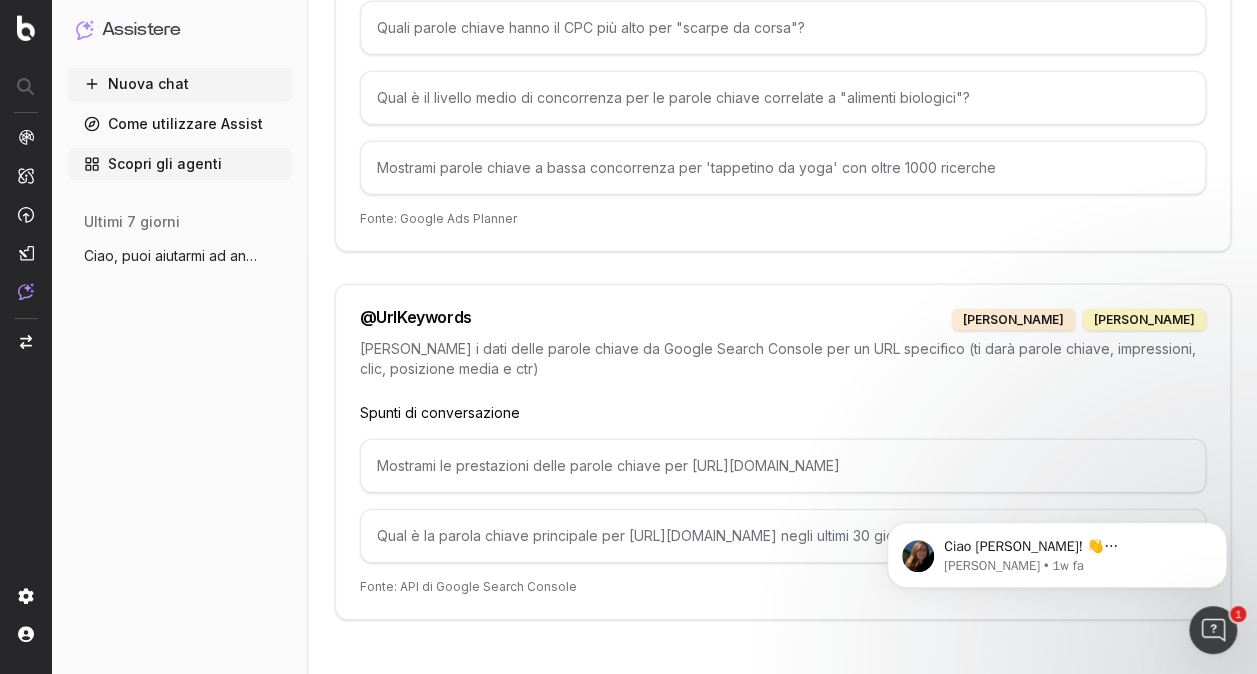 click on "Mostrami le prestazioni delle parole chiave per [URL][DOMAIN_NAME]" at bounding box center (608, 465) 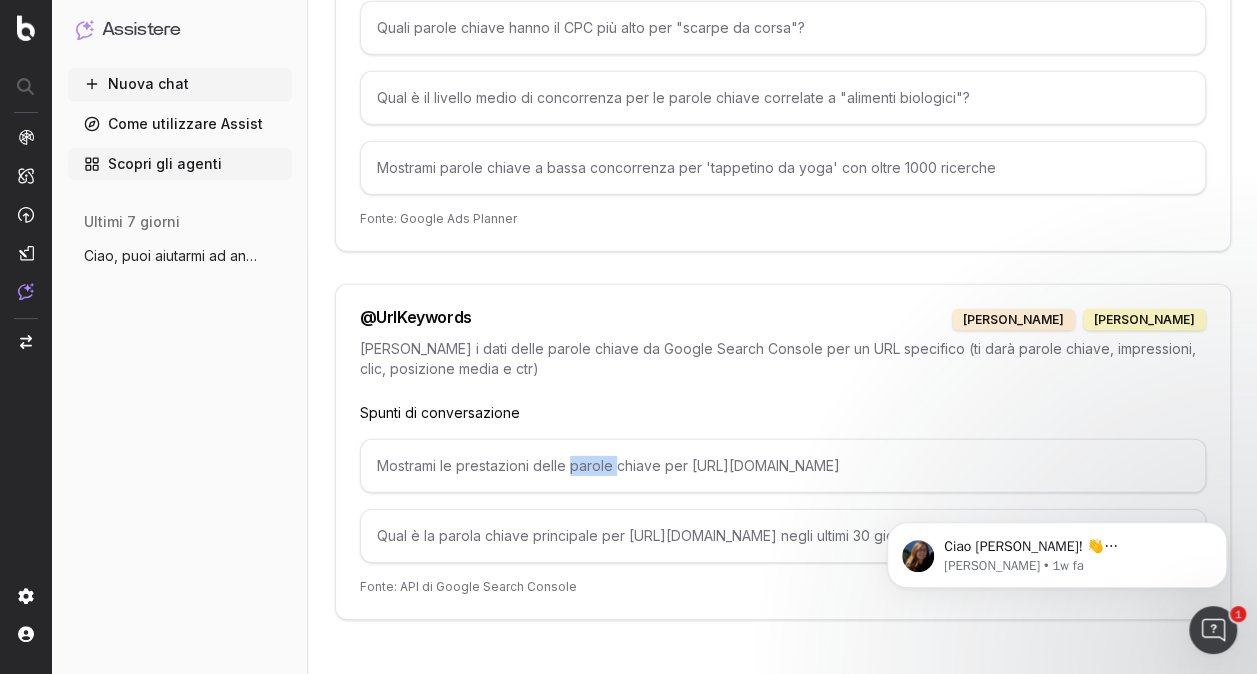 click on "Mostrami le prestazioni delle parole chiave per [URL][DOMAIN_NAME]" at bounding box center [608, 465] 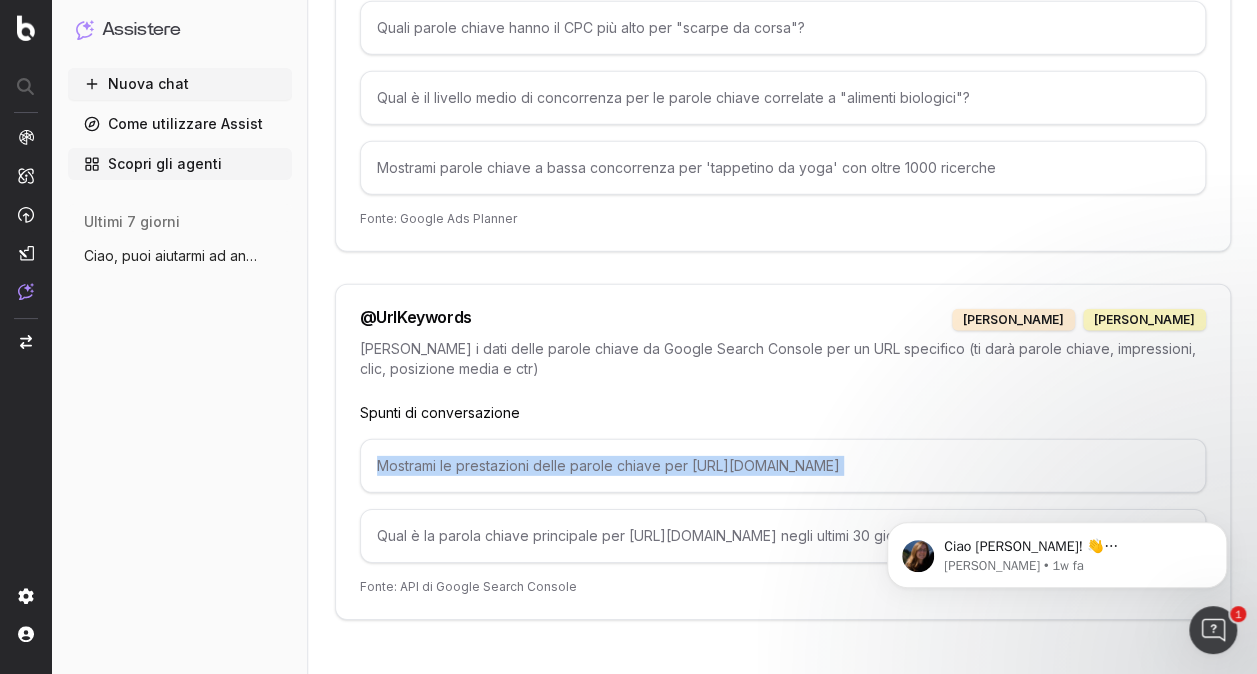 copy on "Mostrami le prestazioni delle parole chiave per [URL][DOMAIN_NAME]" 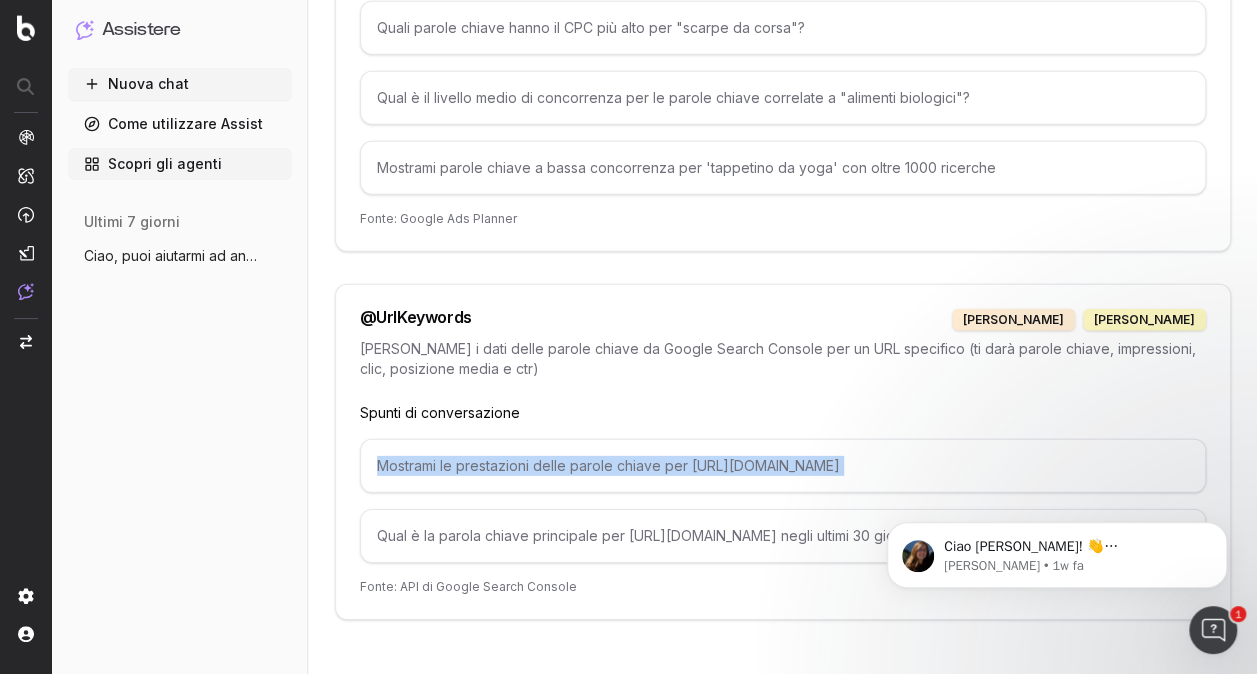 click on "Mostrami le prestazioni delle parole chiave per [URL][DOMAIN_NAME]" at bounding box center [608, 465] 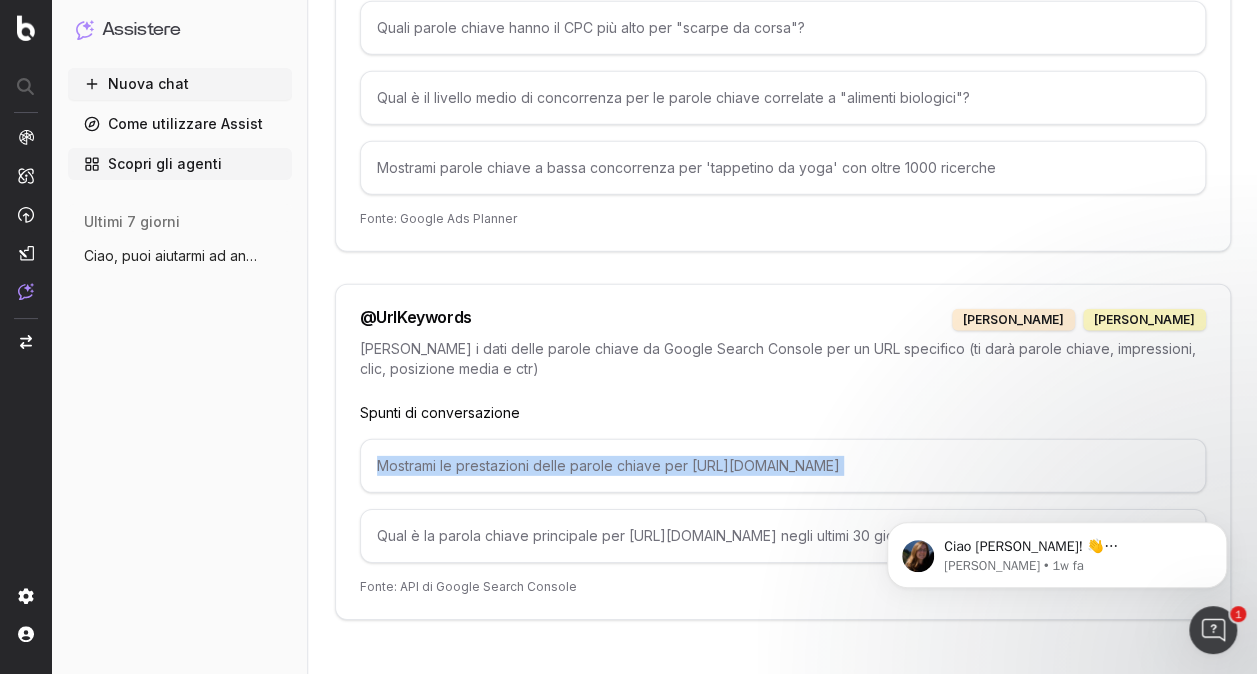 drag, startPoint x: 1061, startPoint y: 443, endPoint x: 368, endPoint y: 445, distance: 693.00287 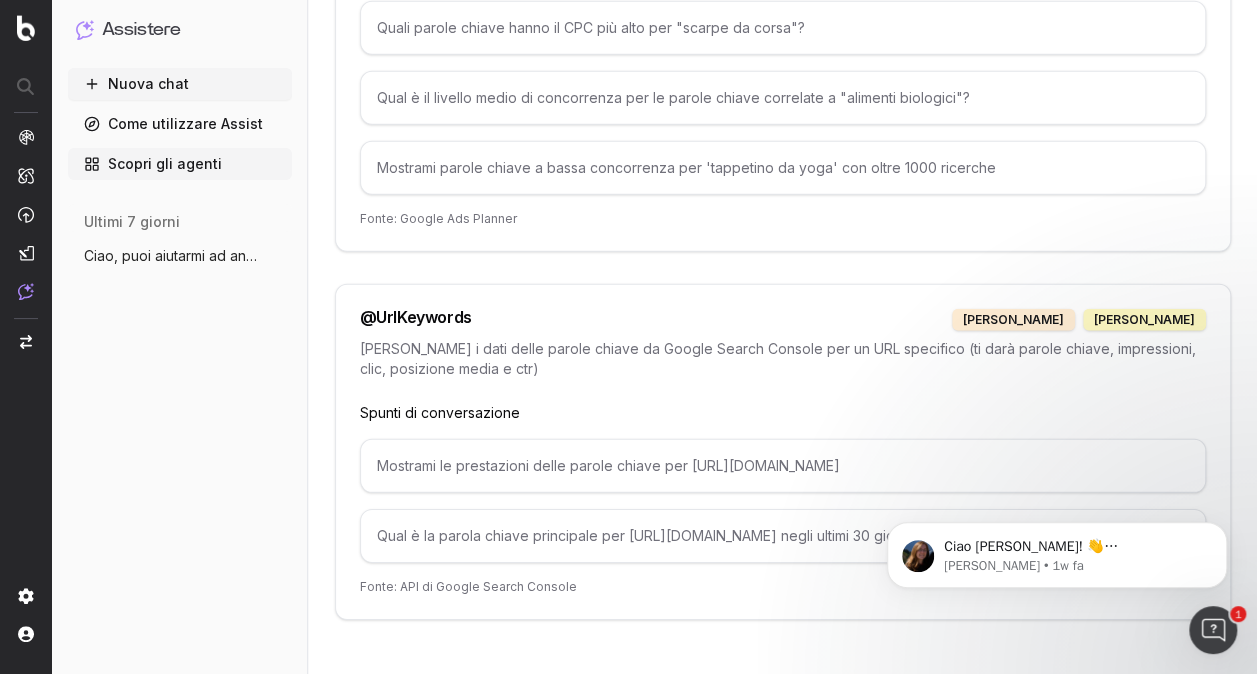 click on "Qual è la parola chiave principale per [URL][DOMAIN_NAME] negli ultimi 30 giorni?" at bounding box center [647, 535] 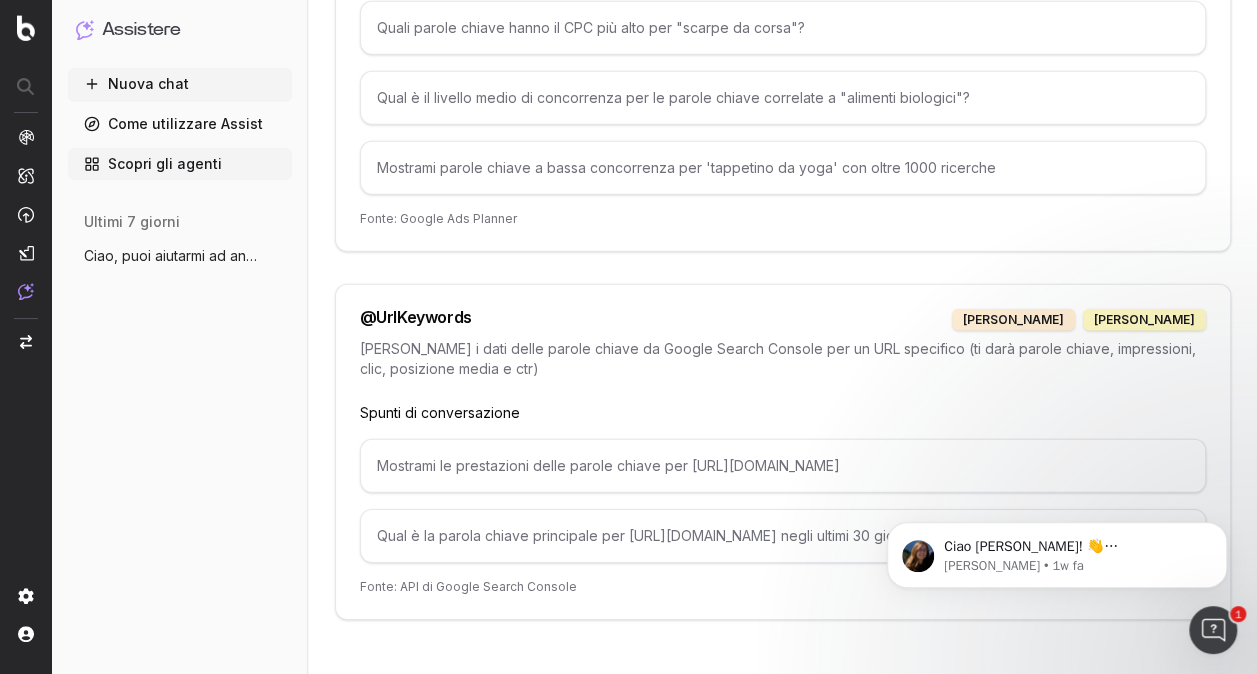 drag, startPoint x: 378, startPoint y: 437, endPoint x: 1048, endPoint y: 450, distance: 670.1261 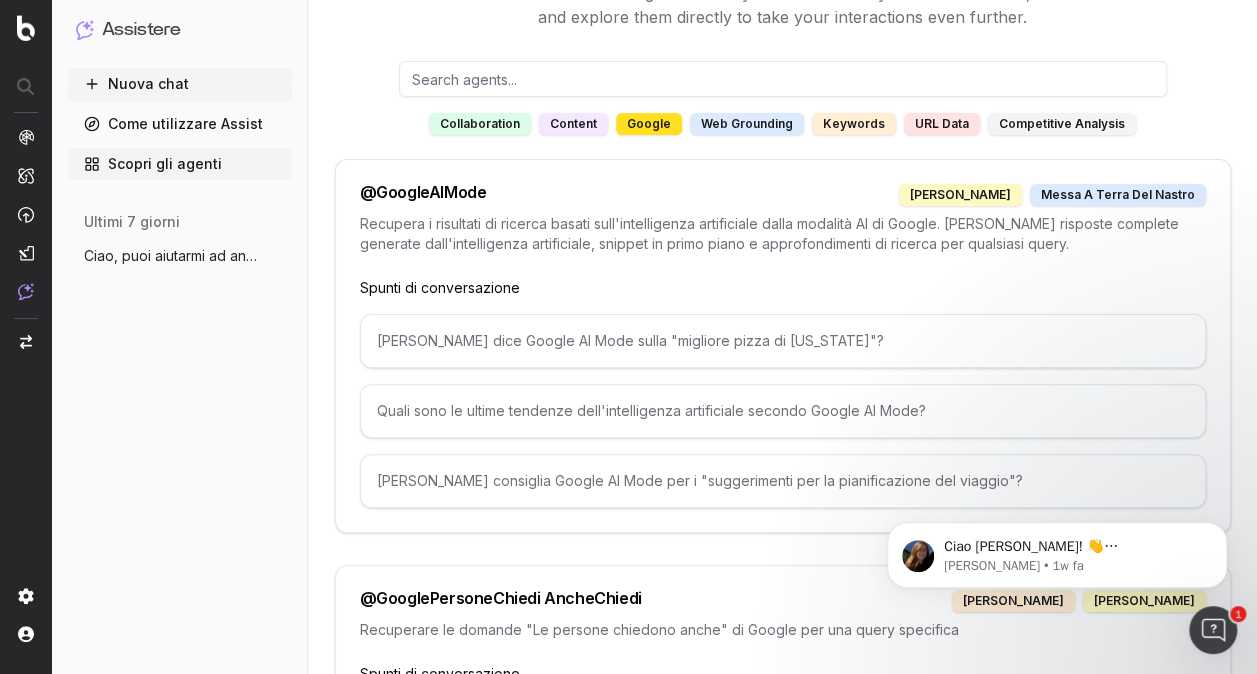 scroll, scrollTop: 0, scrollLeft: 0, axis: both 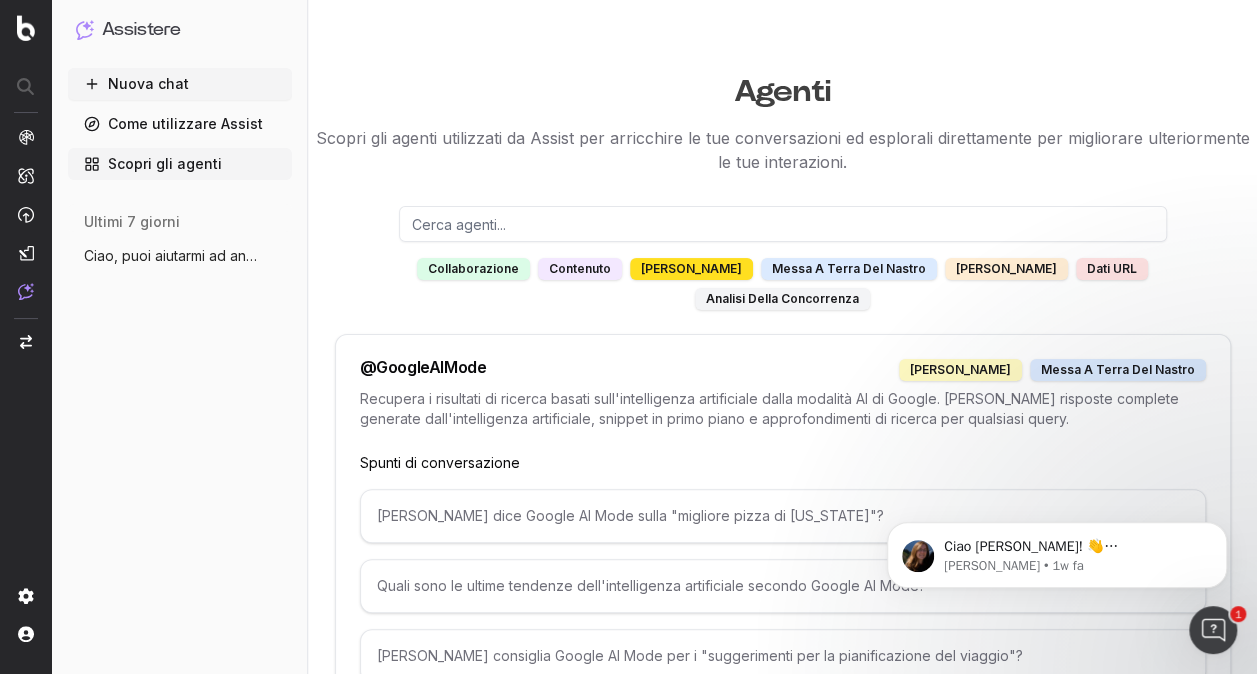 click at bounding box center [783, 224] 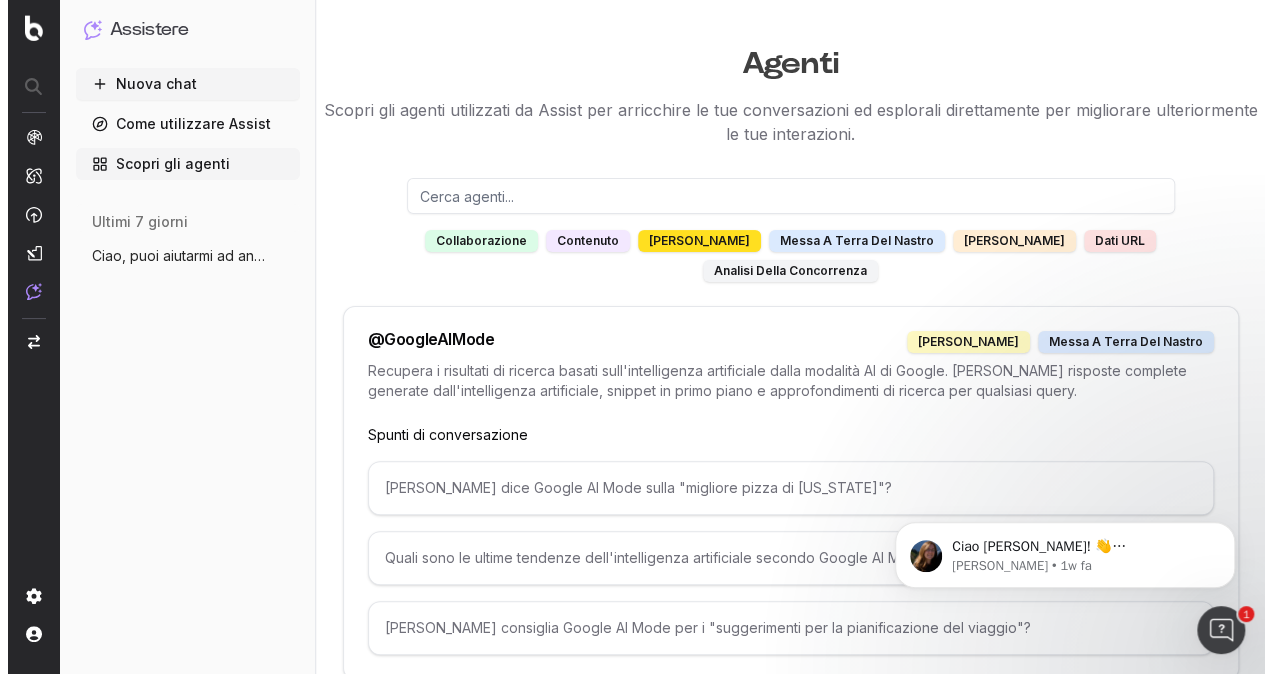 scroll, scrollTop: 0, scrollLeft: 0, axis: both 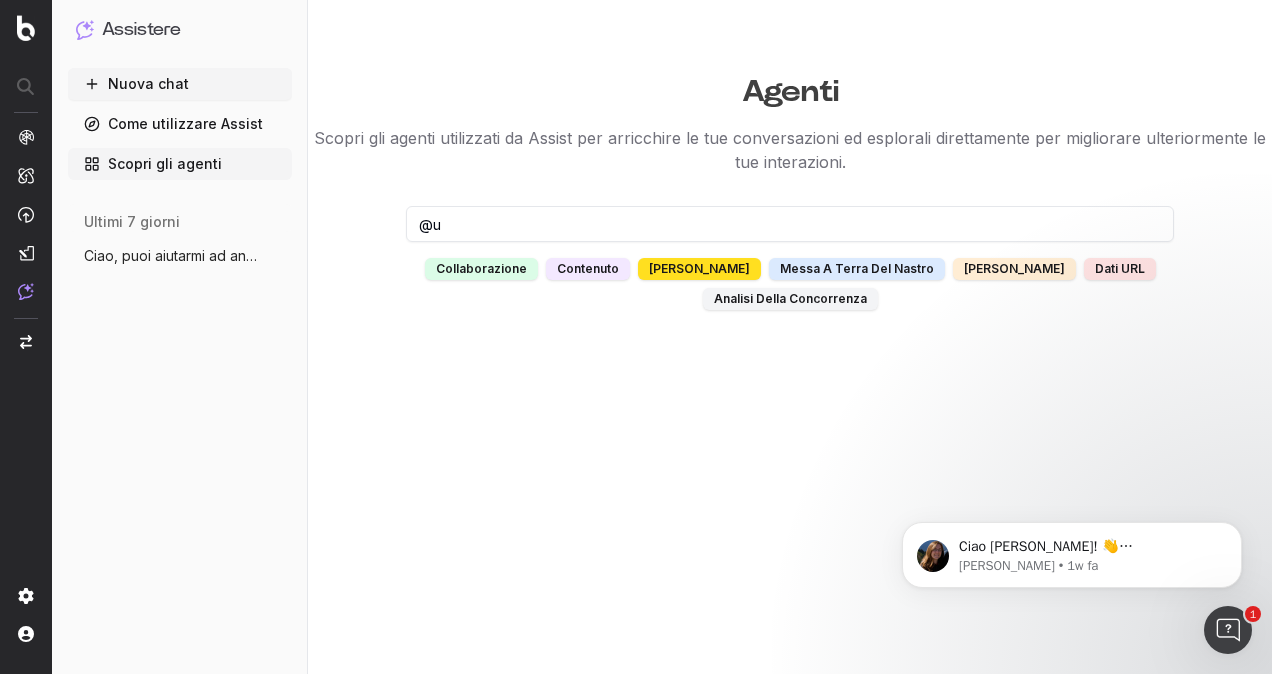 type on "@" 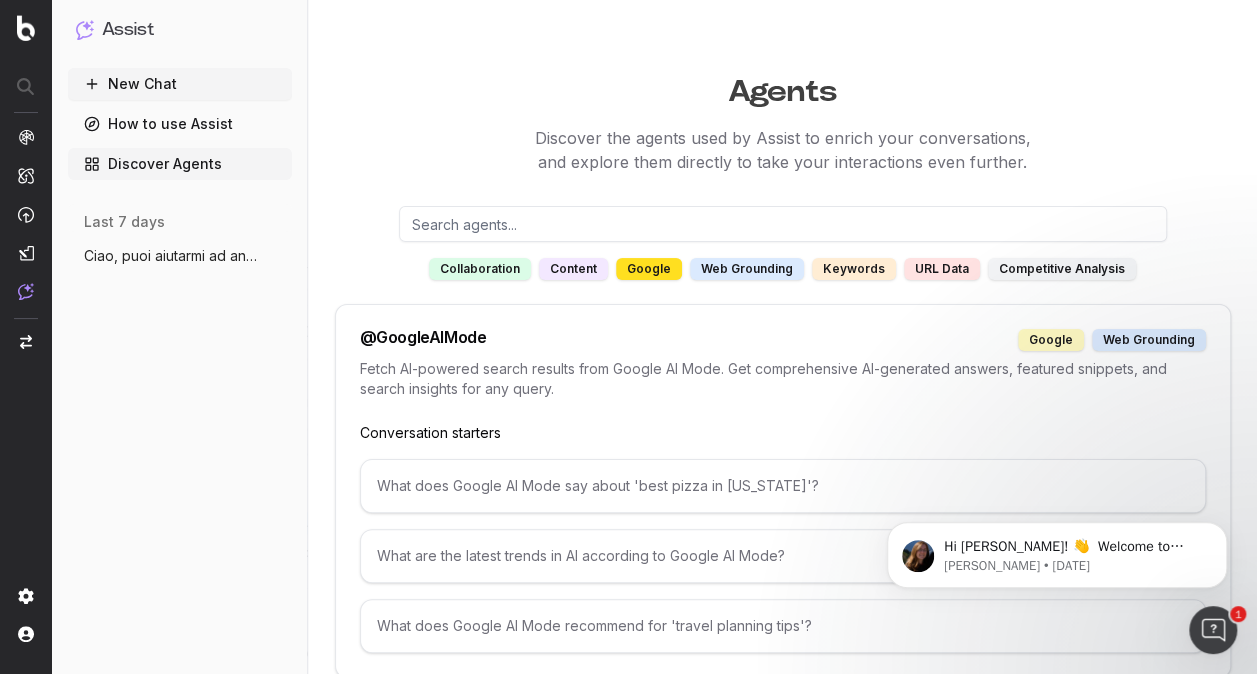 click at bounding box center (783, 224) 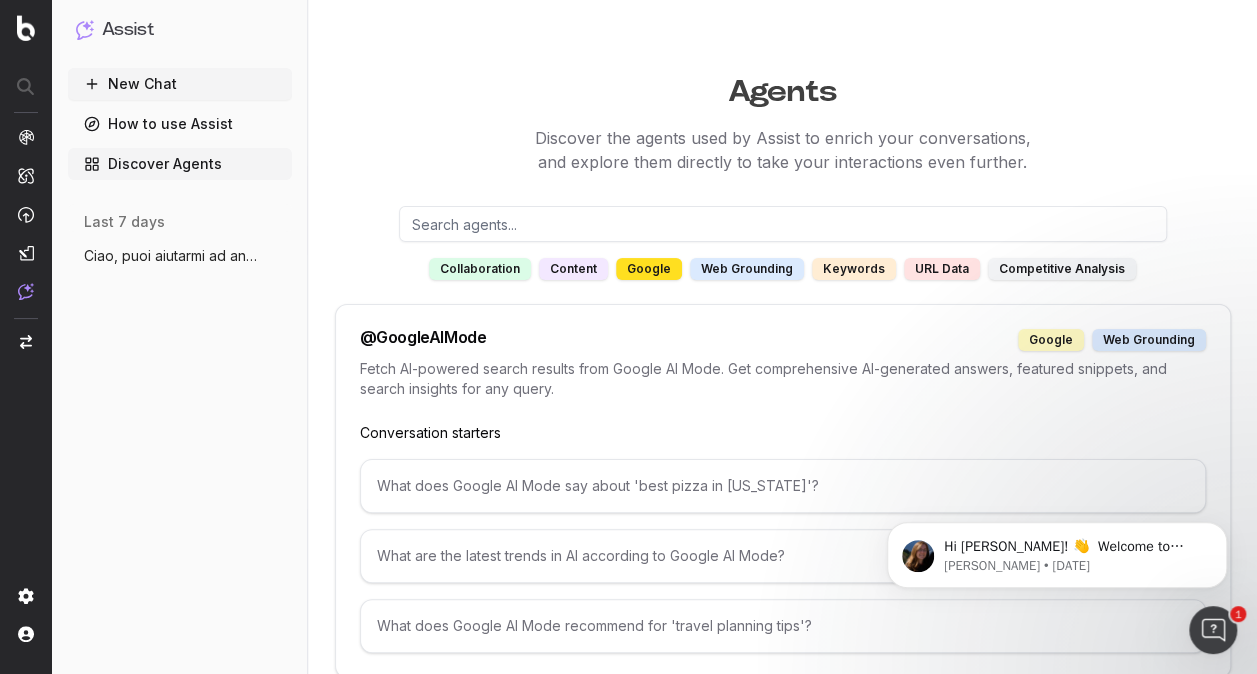 type on "@" 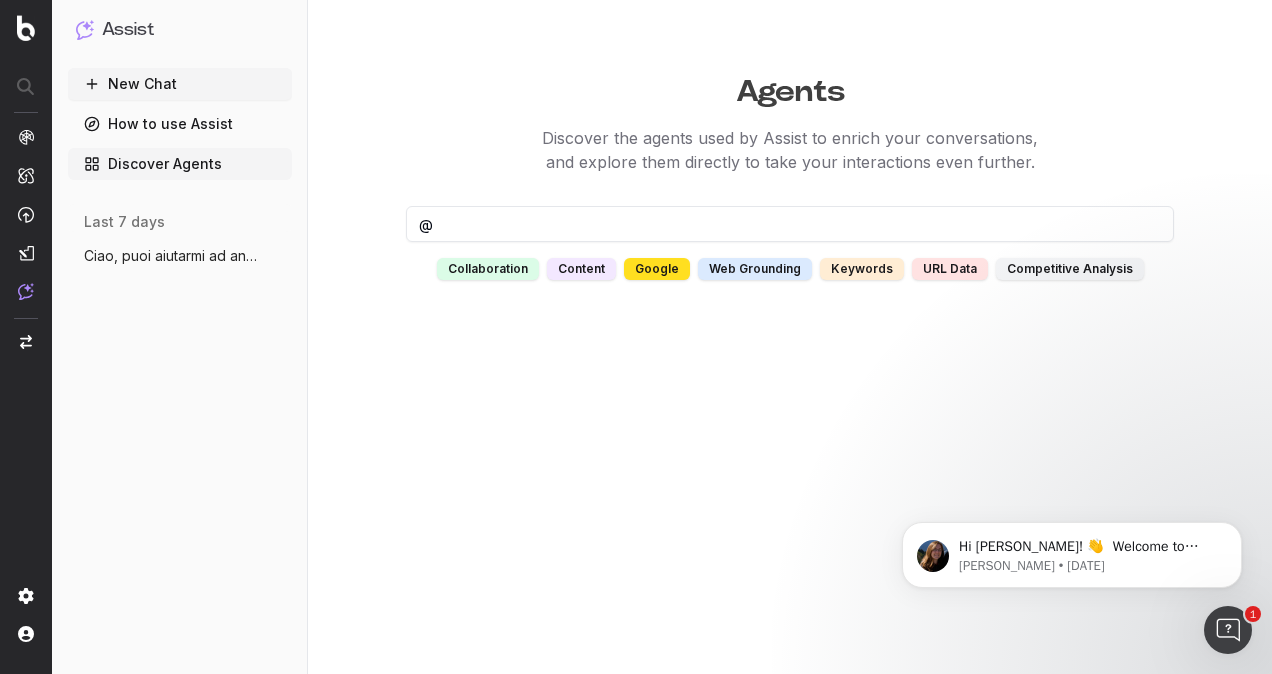 type 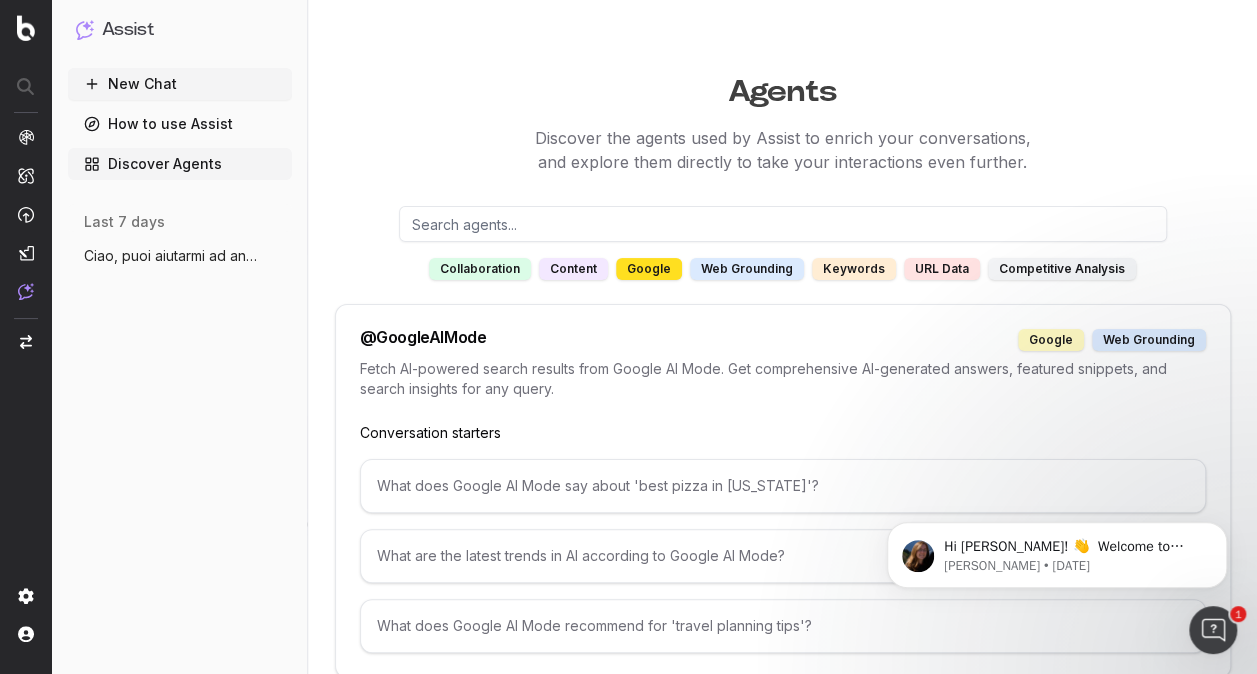 click on "New Chat" at bounding box center [142, 84] 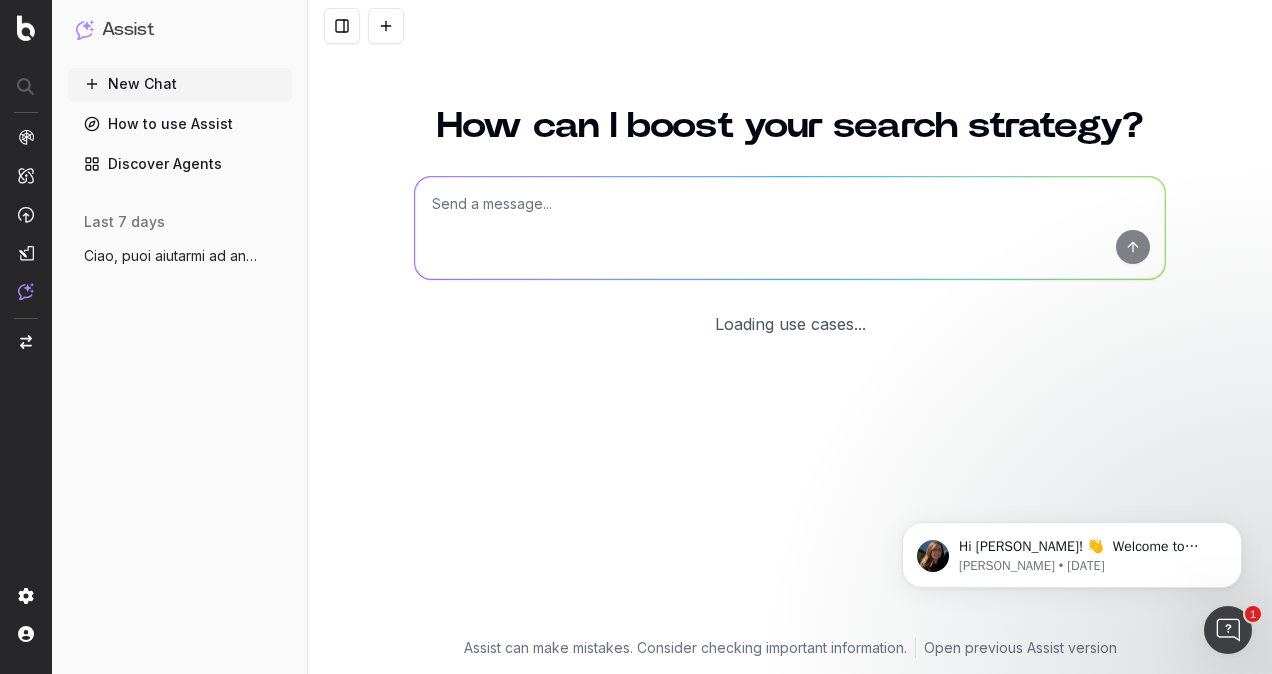 scroll, scrollTop: 84, scrollLeft: 0, axis: vertical 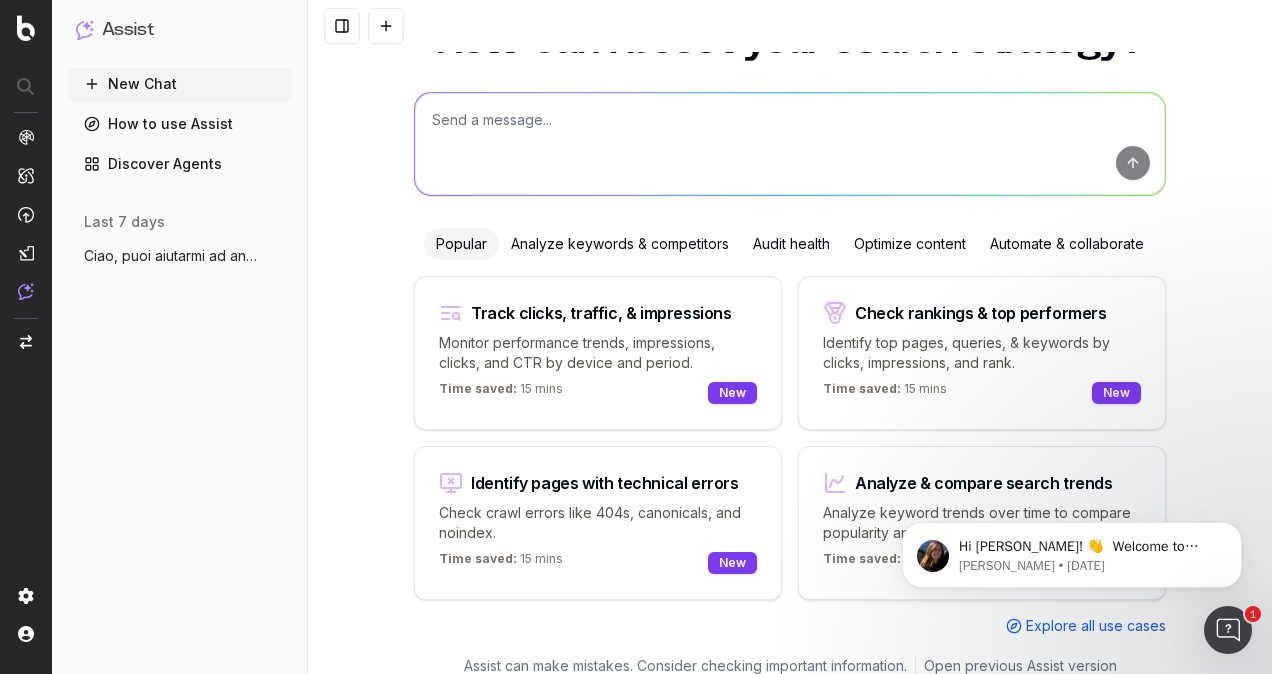 click at bounding box center [790, 144] 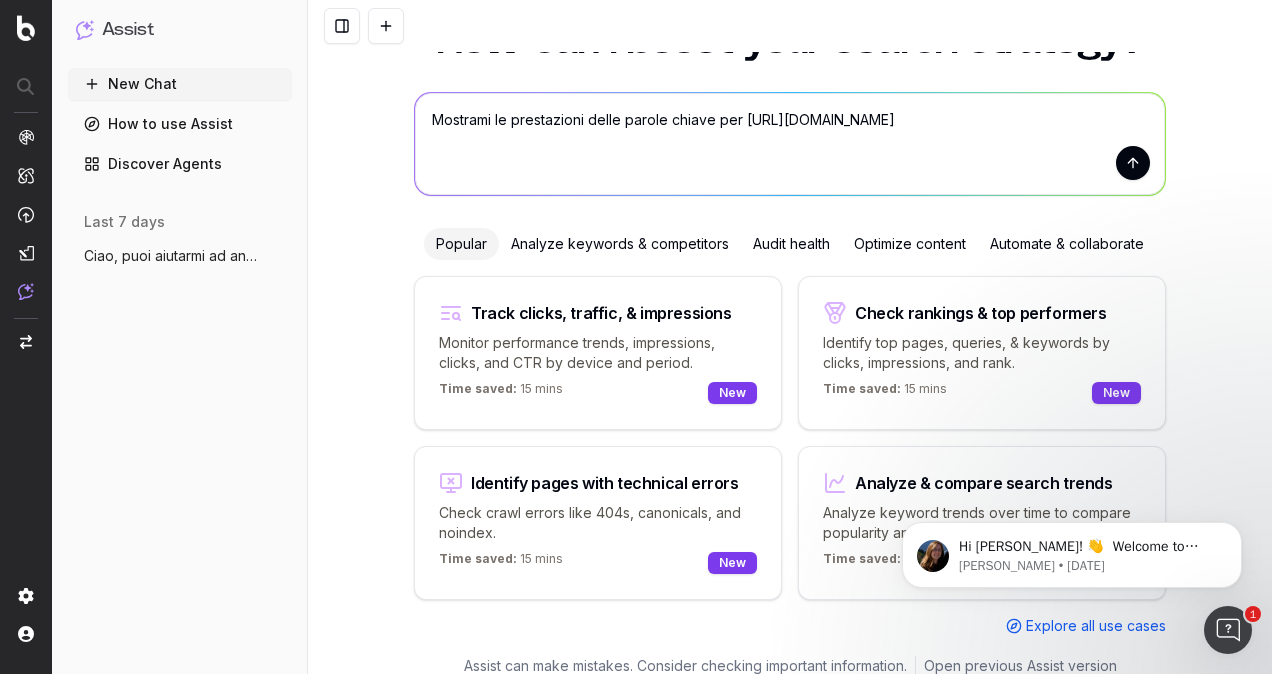 drag, startPoint x: 736, startPoint y: 117, endPoint x: 1043, endPoint y: 135, distance: 307.52722 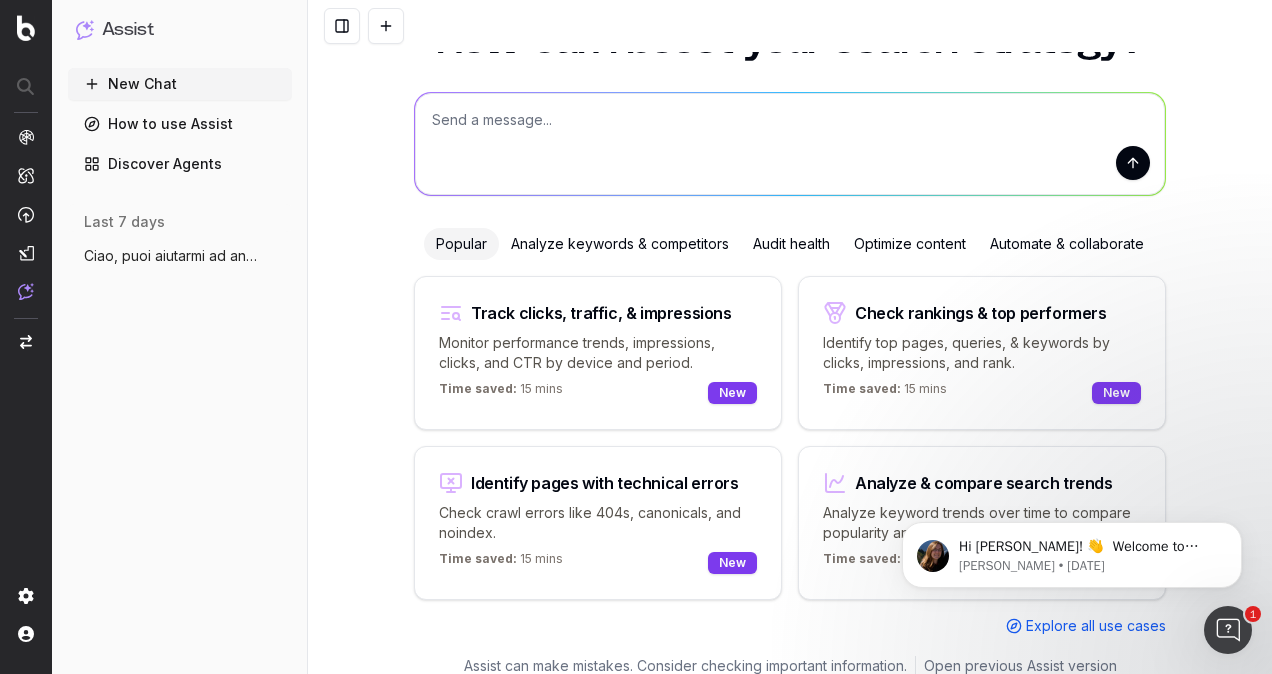 scroll, scrollTop: 0, scrollLeft: 0, axis: both 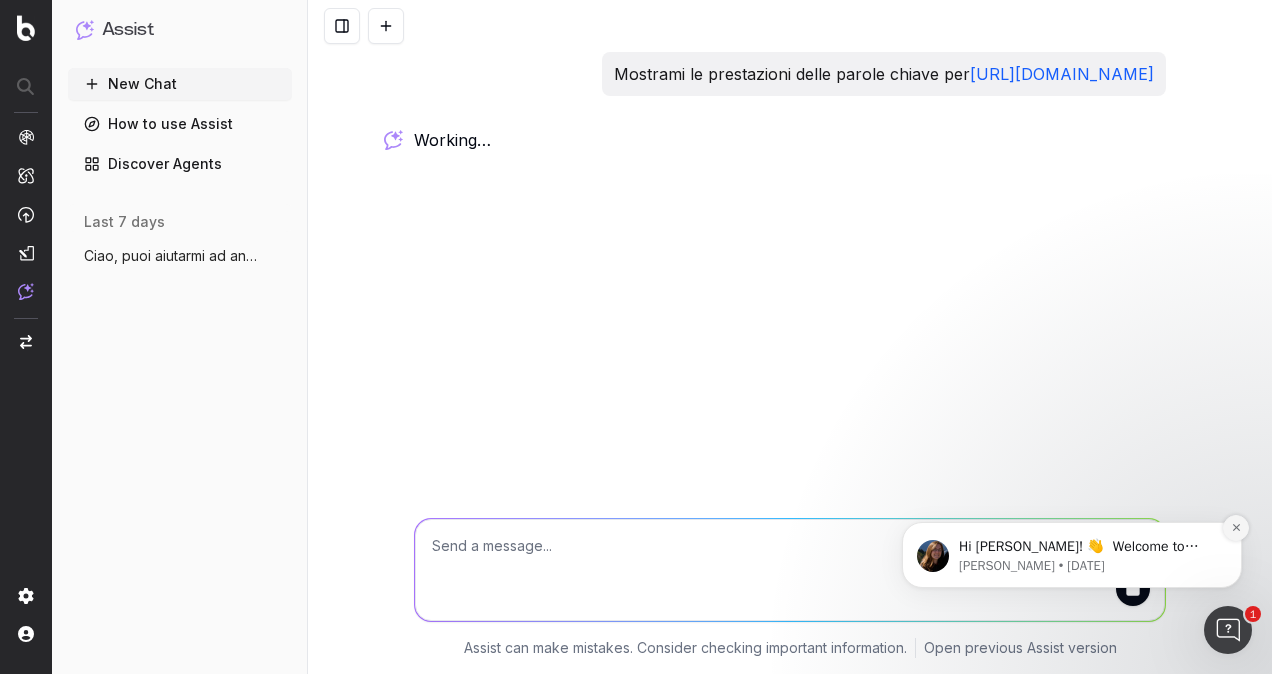 click 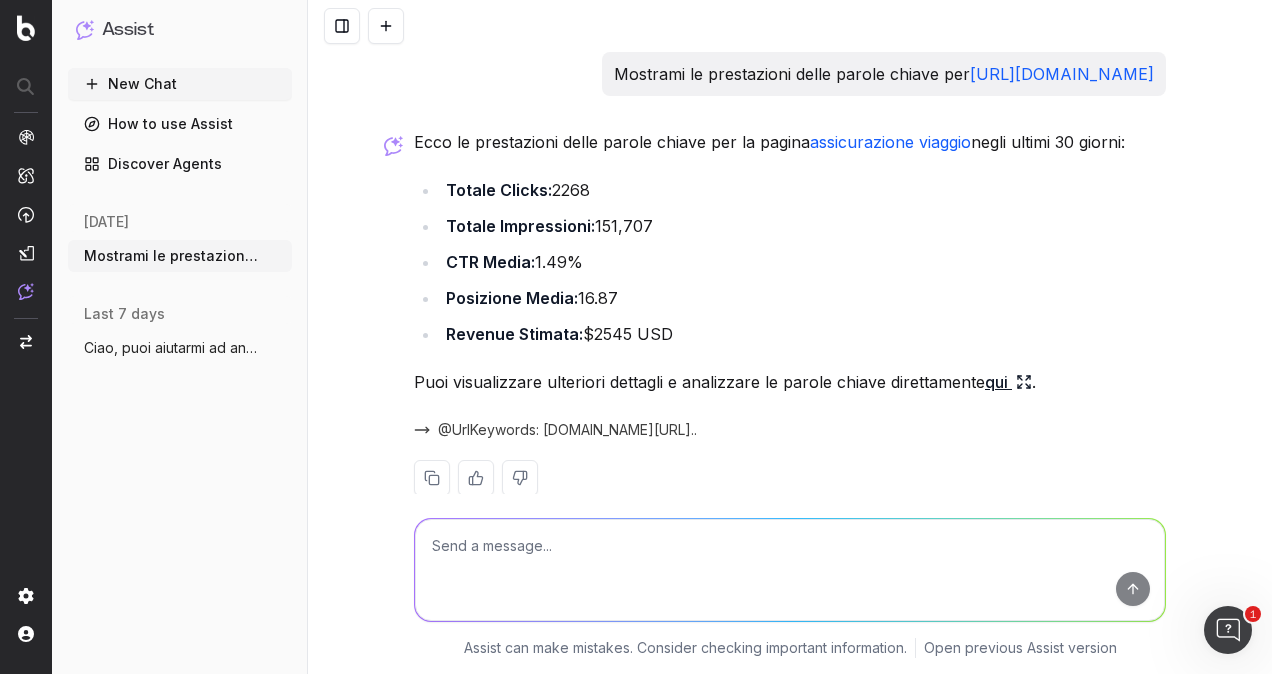 scroll, scrollTop: 0, scrollLeft: 0, axis: both 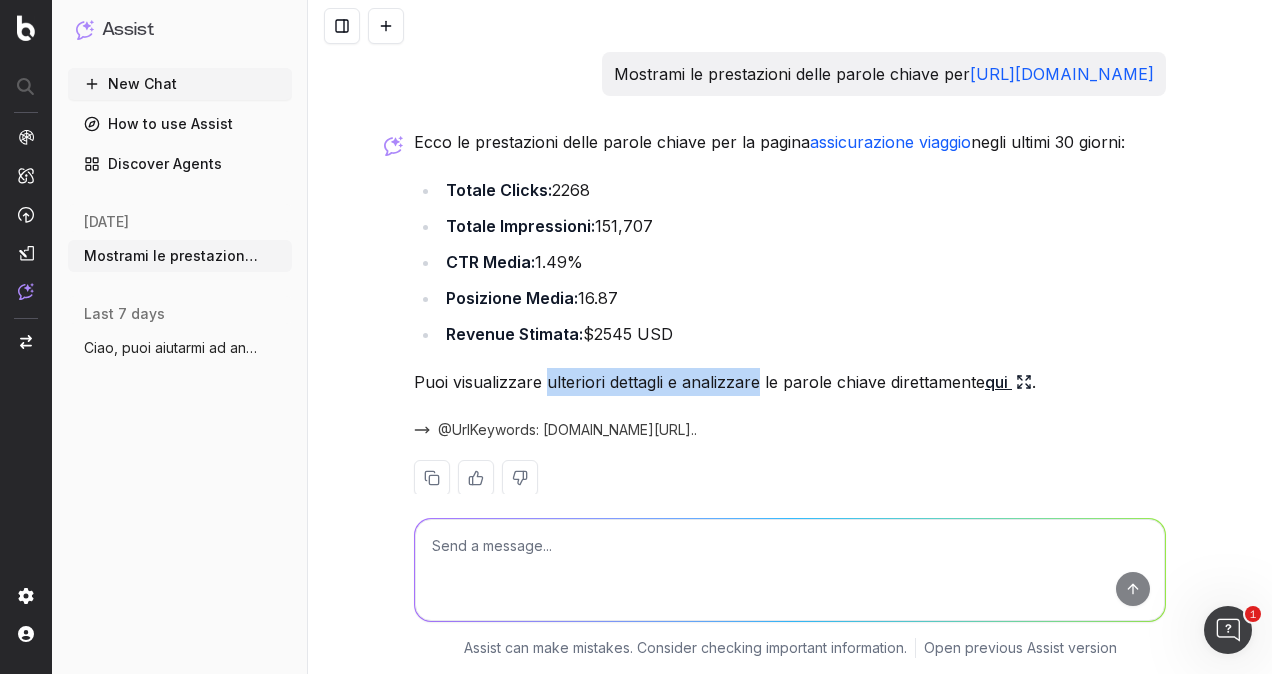drag, startPoint x: 540, startPoint y: 410, endPoint x: 760, endPoint y: 390, distance: 220.90723 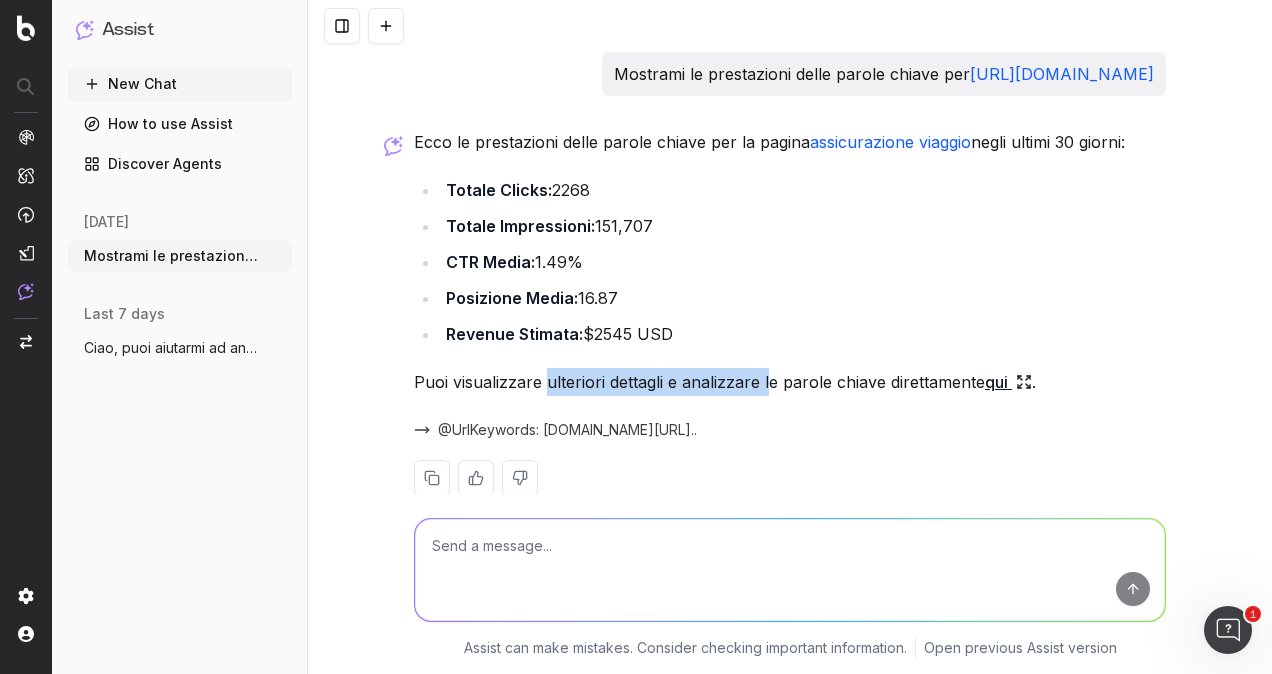 click on "Ecco le prestazioni delle parole chiave per la pagina  assicurazione viaggio  negli ultimi 30 giorni: Totale Clicks:  2268 Totale Impressioni:  151,707 CTR Media:  1.49% Posizione Media:  16.87 Revenue Stimata:  $2545 USD Puoi visualizzare ulteriori dettagli e analizzare le parole chiave direttamente  qui   . @UrlKeywords: [DOMAIN_NAME][URL].." at bounding box center [790, 328] 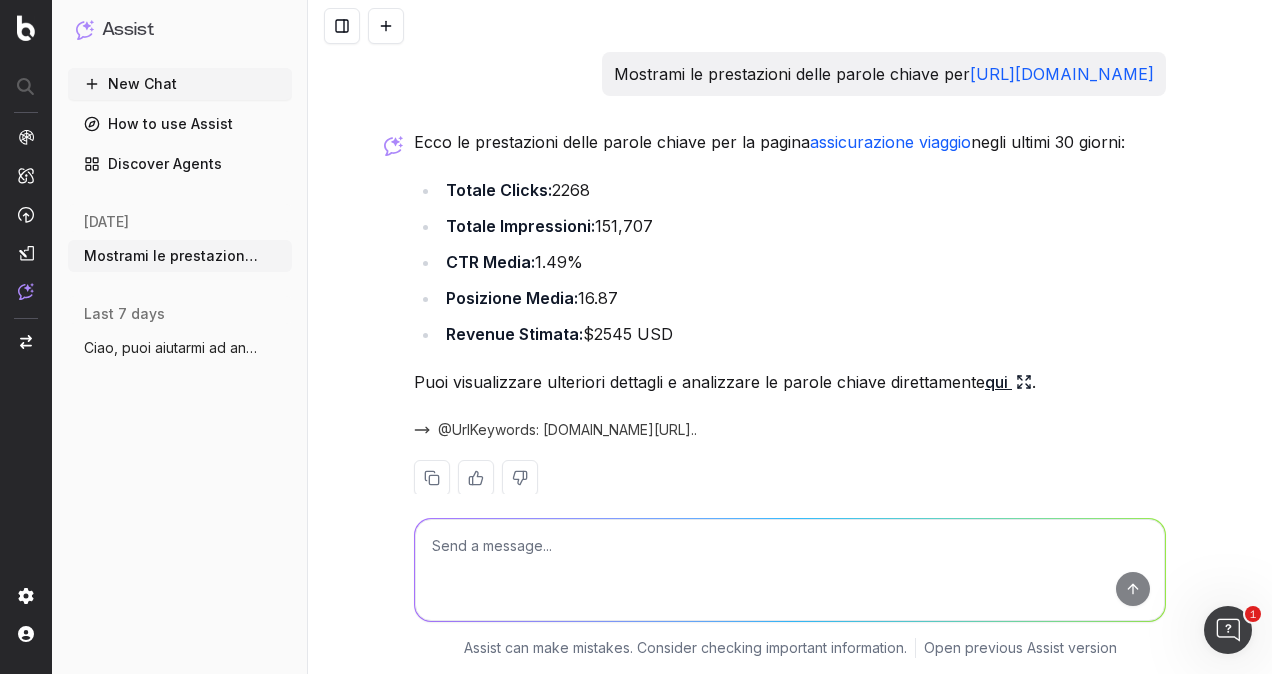 scroll, scrollTop: 62, scrollLeft: 0, axis: vertical 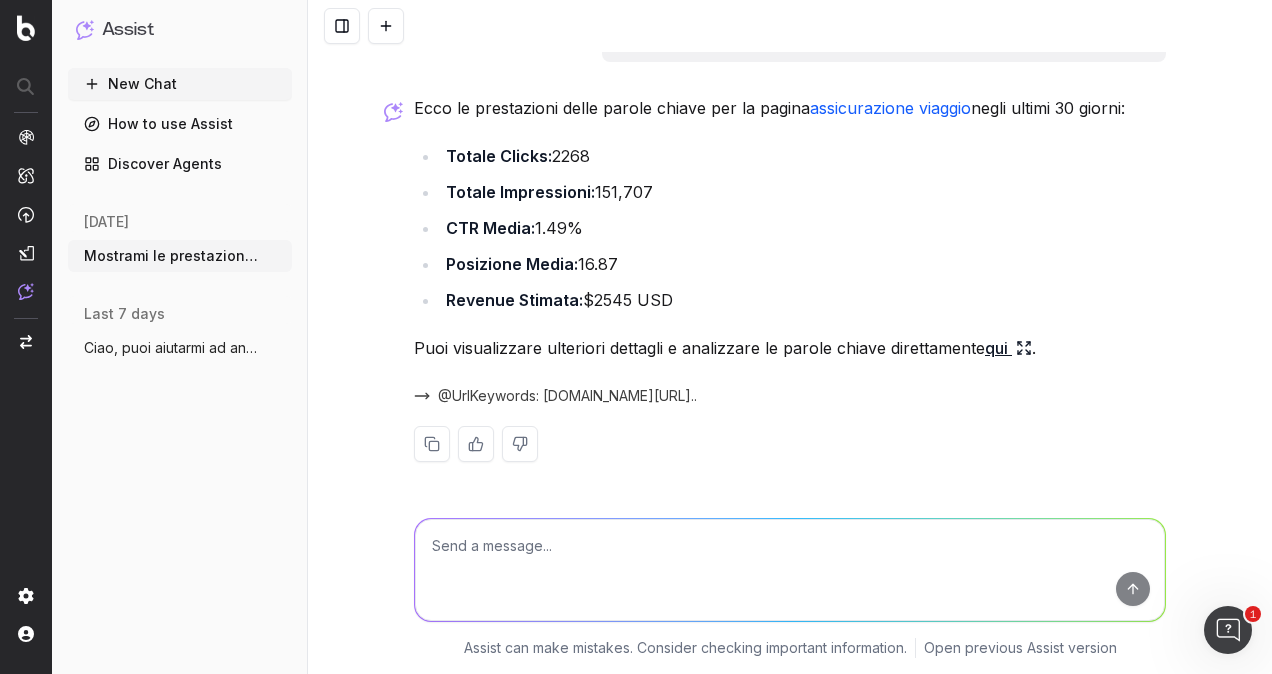 click on "qui" at bounding box center [1008, 348] 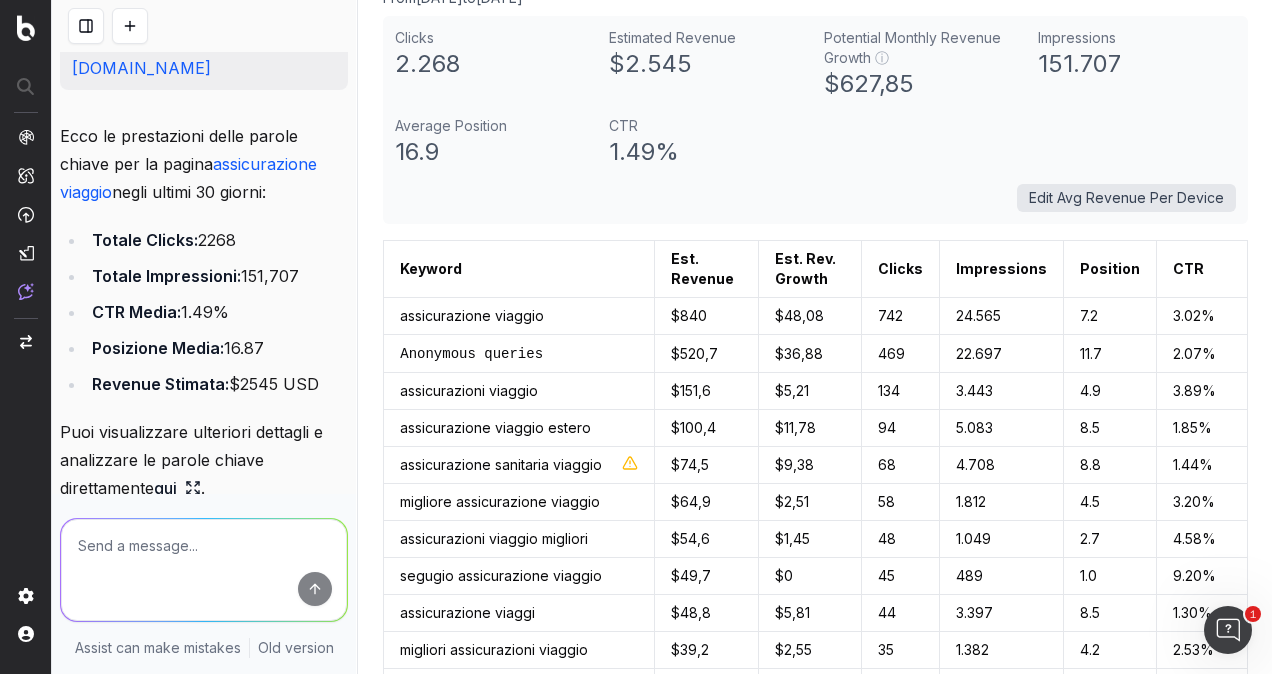 scroll, scrollTop: 0, scrollLeft: 0, axis: both 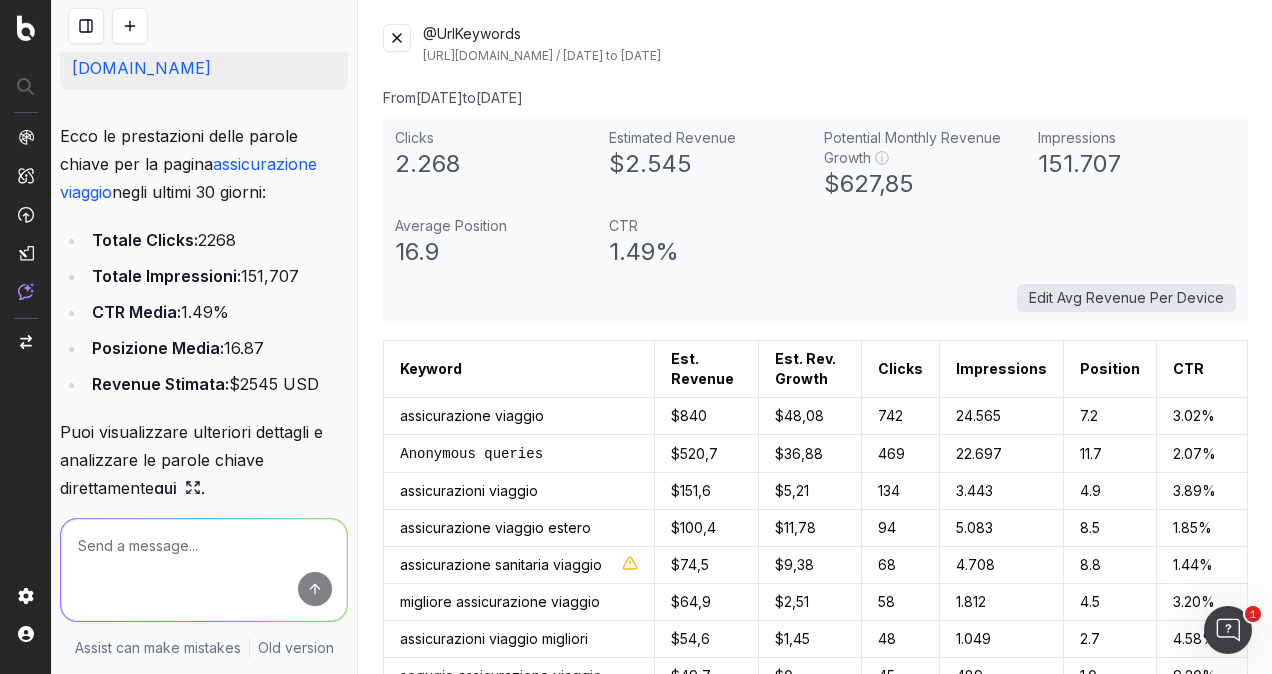click at bounding box center [204, 570] 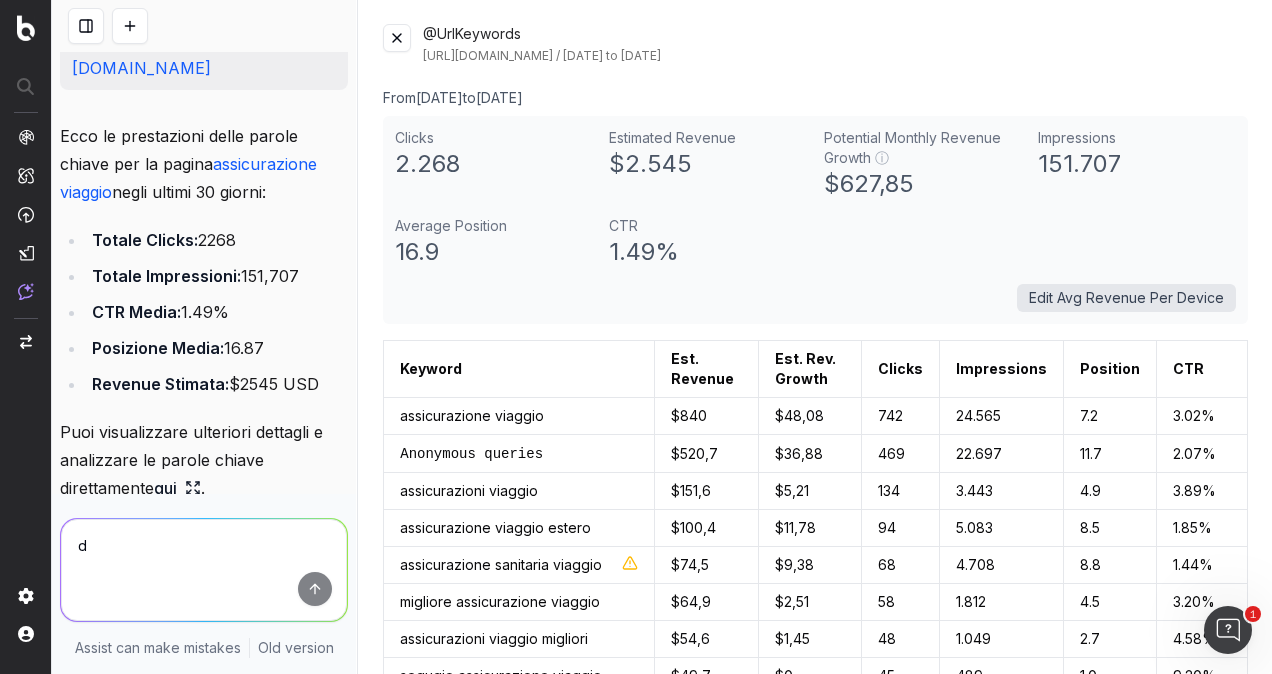 scroll, scrollTop: 245, scrollLeft: 0, axis: vertical 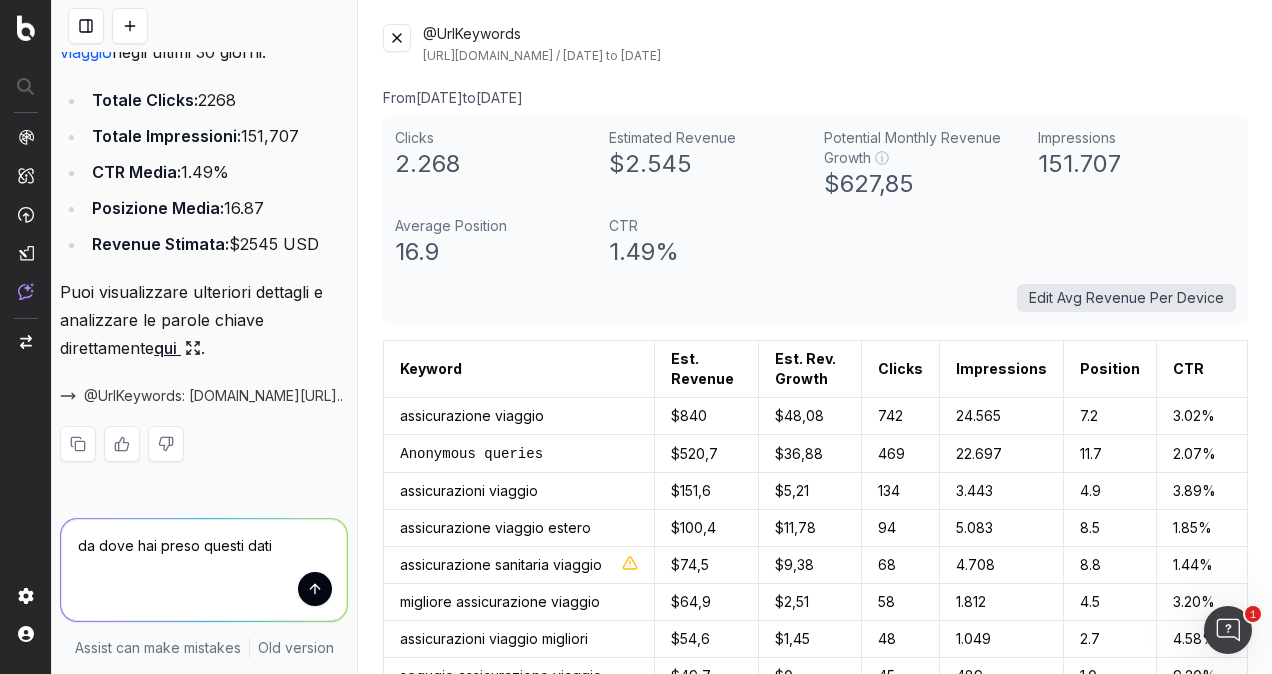 type on "da dove hai preso questi dati?" 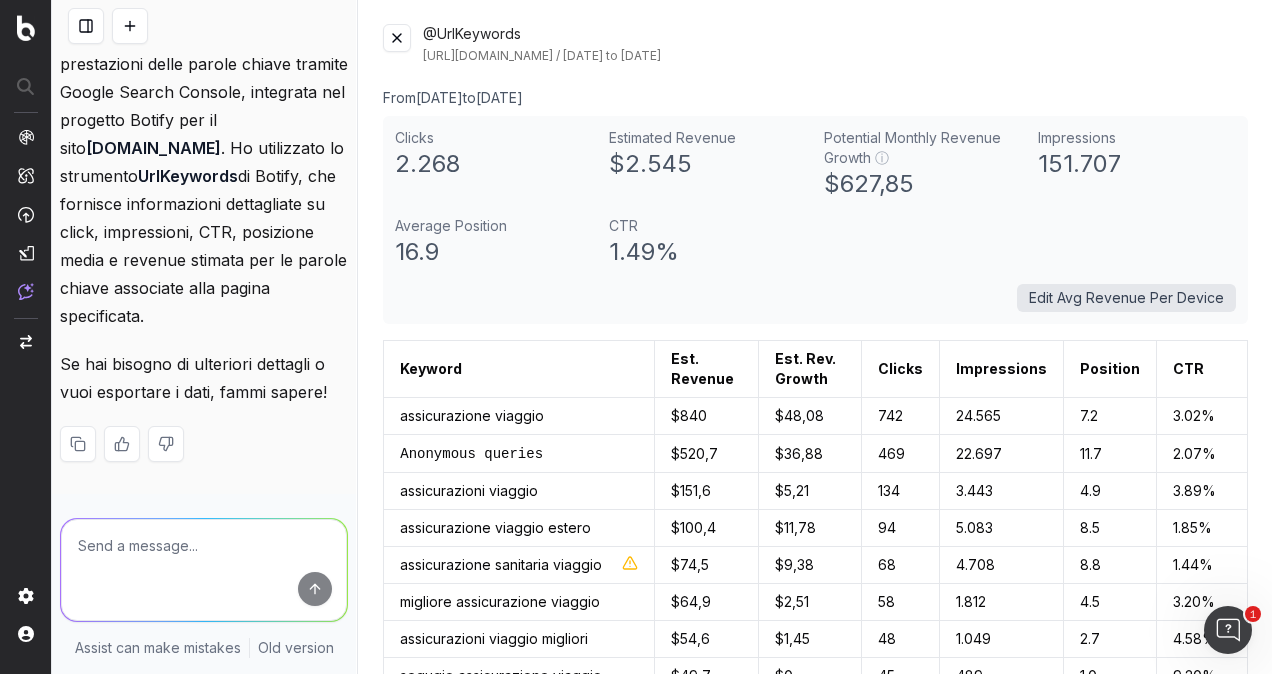 scroll, scrollTop: 793, scrollLeft: 0, axis: vertical 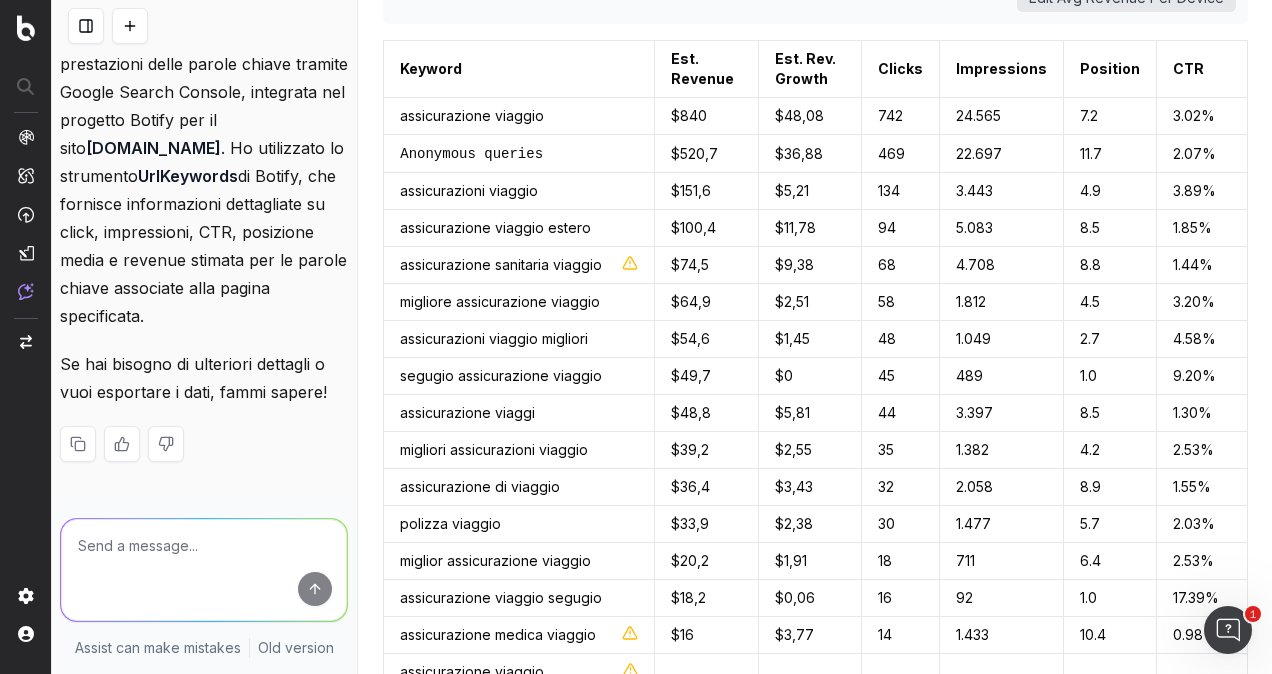 click at bounding box center (204, 570) 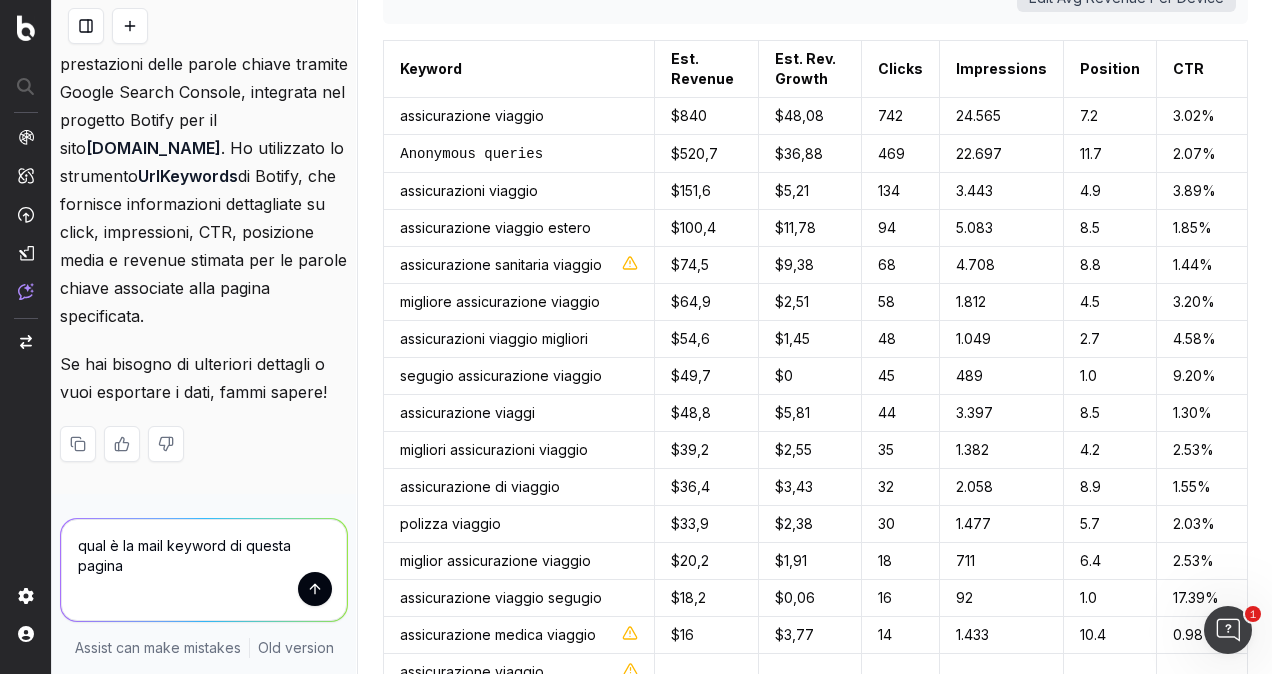 type on "qual è la mail keyword di questa pagina?" 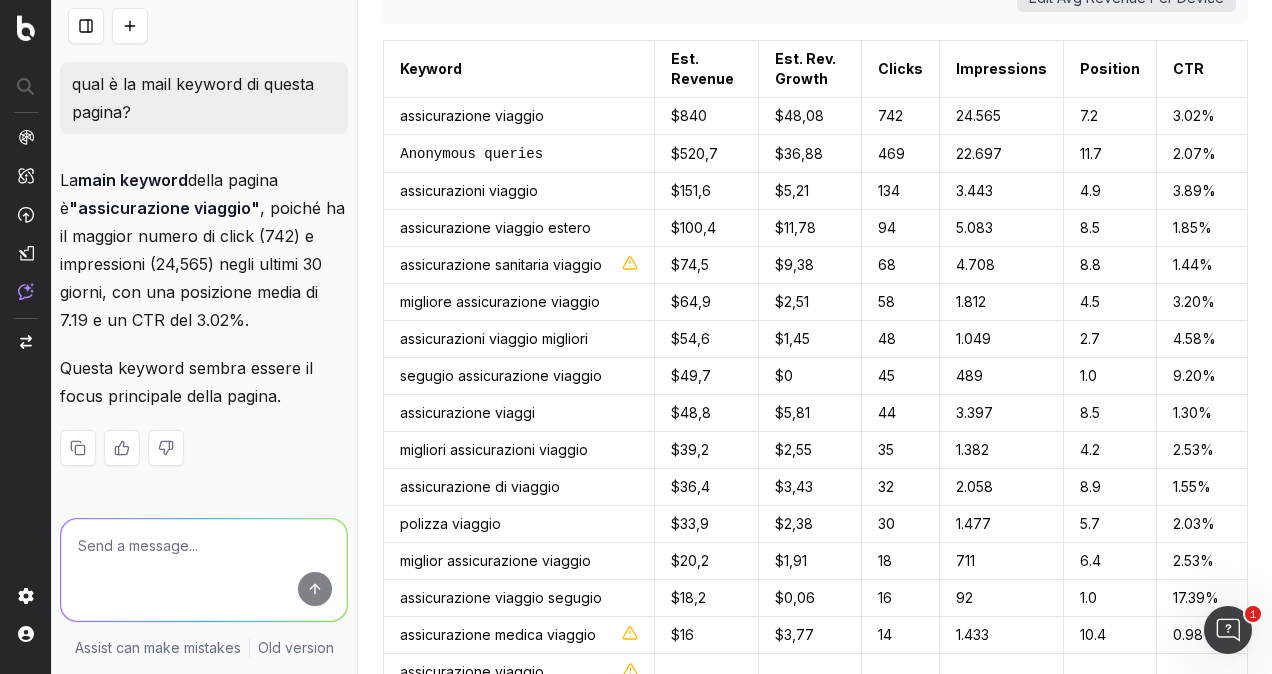 scroll, scrollTop: 1229, scrollLeft: 0, axis: vertical 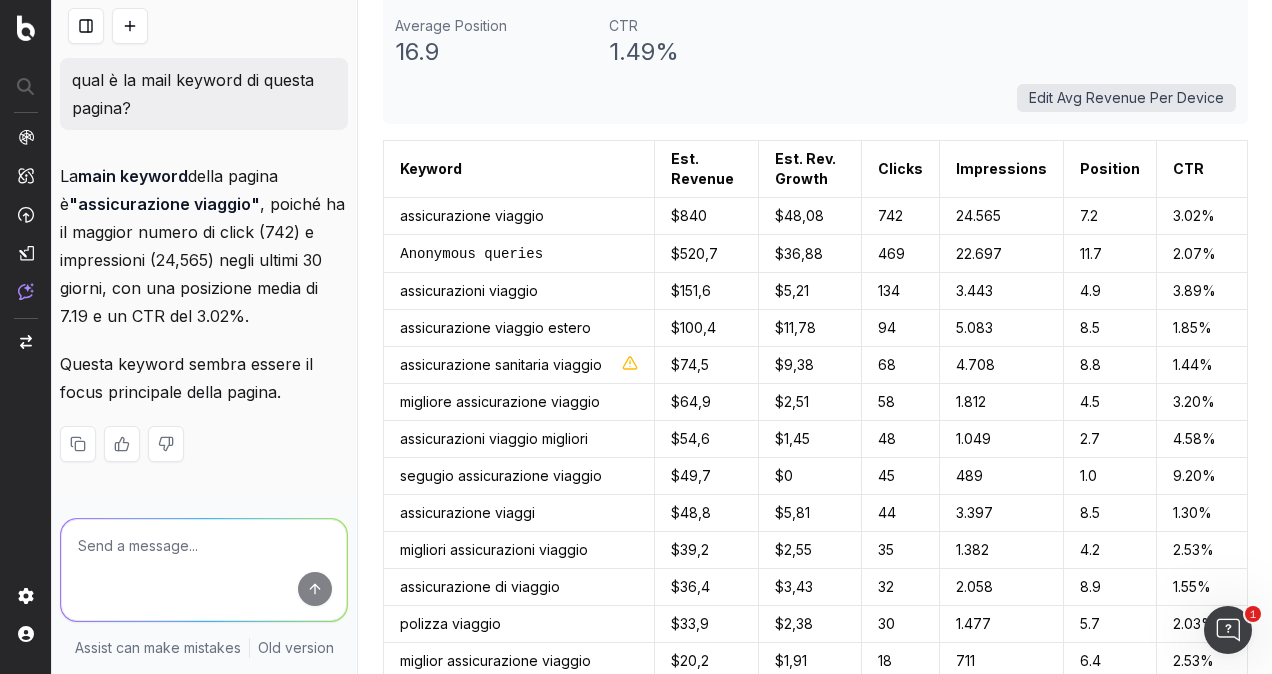 click at bounding box center (204, 570) 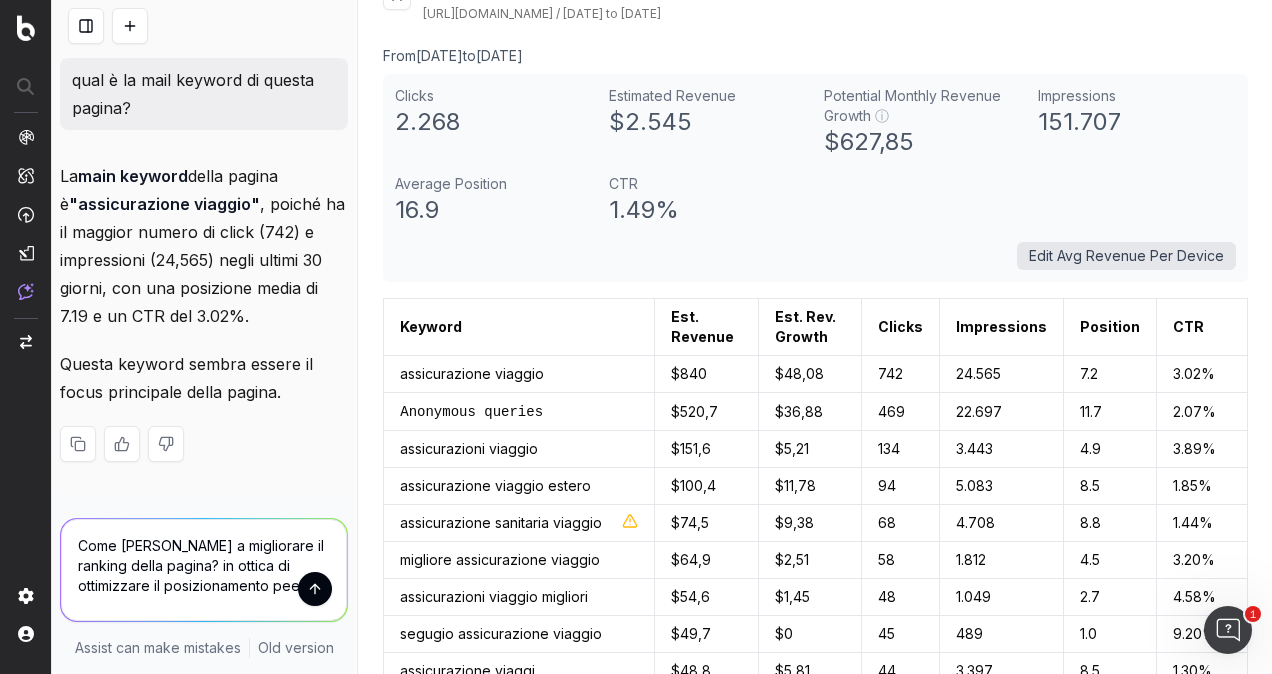 scroll, scrollTop: 0, scrollLeft: 0, axis: both 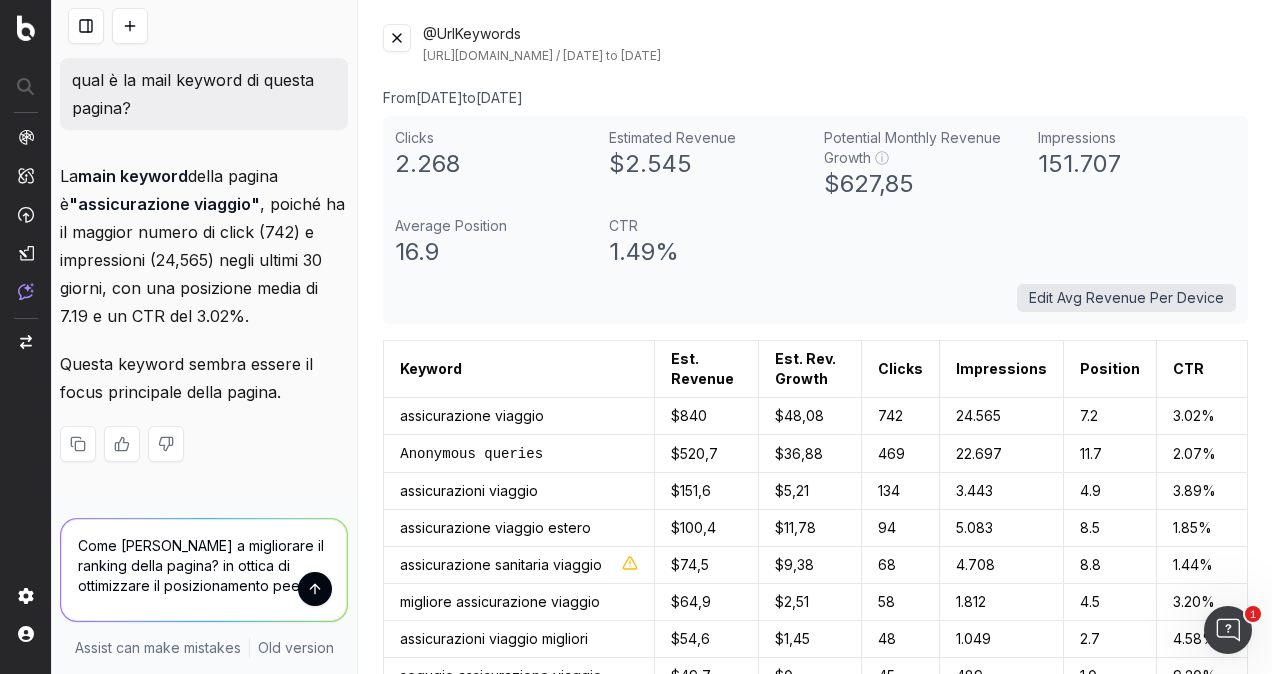 click at bounding box center (397, 38) 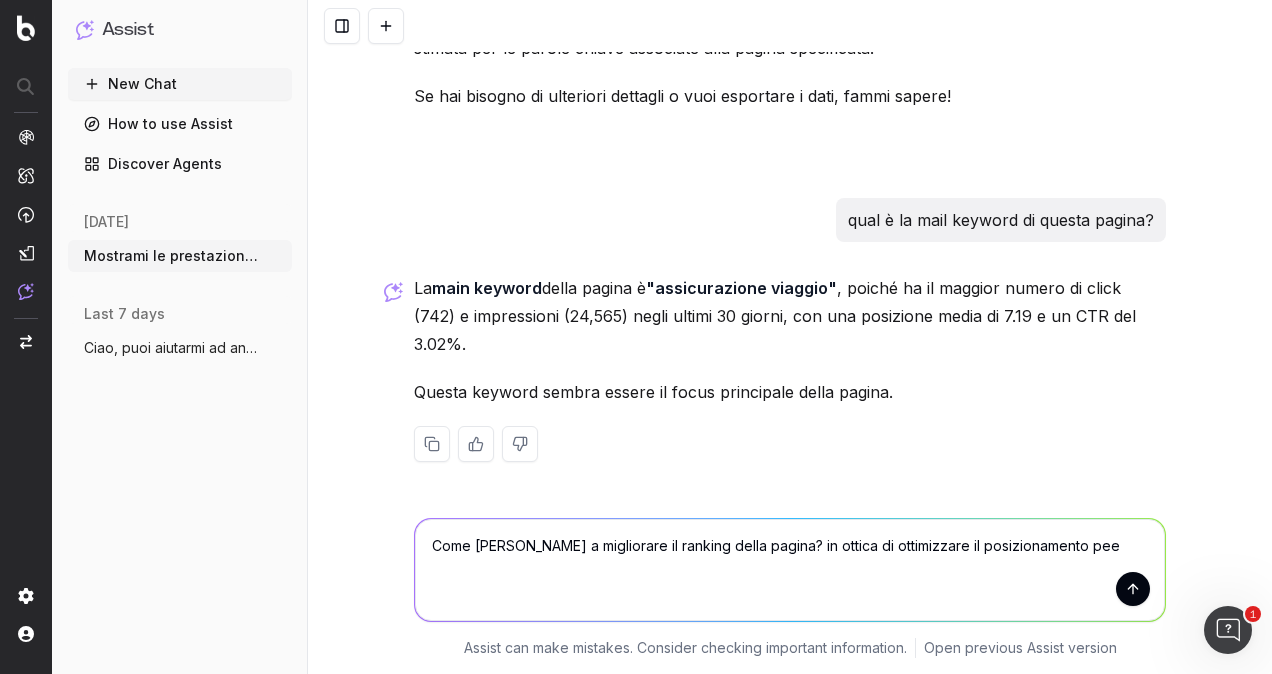 scroll, scrollTop: 682, scrollLeft: 0, axis: vertical 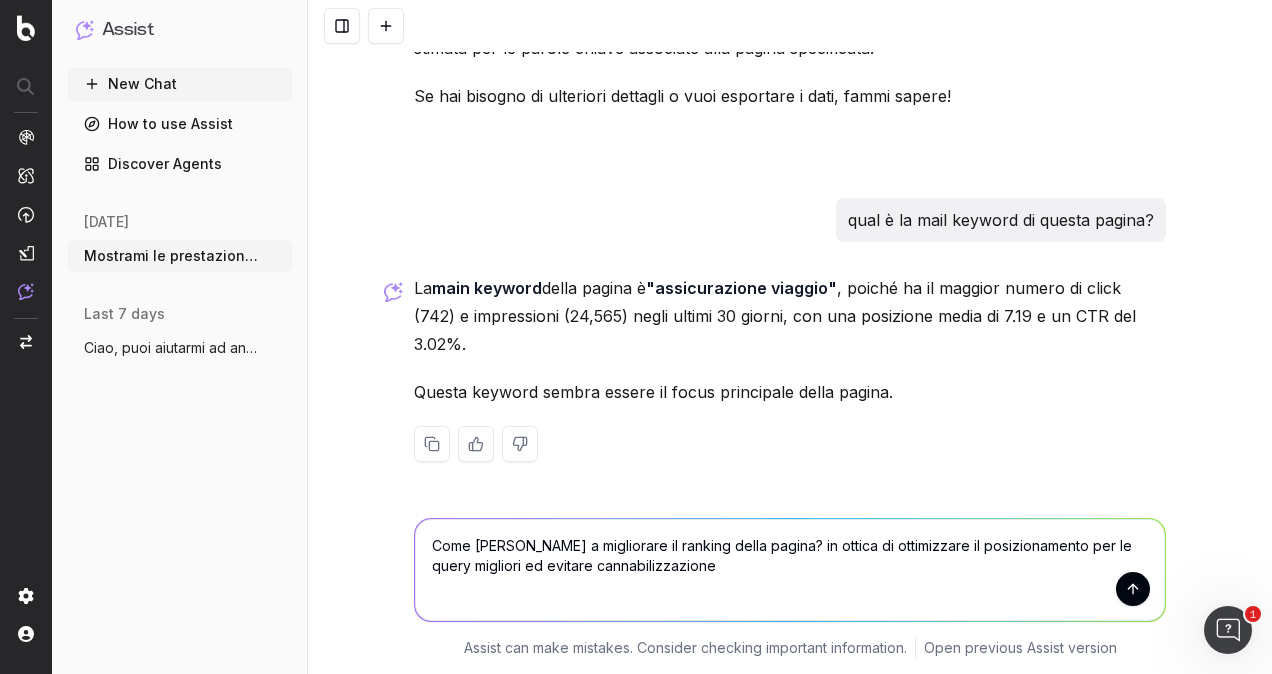 click on "Come [PERSON_NAME] a migliorare il ranking della pagina? in ottica di ottimizzare il posizionamento per le query migliori ed evitare cannabilizzazione" at bounding box center [790, 570] 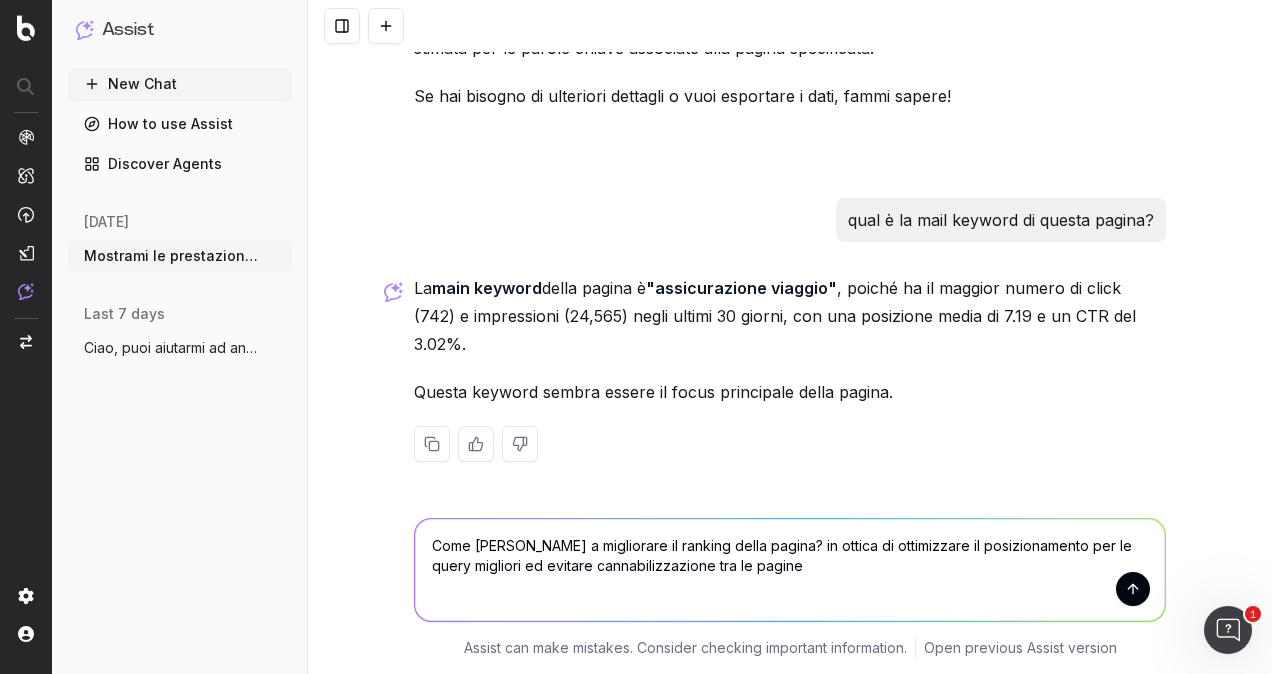 type on "Come [PERSON_NAME] a migliorare il ranking della pagina? in ottica di ottimizzare il posizionamento per le query migliori ed evitare cannabilizzazione tra le pagine?" 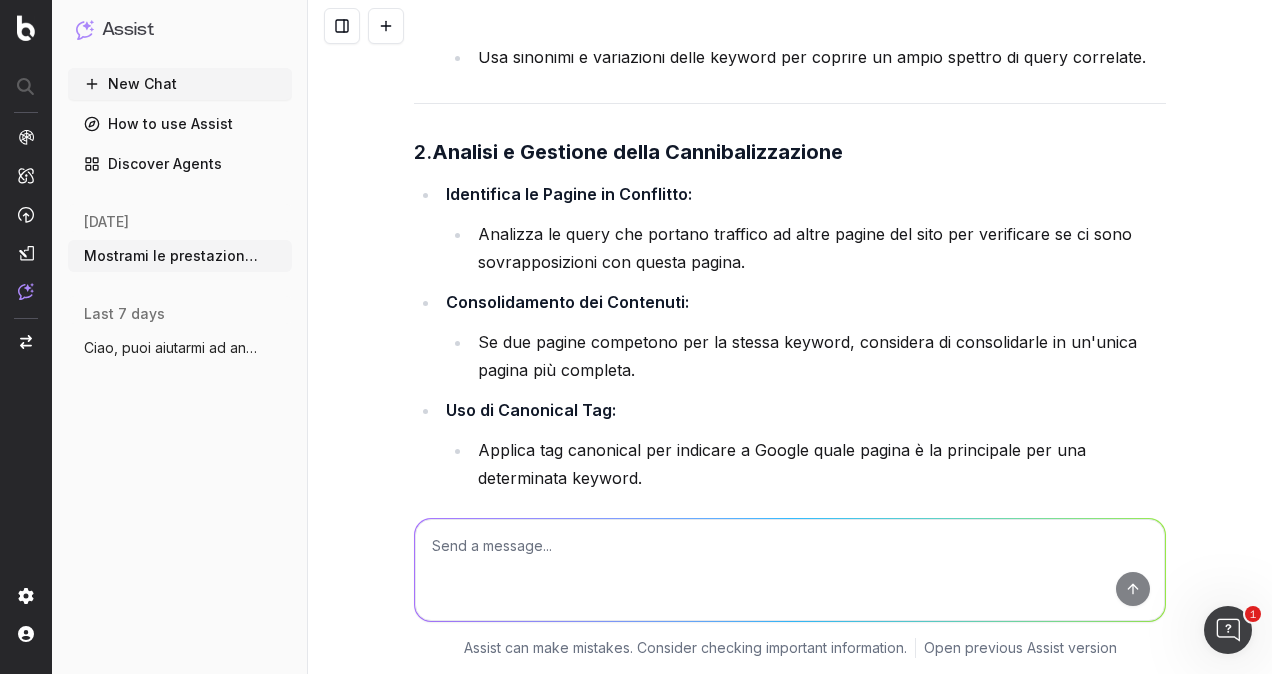 scroll, scrollTop: 1566, scrollLeft: 0, axis: vertical 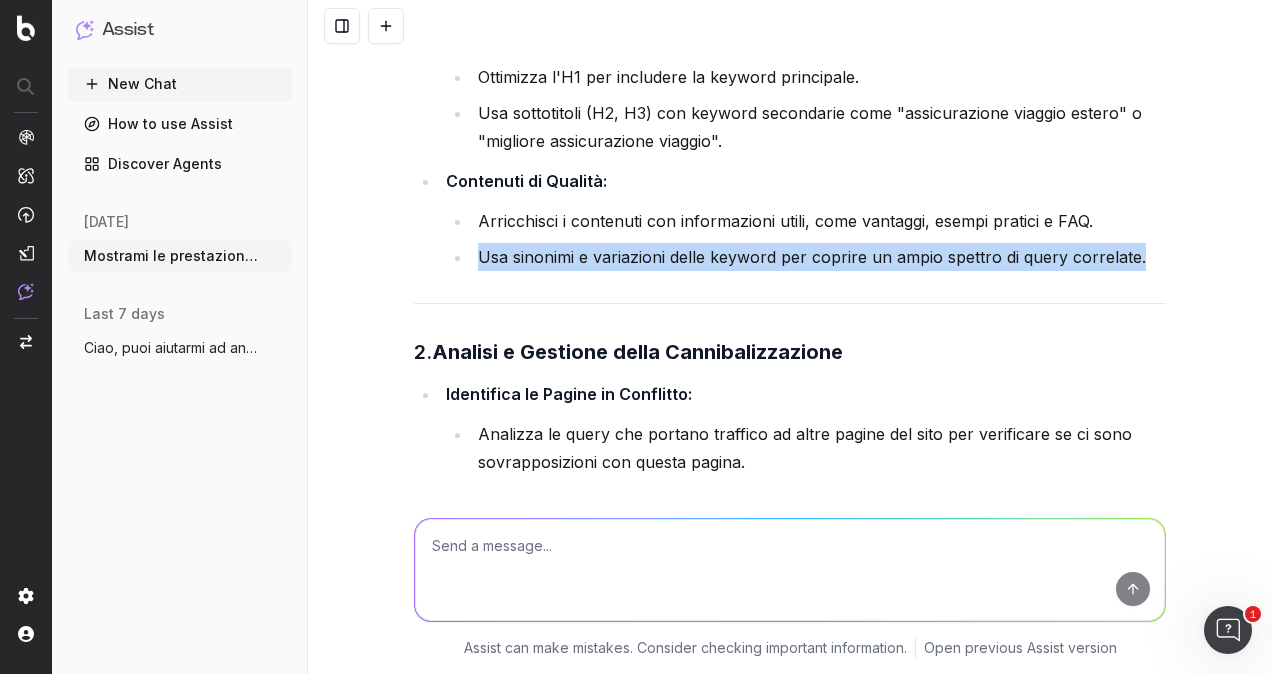 drag, startPoint x: 472, startPoint y: 280, endPoint x: 1132, endPoint y: 280, distance: 660 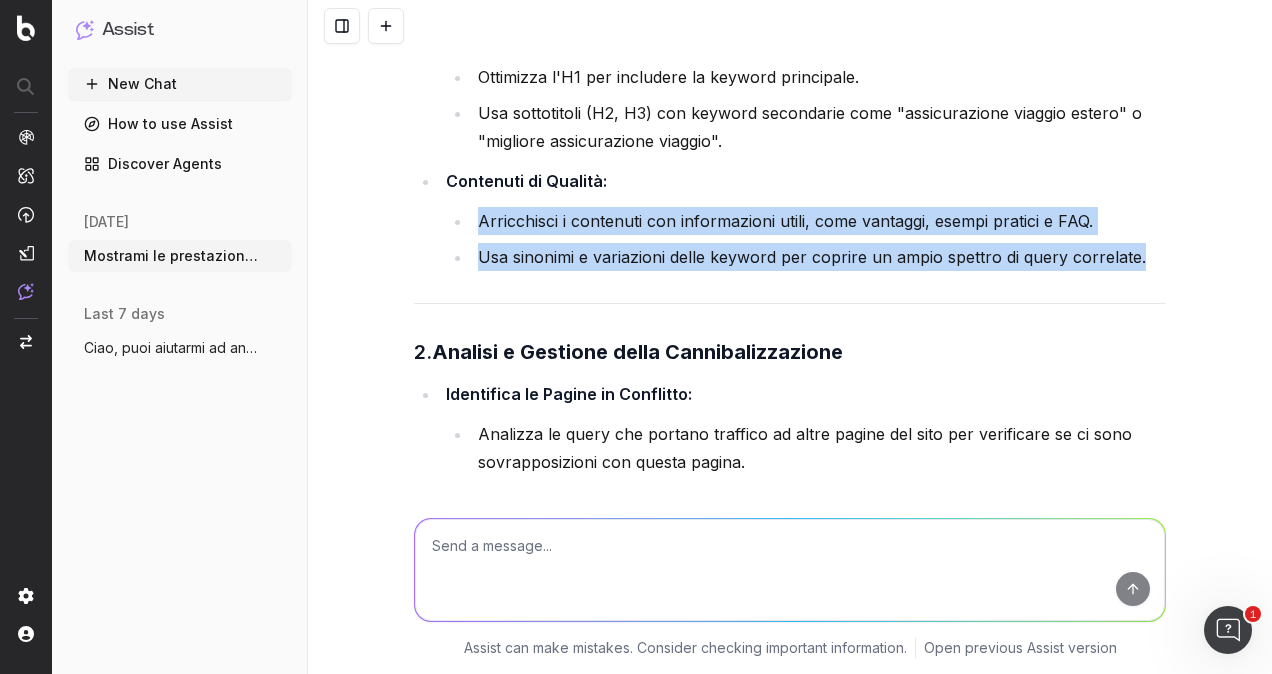 drag, startPoint x: 468, startPoint y: 248, endPoint x: 1142, endPoint y: 279, distance: 674.7125 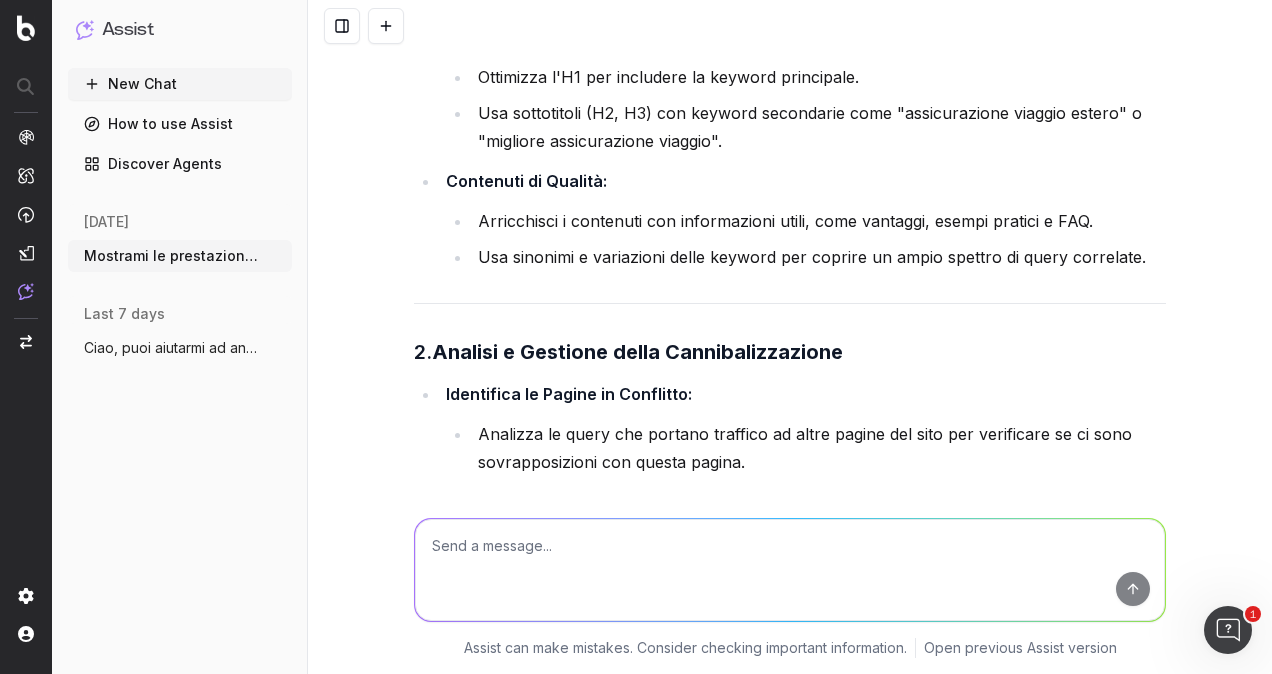 click on "Per migliorare il ranking della pagina e ottimizzare il posizionamento per le query migliori, evitando la cannibalizzazione tra le pagine, possiamo adottare una strategia mirata. Ecco i passaggi principali: 1.  Ottimizzazione On-Page Titolo e Meta Description: Assicurati che il titolo e la meta description includano le principali keyword, come "assicurazione viaggio", "assicurazioni viaggio" e altre correlate. Usa un linguaggio persuasivo e unico per attirare click. H1 e Struttura dei Contenuti: [PERSON_NAME] l'H1 per includere la keyword principale. Usa sottotitoli (H2, H3) con keyword secondarie come "assicurazione viaggio estero" o "migliore assicurazione viaggio". Contenuti di Qualità: Arricchisci i contenuti con informazioni utili, come vantaggi, esempi pratici e FAQ. Usa sinonimi e variazioni delle keyword per coprire un ampio spettro di query correlate. 2.  Analisi e Gestione della Cannibalizzazione Identifica le Pagine in Conflitto: Consolidamento dei Contenuti: Uso di Canonical Tag: 3.  A/B Testing: 4." at bounding box center [790, 787] 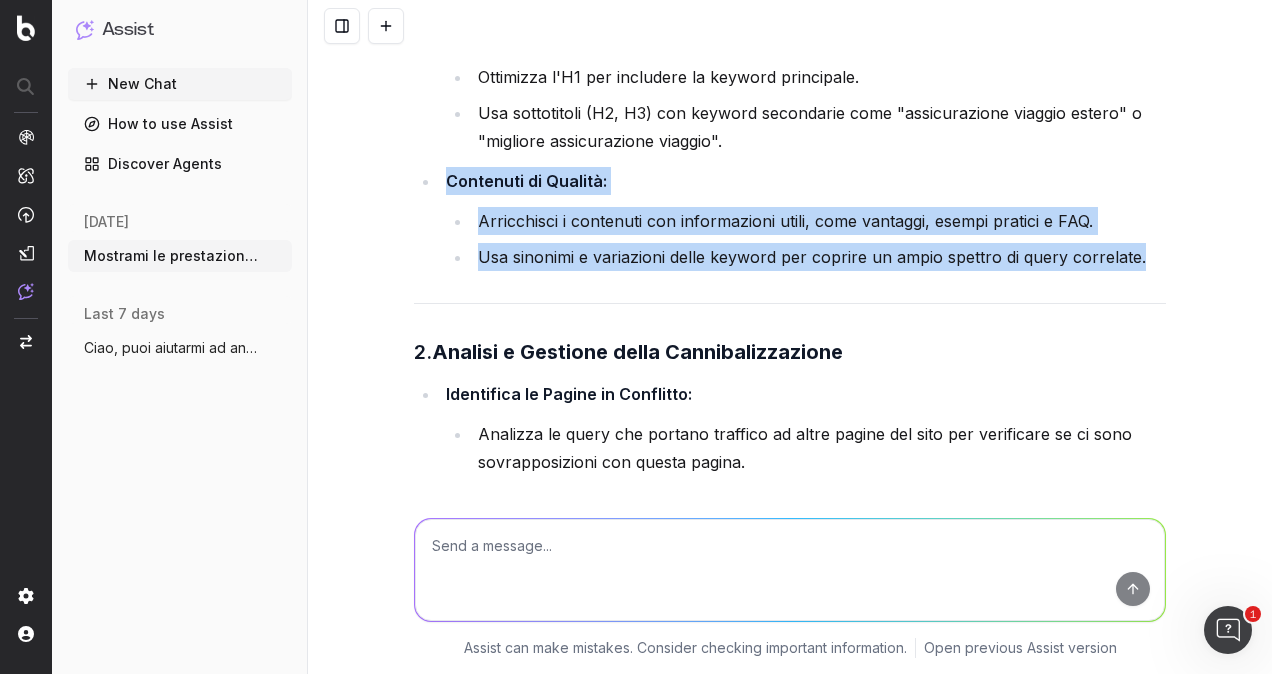 drag, startPoint x: 432, startPoint y: 199, endPoint x: 1166, endPoint y: 276, distance: 738.0278 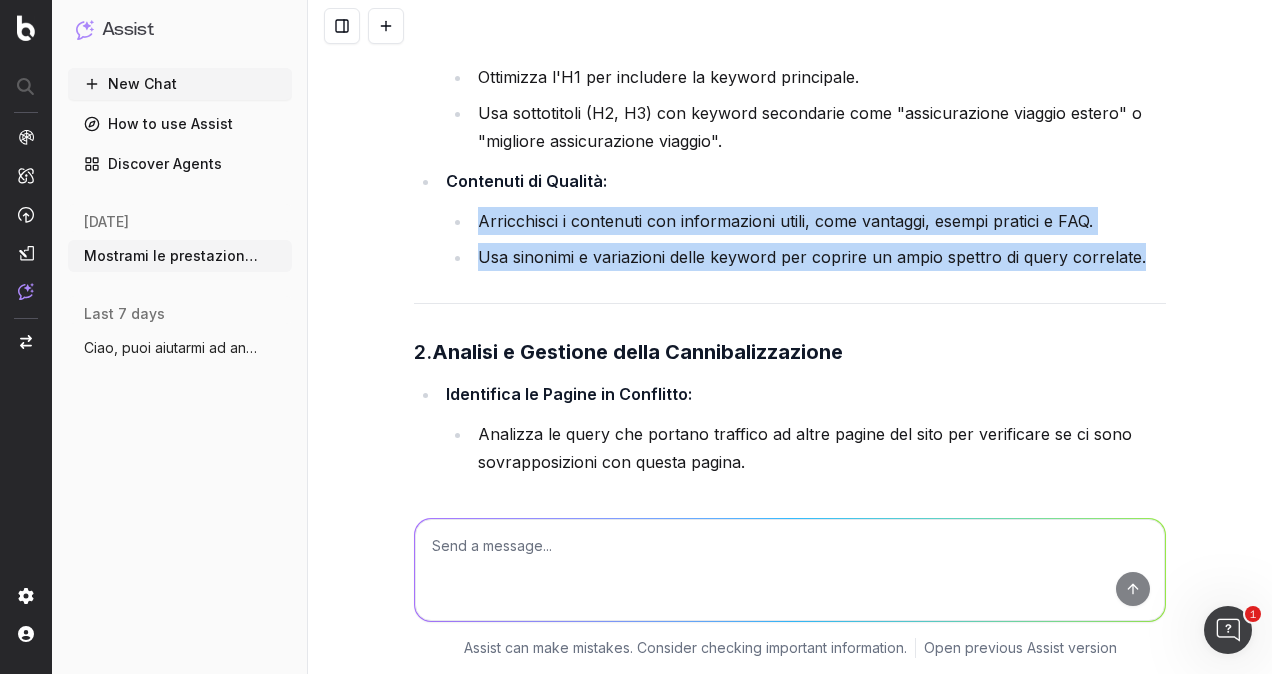 drag, startPoint x: 473, startPoint y: 249, endPoint x: 1159, endPoint y: 290, distance: 687.2241 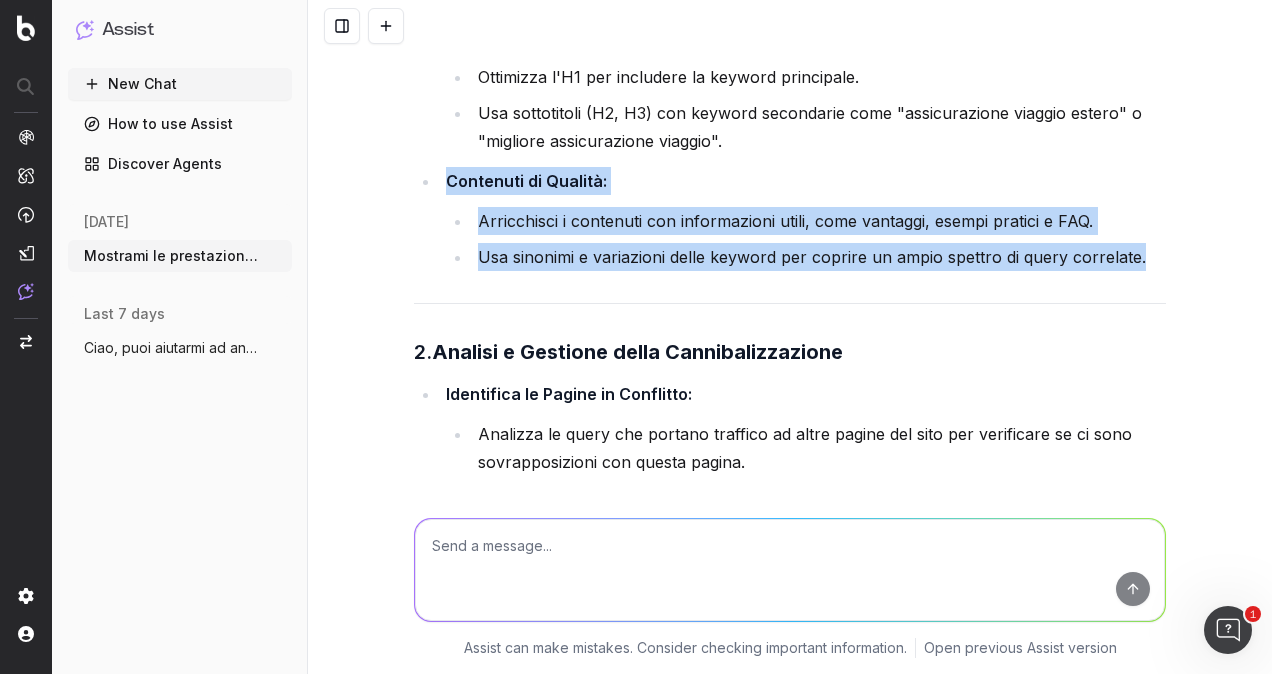 drag, startPoint x: 1128, startPoint y: 282, endPoint x: 432, endPoint y: 210, distance: 699.71423 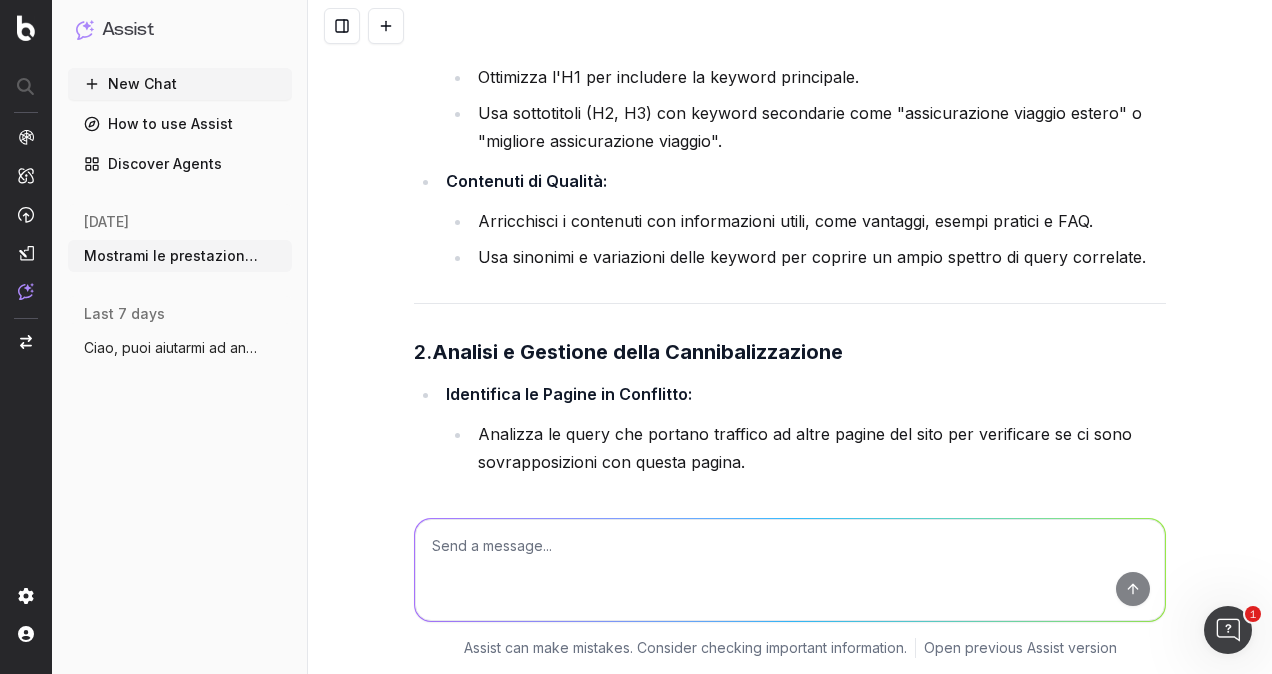 click on "Contenuti di Qualità: Arricchisci i contenuti con informazioni utili, come vantaggi, esempi pratici e FAQ. Usa sinonimi e variazioni delle keyword per coprire un ampio spettro di query correlate." at bounding box center (803, 219) 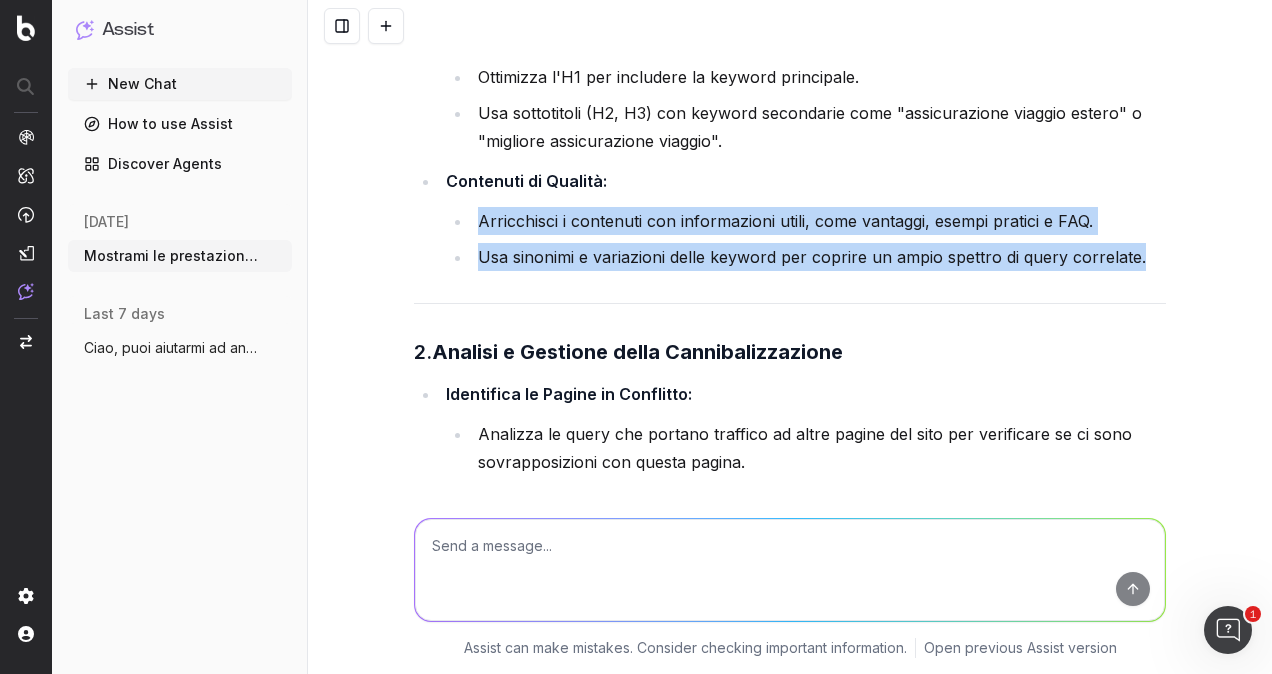 drag, startPoint x: 470, startPoint y: 245, endPoint x: 1144, endPoint y: 279, distance: 674.857 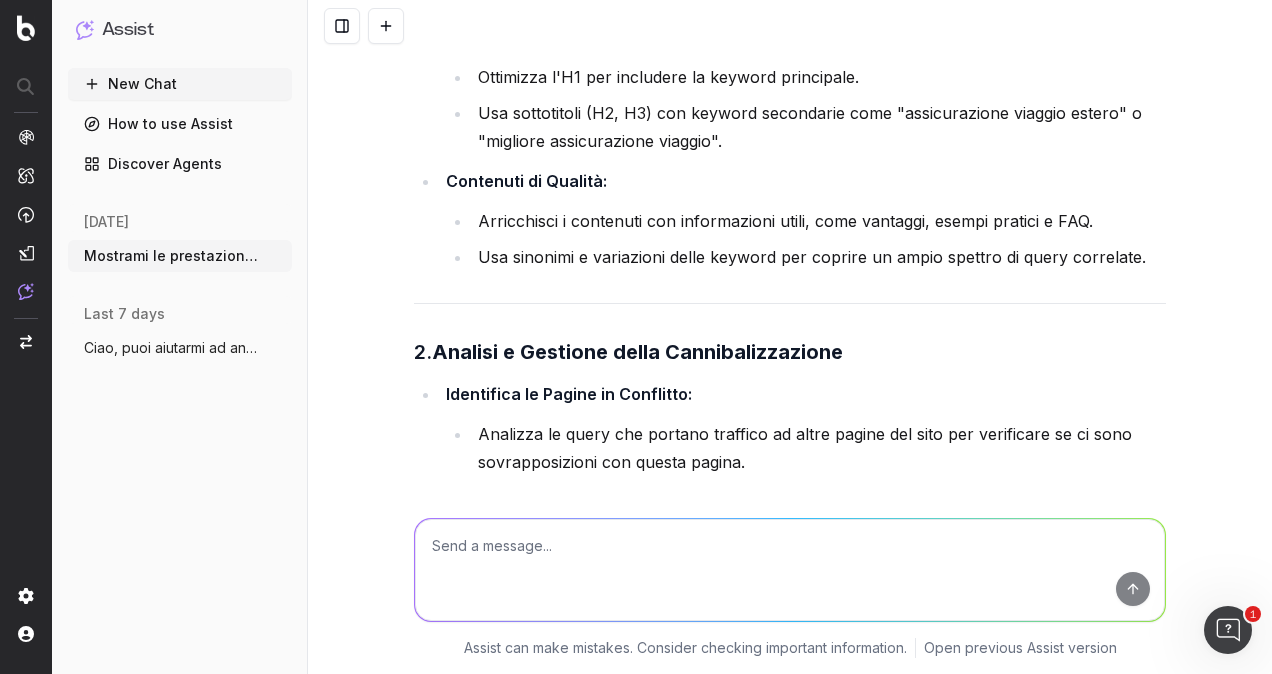 click on "Usa sinonimi e variazioni delle keyword per coprire un ampio spettro di query correlate." at bounding box center [819, 257] 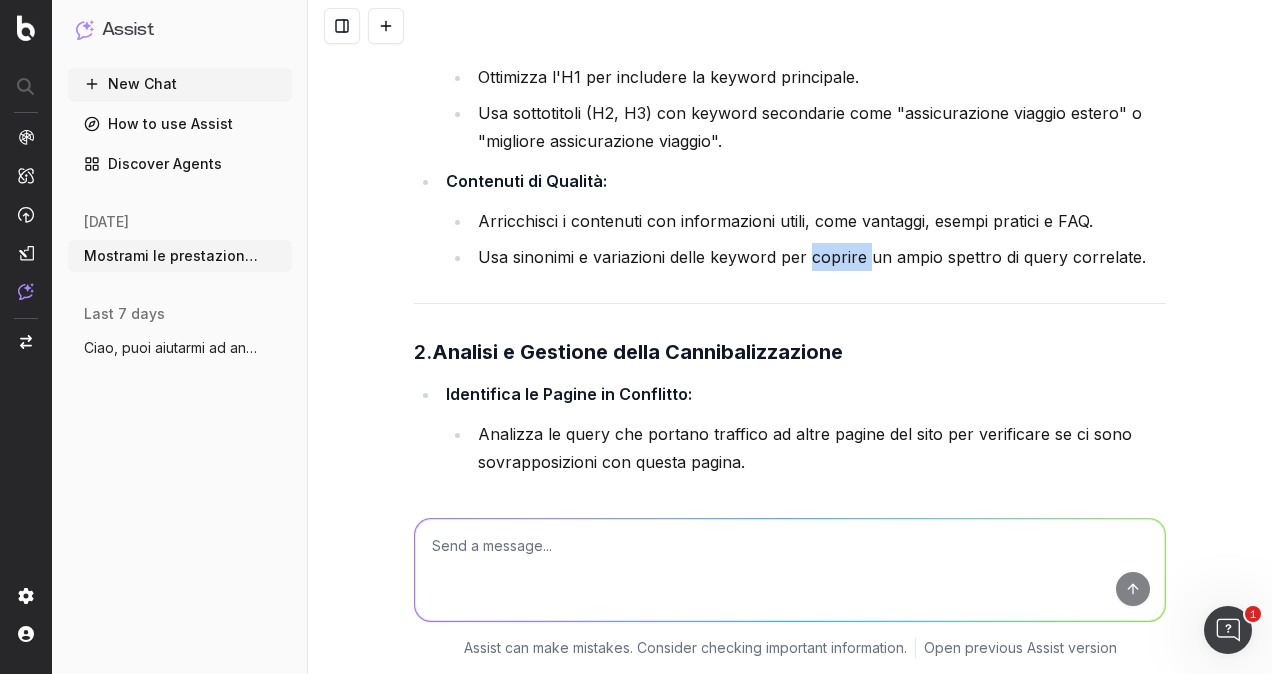 click on "Usa sinonimi e variazioni delle keyword per coprire un ampio spettro di query correlate." at bounding box center [819, 257] 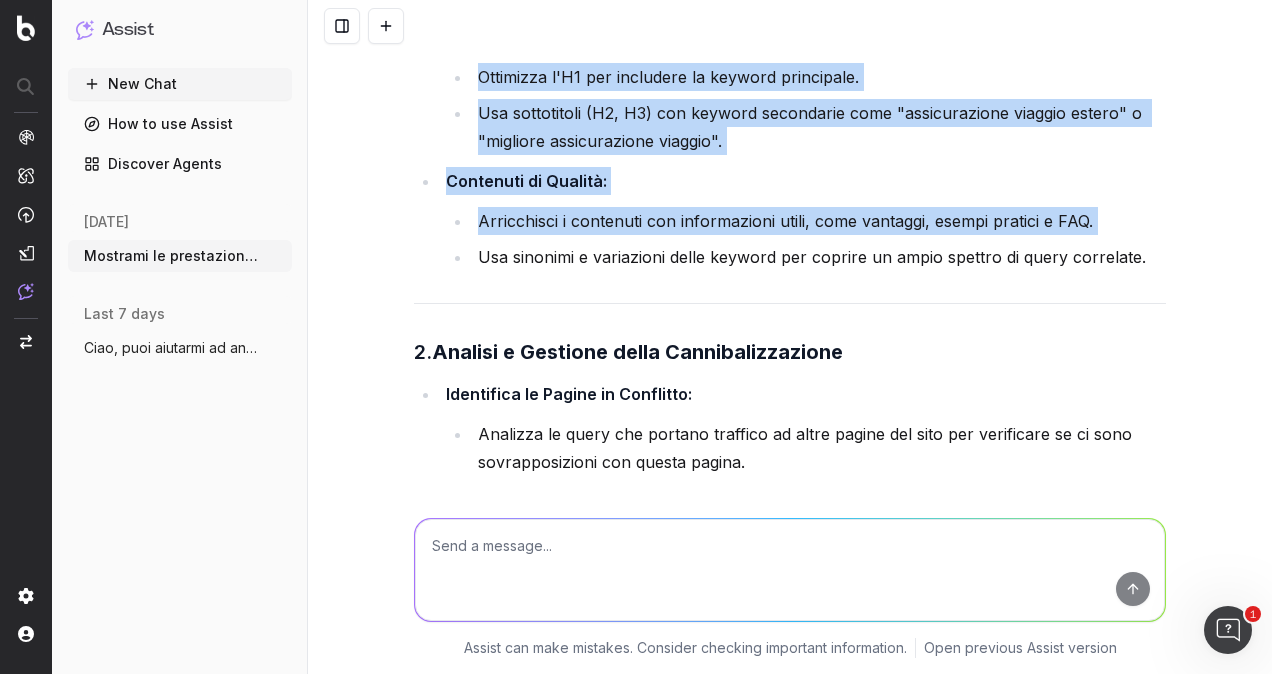 click on "Usa sinonimi e variazioni delle keyword per coprire un ampio spettro di query correlate." at bounding box center (819, 257) 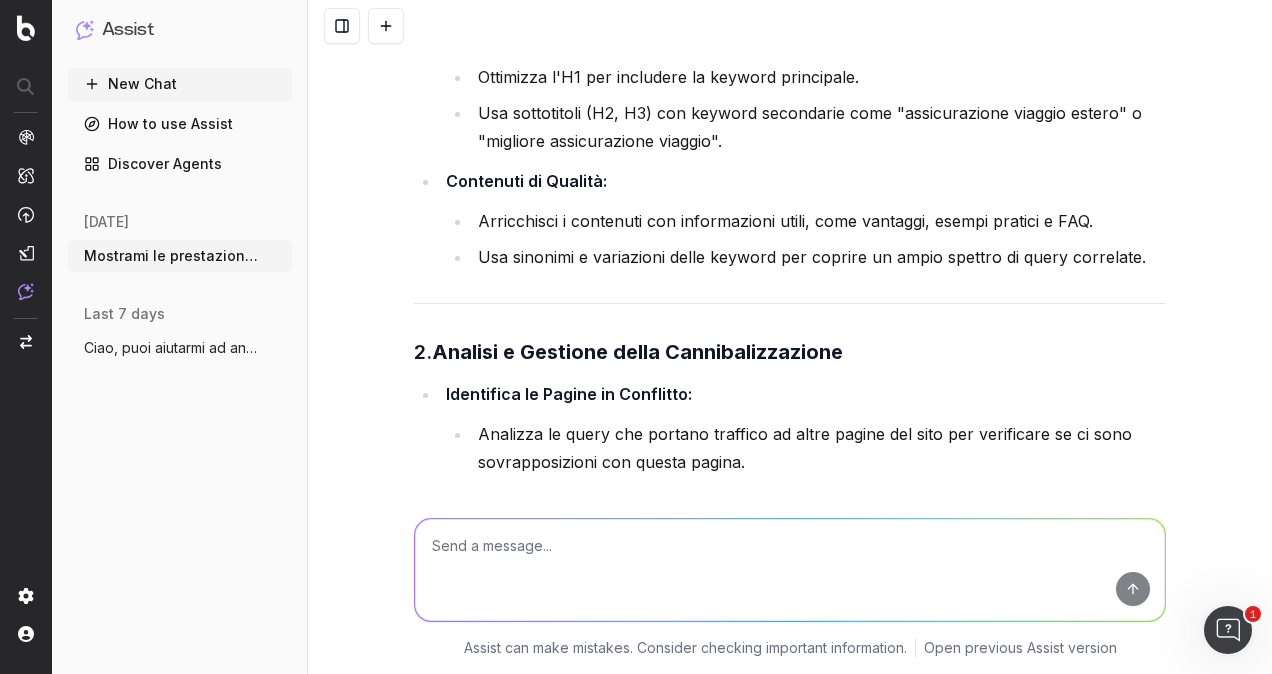 click on "Per migliorare il ranking della pagina e ottimizzare il posizionamento per le query migliori, evitando la cannibalizzazione tra le pagine, possiamo adottare una strategia mirata. Ecco i passaggi principali: 1.  Ottimizzazione On-Page Titolo e Meta Description: Assicurati che il titolo e la meta description includano le principali keyword, come "assicurazione viaggio", "assicurazioni viaggio" e altre correlate. Usa un linguaggio persuasivo e unico per attirare click. H1 e Struttura dei Contenuti: [PERSON_NAME] l'H1 per includere la keyword principale. Usa sottotitoli (H2, H3) con keyword secondarie come "assicurazione viaggio estero" o "migliore assicurazione viaggio". Contenuti di Qualità: Arricchisci i contenuti con informazioni utili, come vantaggi, esempi pratici e FAQ. Usa sinonimi e variazioni delle keyword per coprire un ampio spettro di query correlate. 2.  Analisi e Gestione della Cannibalizzazione Identifica le Pagine in Conflitto: Consolidamento dei Contenuti: Uso di Canonical Tag: 3.  A/B Testing: 4." at bounding box center (790, 787) 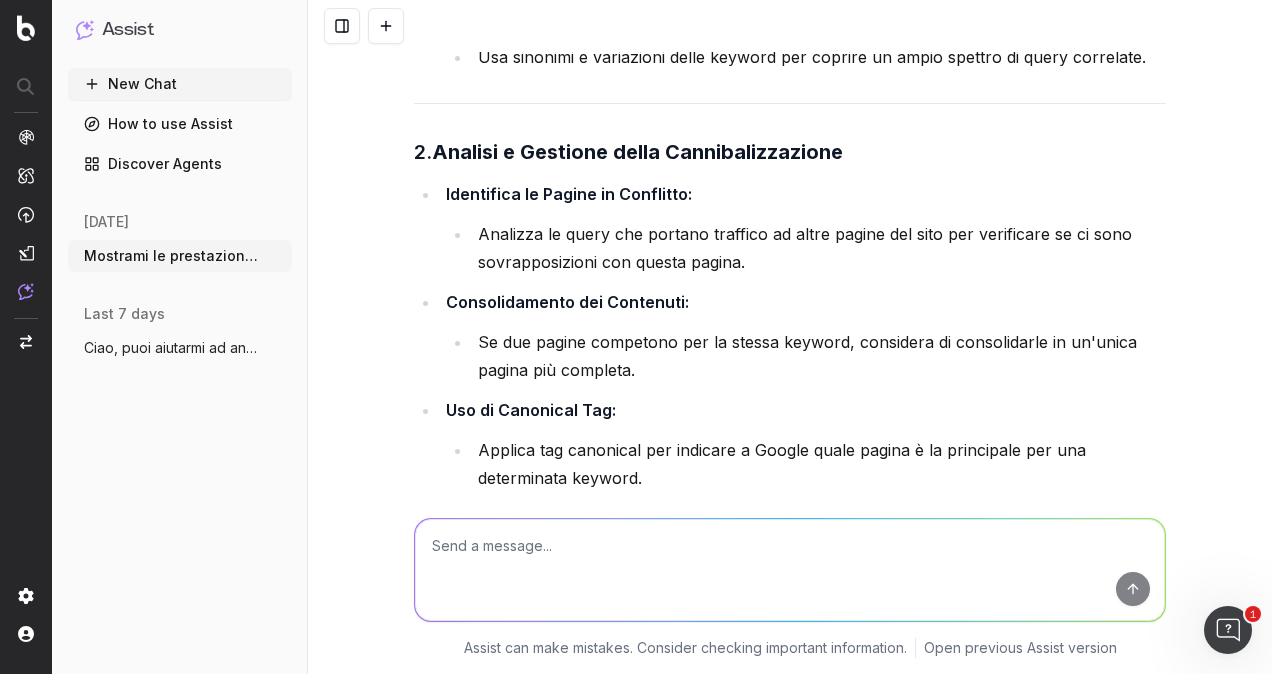 scroll, scrollTop: 1866, scrollLeft: 0, axis: vertical 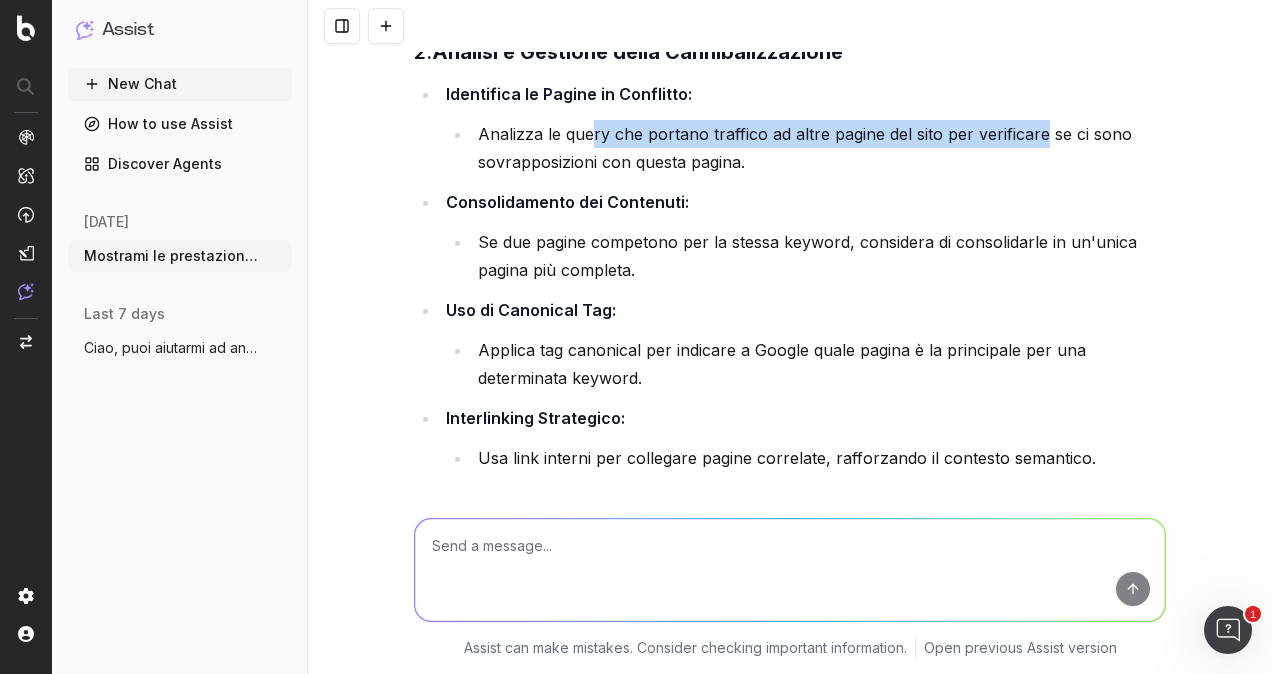 drag, startPoint x: 584, startPoint y: 160, endPoint x: 1038, endPoint y: 163, distance: 454.00992 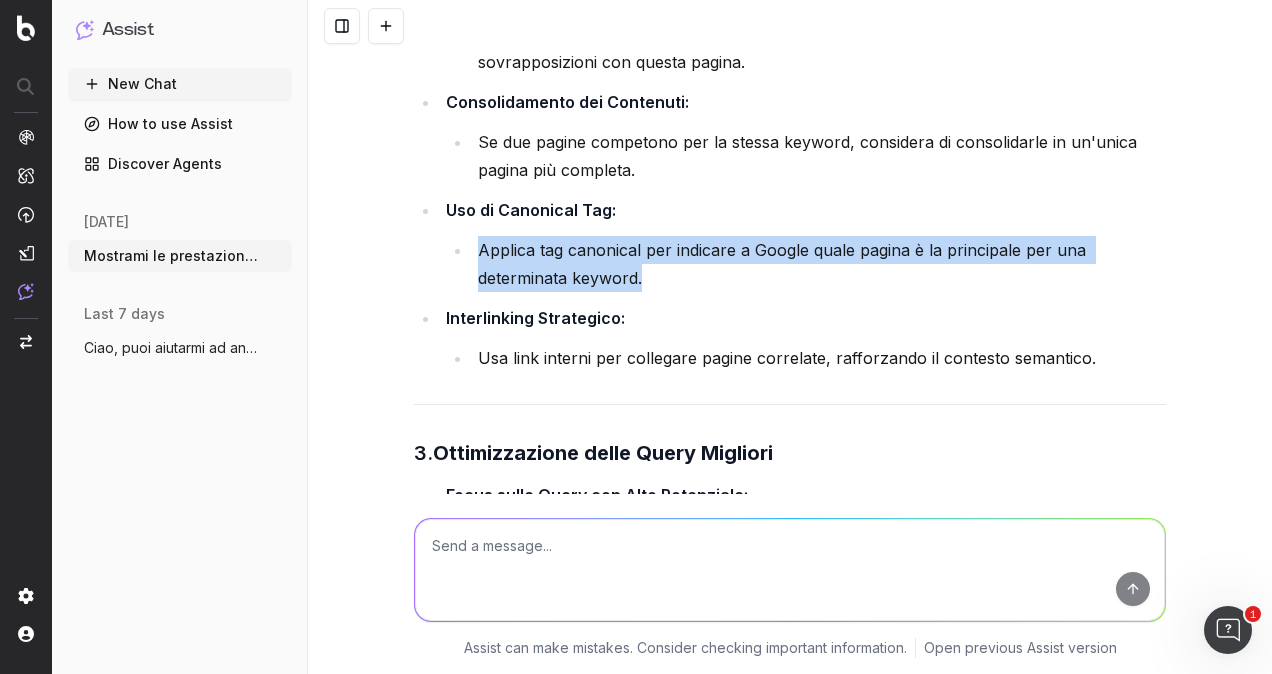 drag, startPoint x: 472, startPoint y: 274, endPoint x: 1084, endPoint y: 310, distance: 613.0579 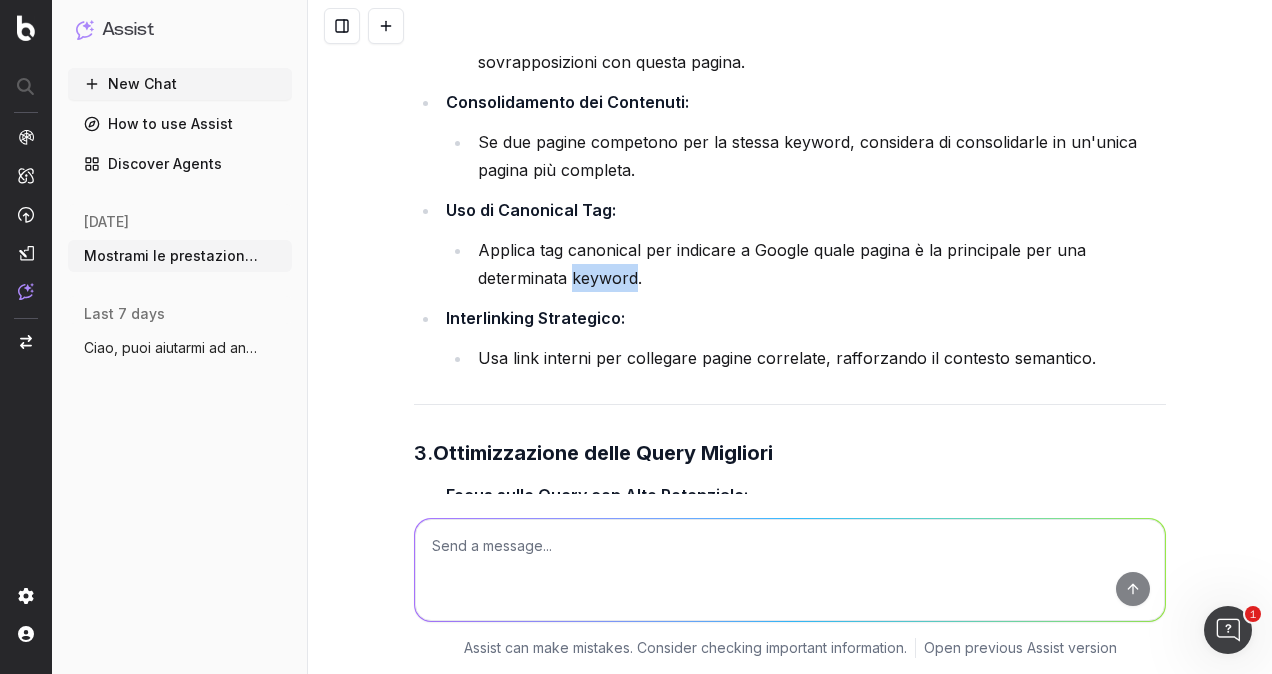 click on "Applica tag canonical per indicare a Google quale pagina è la principale per una determinata keyword." at bounding box center [819, 264] 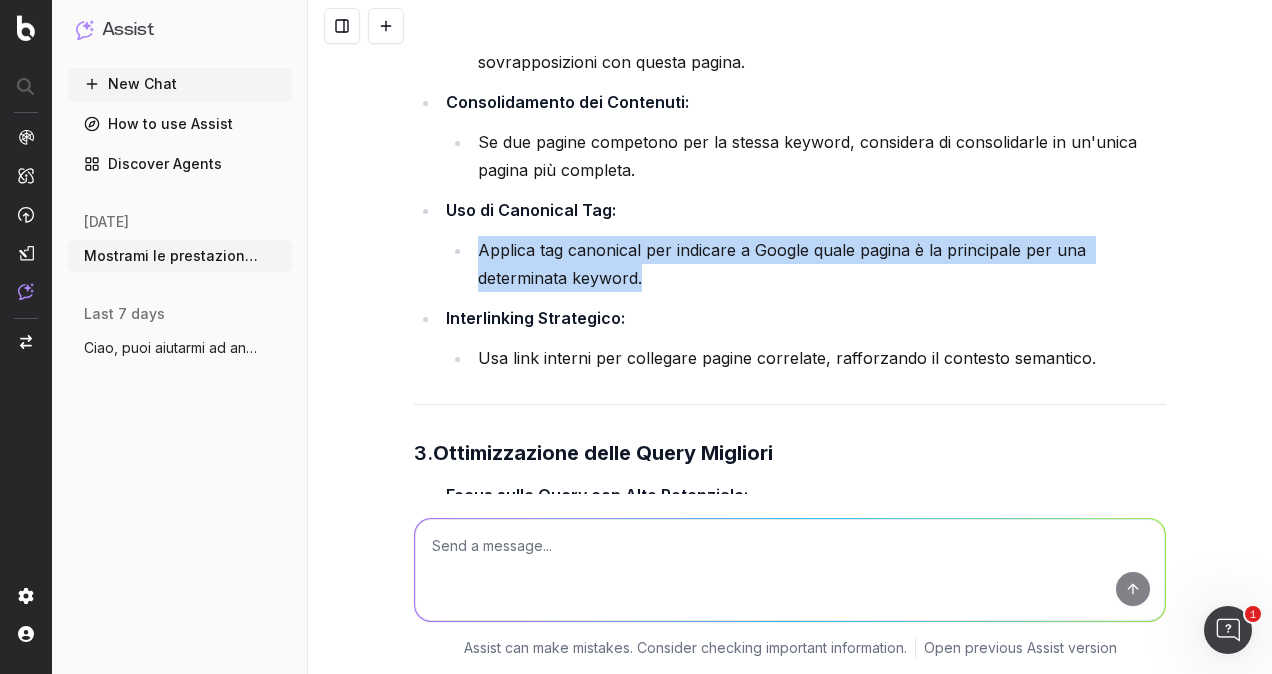 drag, startPoint x: 579, startPoint y: 294, endPoint x: 536, endPoint y: 280, distance: 45.221676 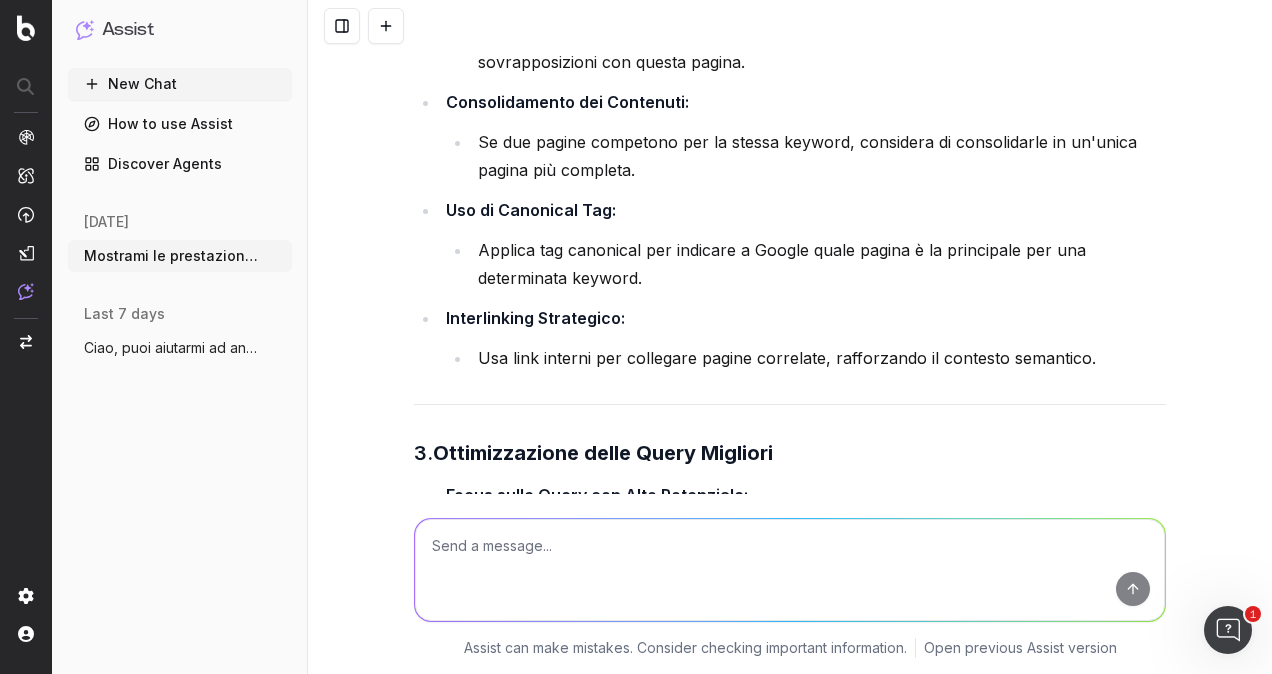 click on "Identifica le Pagine in Conflitto: Analizza le query che portano traffico ad altre pagine del sito per verificare se ci sono sovrapposizioni con questa pagina. Consolidamento dei Contenuti: Se due pagine competono per la stessa keyword, considera di consolidarle in un'unica pagina più completa. Uso di Canonical Tag: Applica tag canonical per indicare a Google quale pagina è la principale per una determinata keyword. Interlinking Strategico: Usa link interni per collegare pagine correlate, rafforzando il contesto semantico." at bounding box center (790, 176) 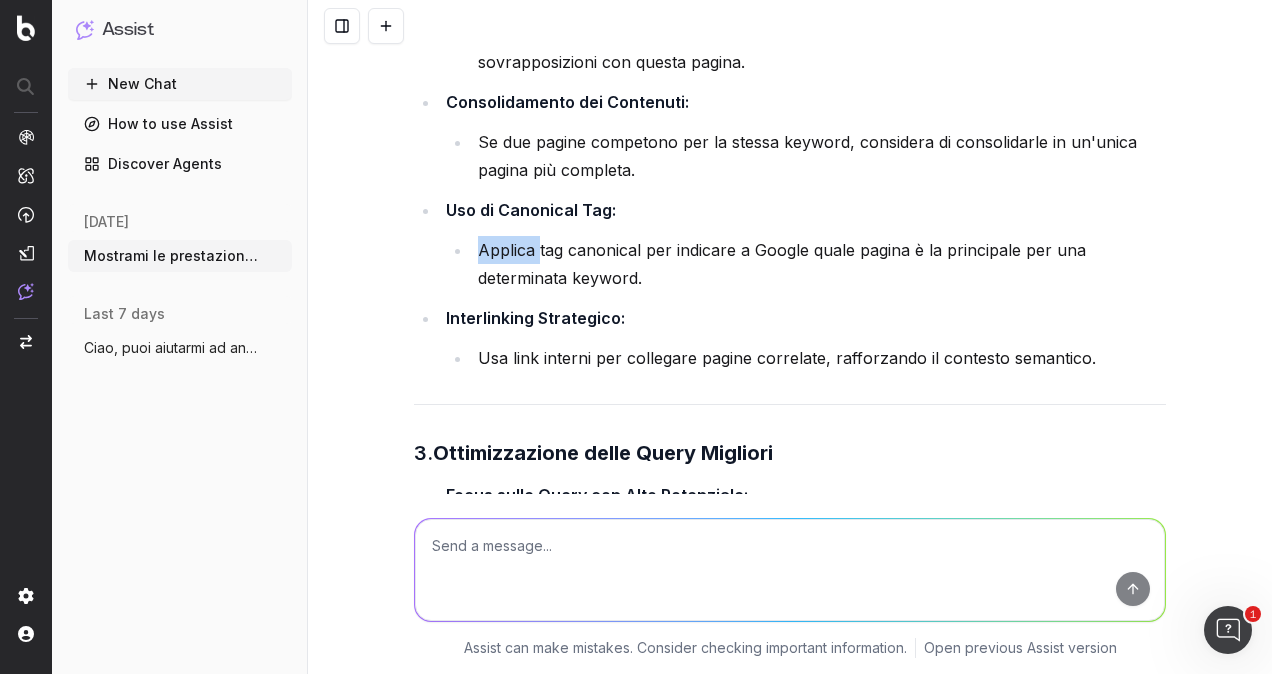 click on "Applica tag canonical per indicare a Google quale pagina è la principale per una determinata keyword." at bounding box center [819, 264] 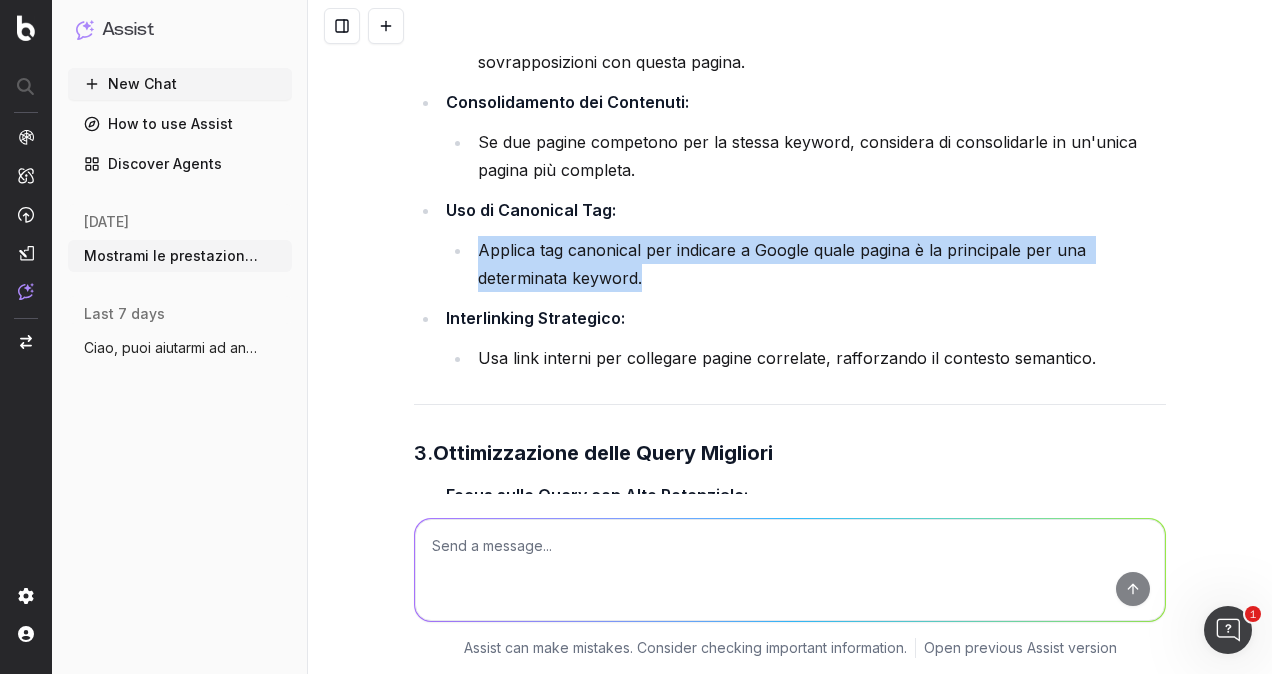 drag, startPoint x: 468, startPoint y: 276, endPoint x: 1076, endPoint y: 302, distance: 608.55566 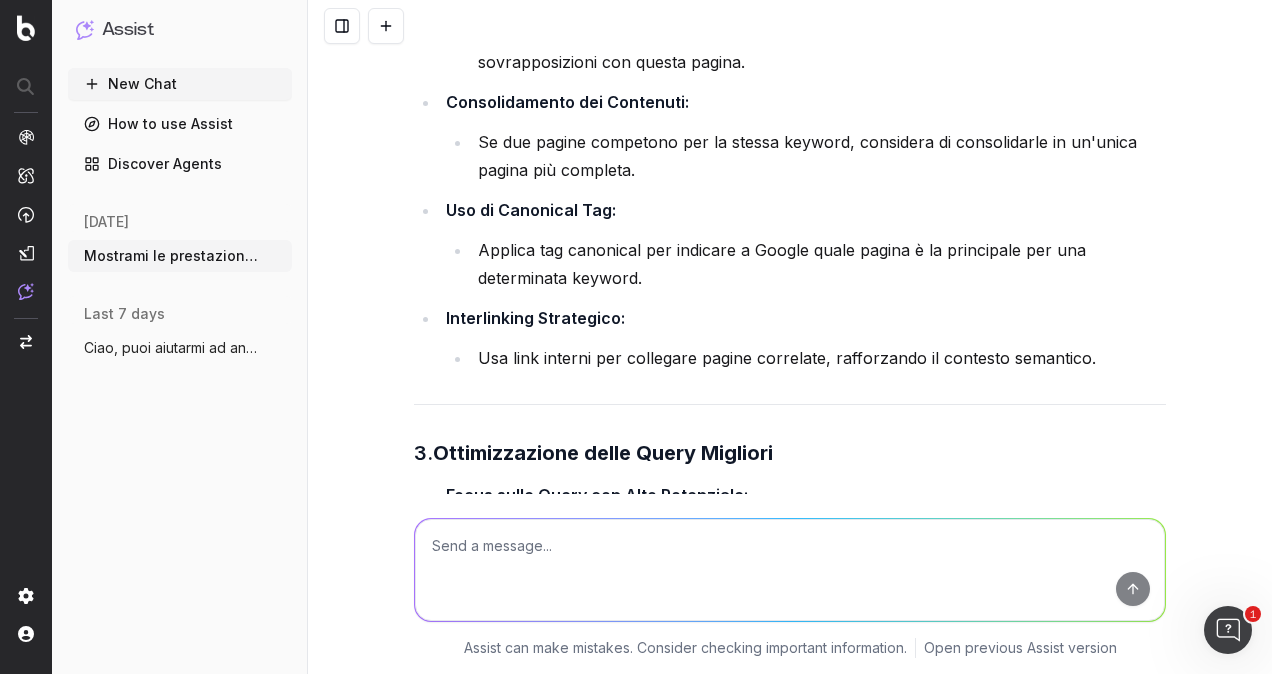 click on "Interlinking Strategico: Usa link interni per collegare pagine correlate, rafforzando il contesto semantico." at bounding box center (803, 338) 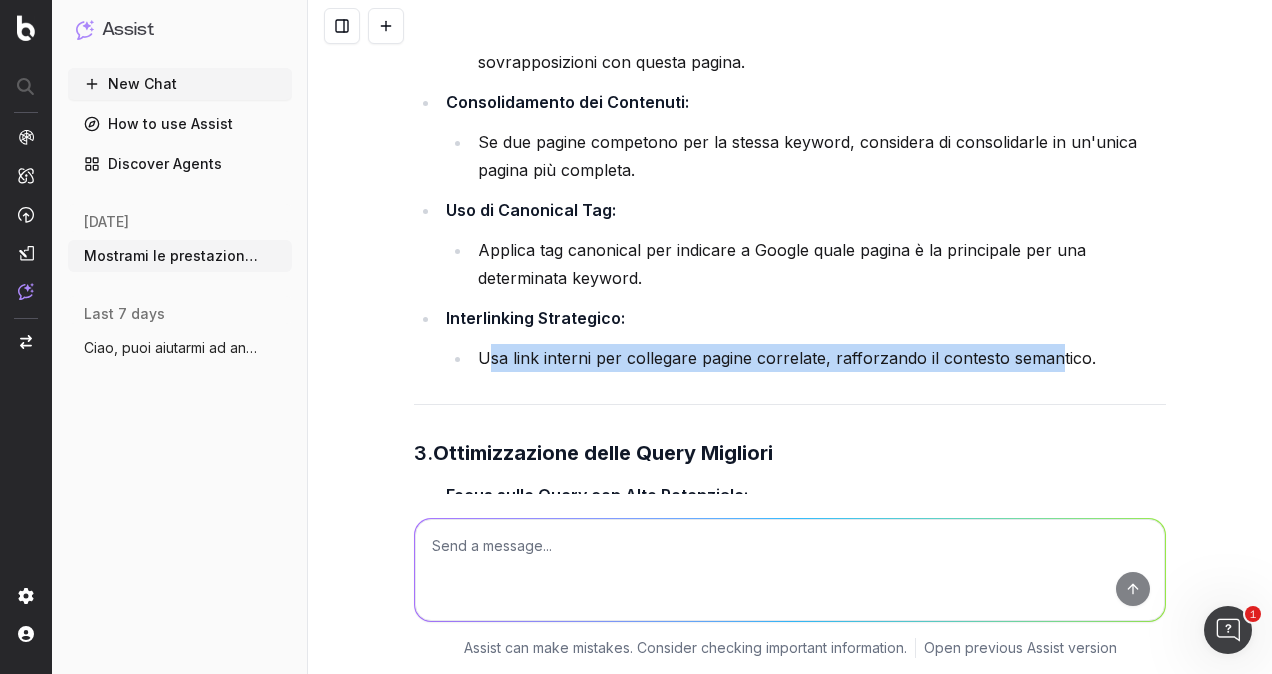 drag, startPoint x: 478, startPoint y: 384, endPoint x: 1044, endPoint y: 382, distance: 566.00354 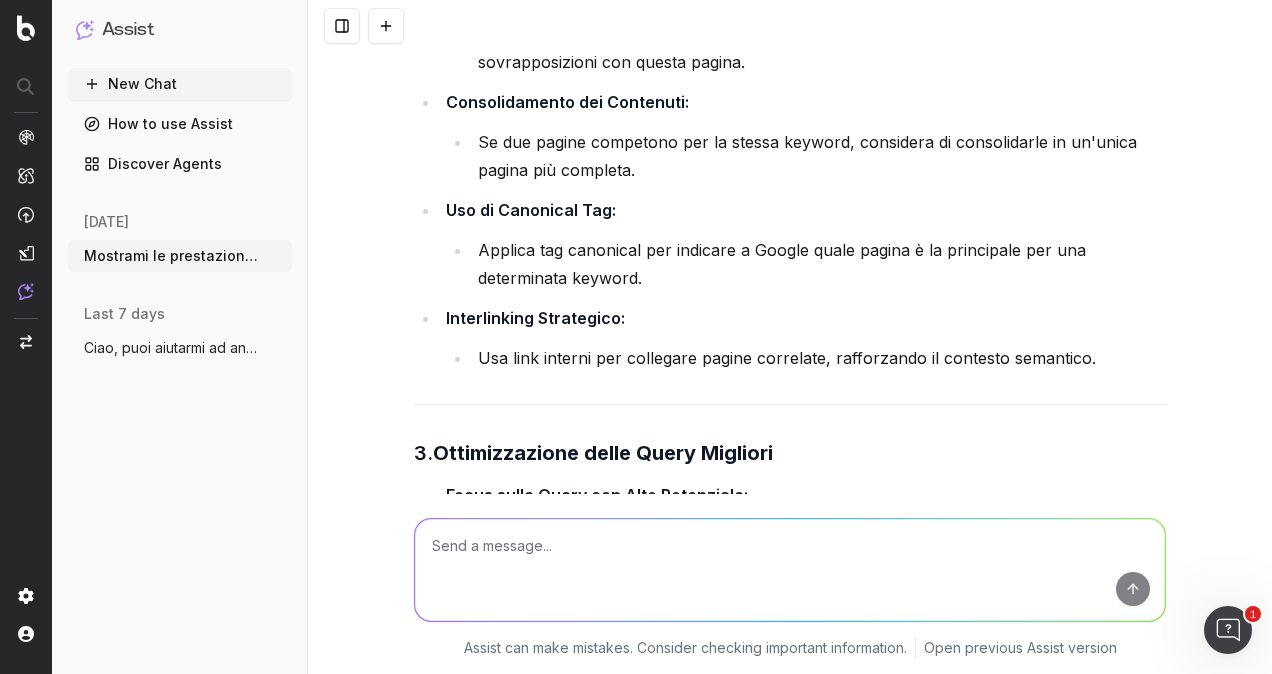 drag, startPoint x: 1044, startPoint y: 382, endPoint x: 960, endPoint y: 406, distance: 87.36132 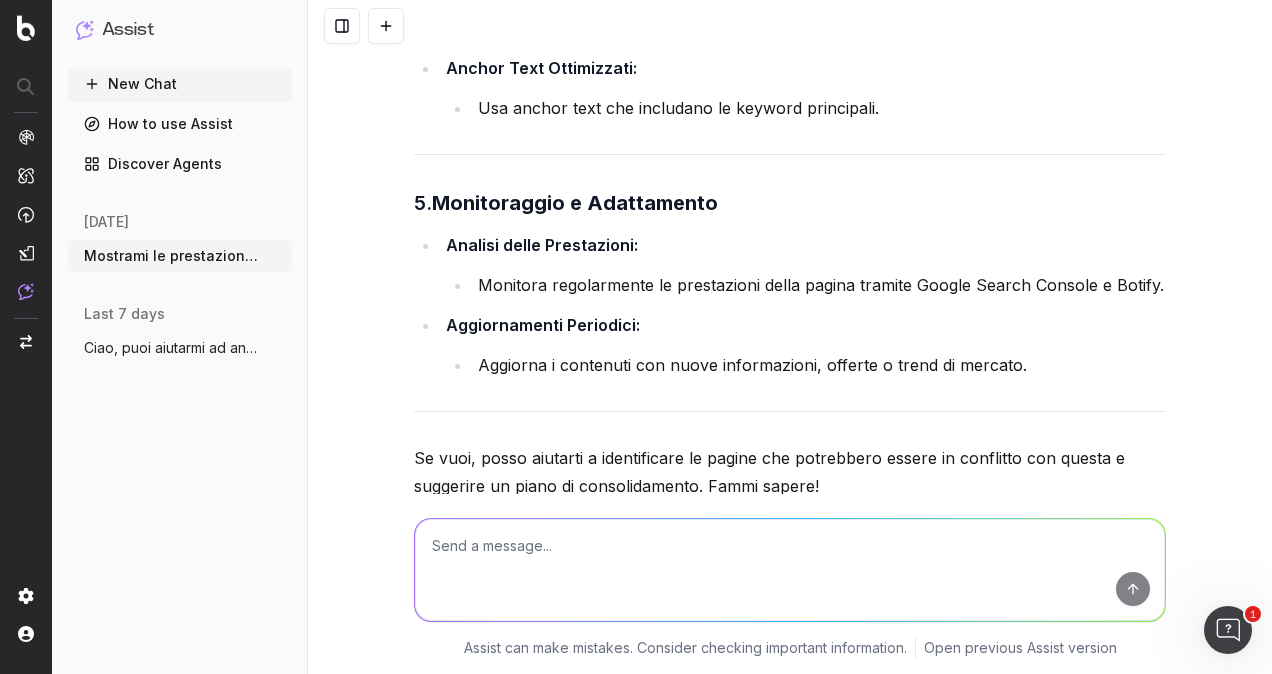 scroll, scrollTop: 2958, scrollLeft: 0, axis: vertical 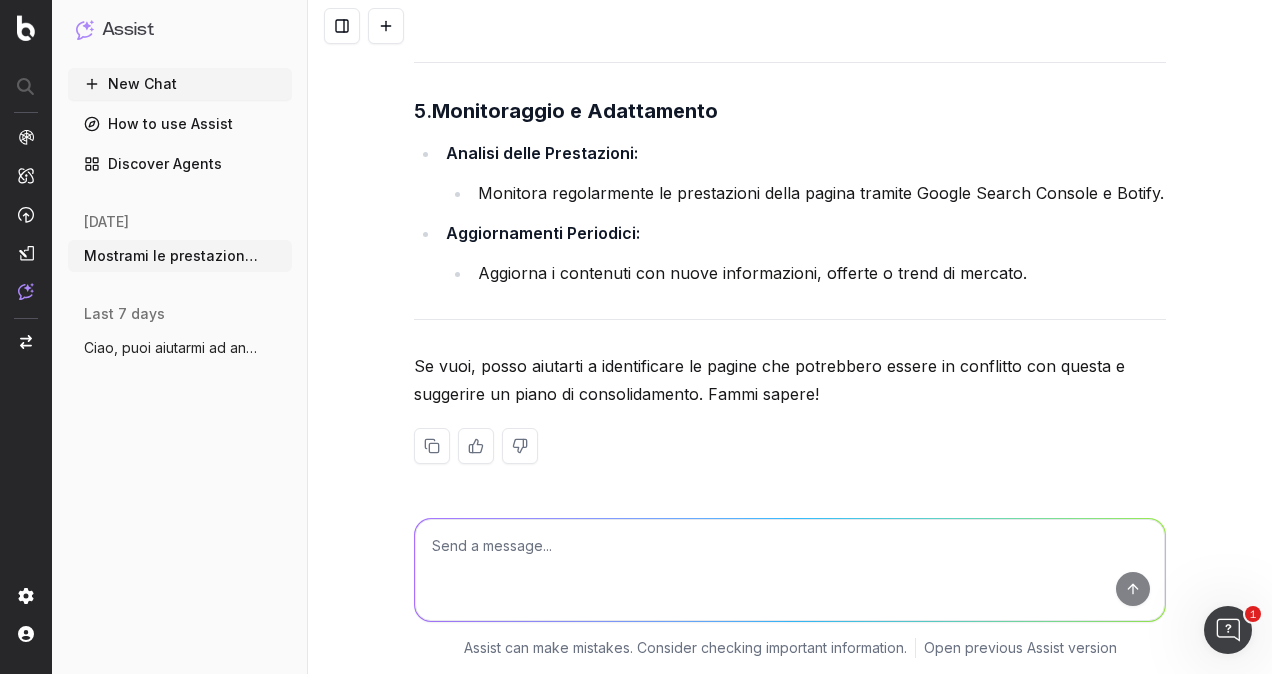 click at bounding box center [790, 570] 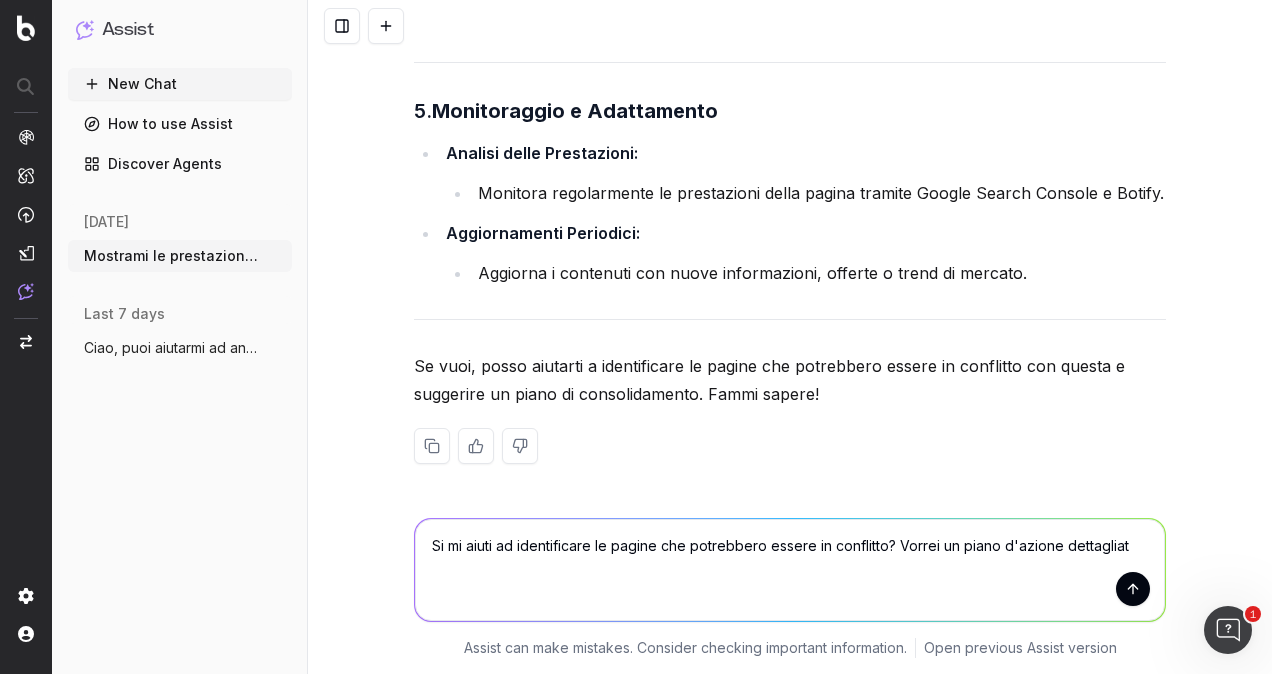 type on "Si mi aiuti ad identificare le pagine che potrebbero essere in conflitto? Vorrei un piano d'azione dettagliato" 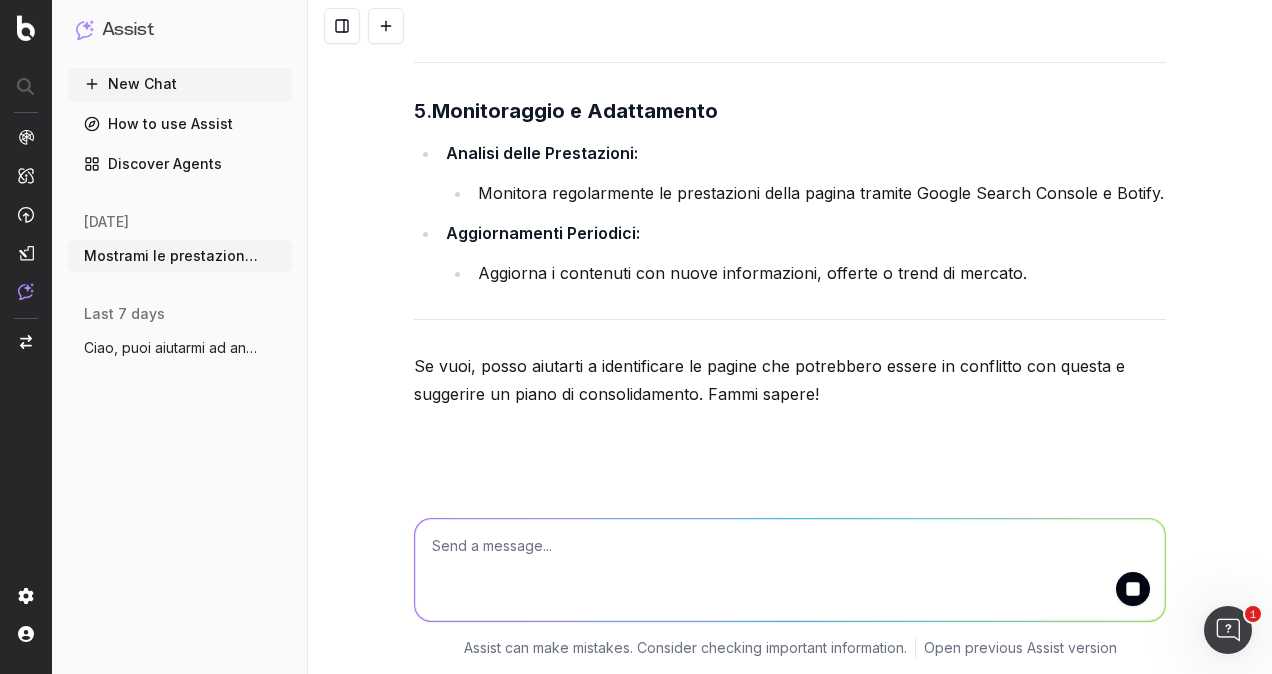 scroll, scrollTop: 3090, scrollLeft: 0, axis: vertical 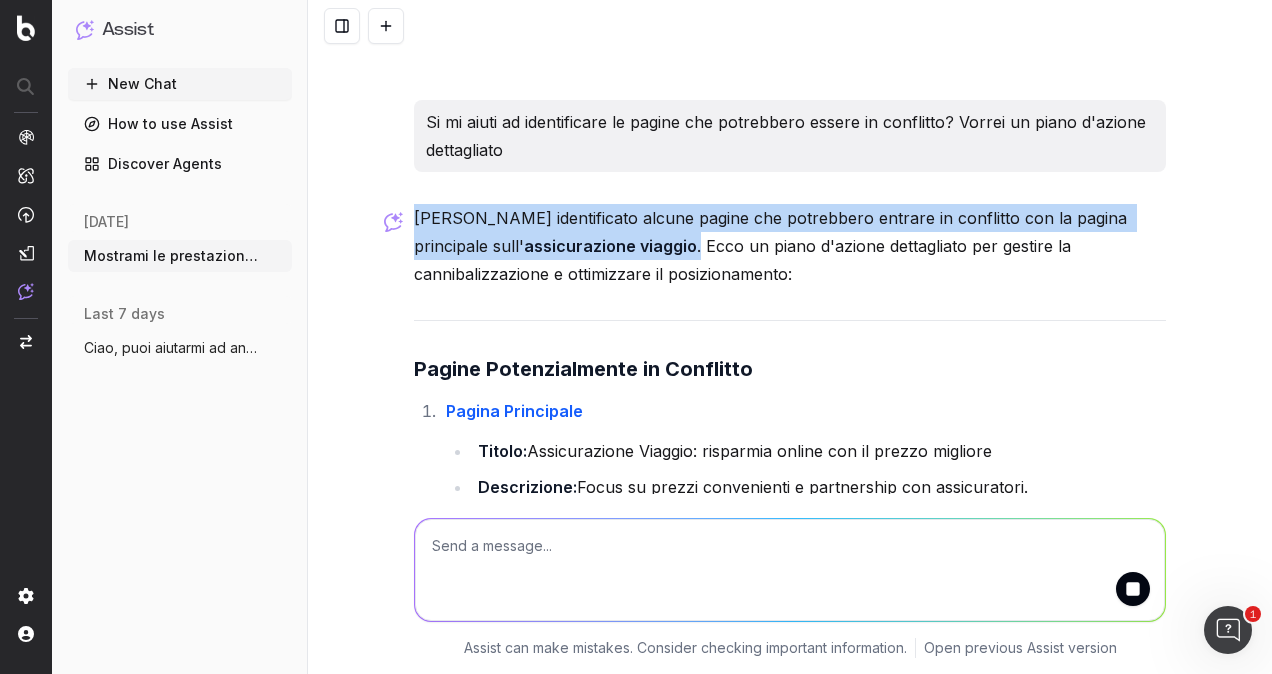 drag, startPoint x: 406, startPoint y: 215, endPoint x: 608, endPoint y: 238, distance: 203.30519 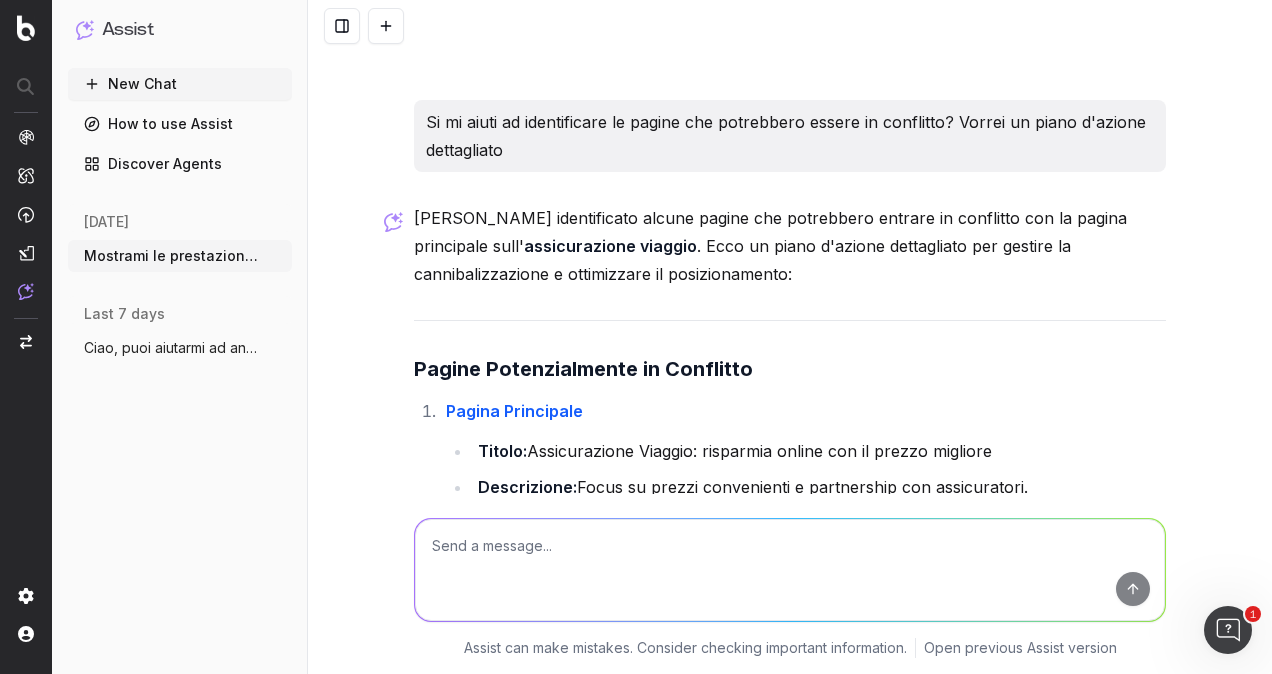 drag, startPoint x: 608, startPoint y: 238, endPoint x: 905, endPoint y: 256, distance: 297.54495 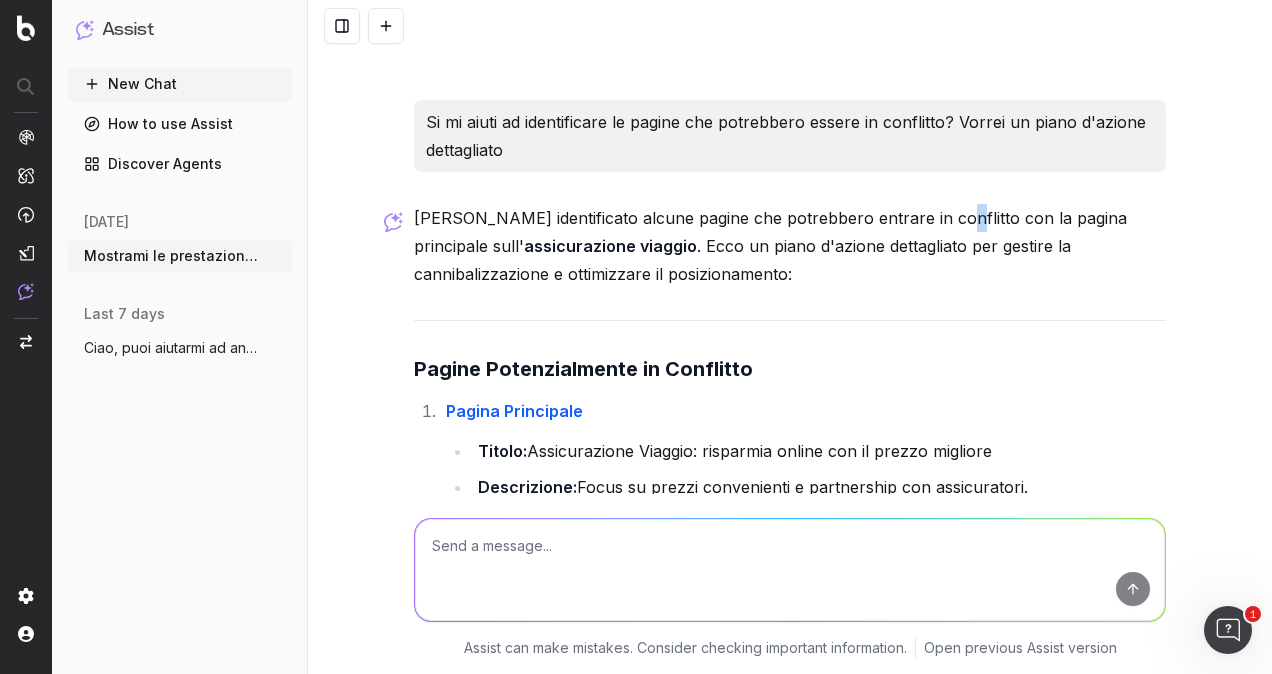 click on "[PERSON_NAME] identificato alcune pagine che potrebbero entrare in conflitto con la pagina principale sull' assicurazione viaggio . Ecco un piano d'azione dettagliato per gestire la cannibalizzazione e ottimizzare il posizionamento:" at bounding box center (790, 246) 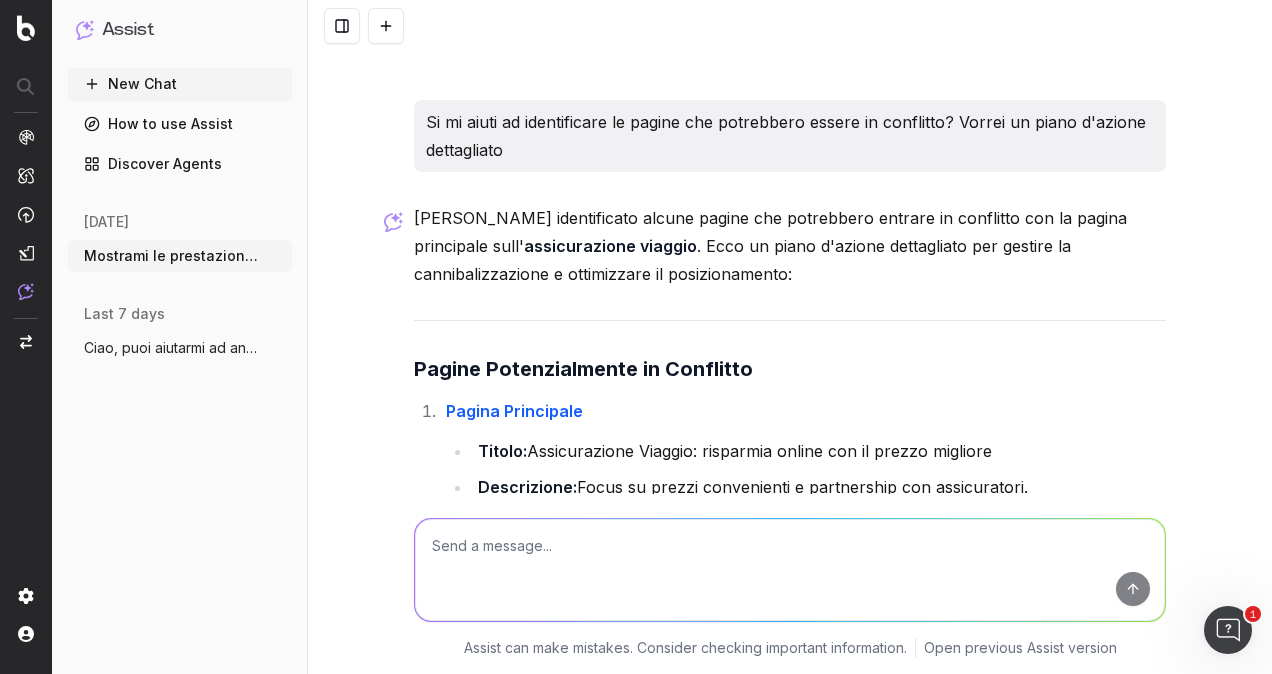 drag, startPoint x: 920, startPoint y: 227, endPoint x: 768, endPoint y: 251, distance: 153.88307 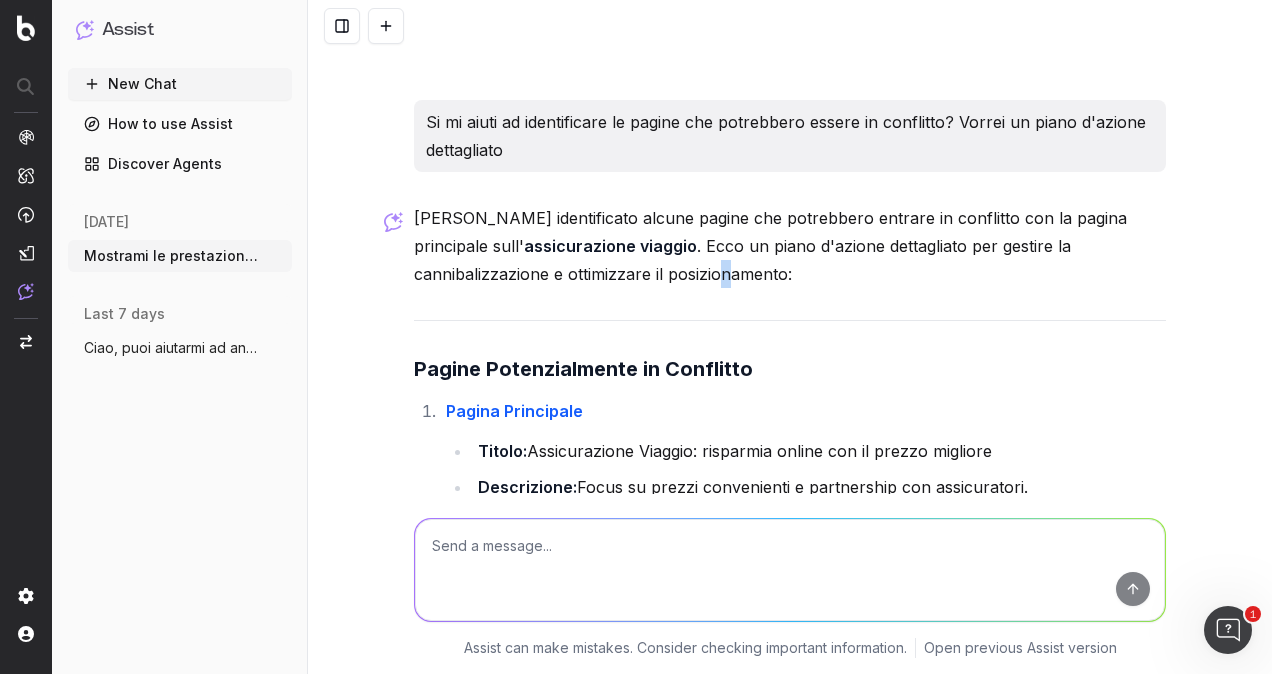 click on "[PERSON_NAME] identificato alcune pagine che potrebbero entrare in conflitto con la pagina principale sull' assicurazione viaggio . Ecco un piano d'azione dettagliato per gestire la cannibalizzazione e ottimizzare il posizionamento:" at bounding box center (790, 246) 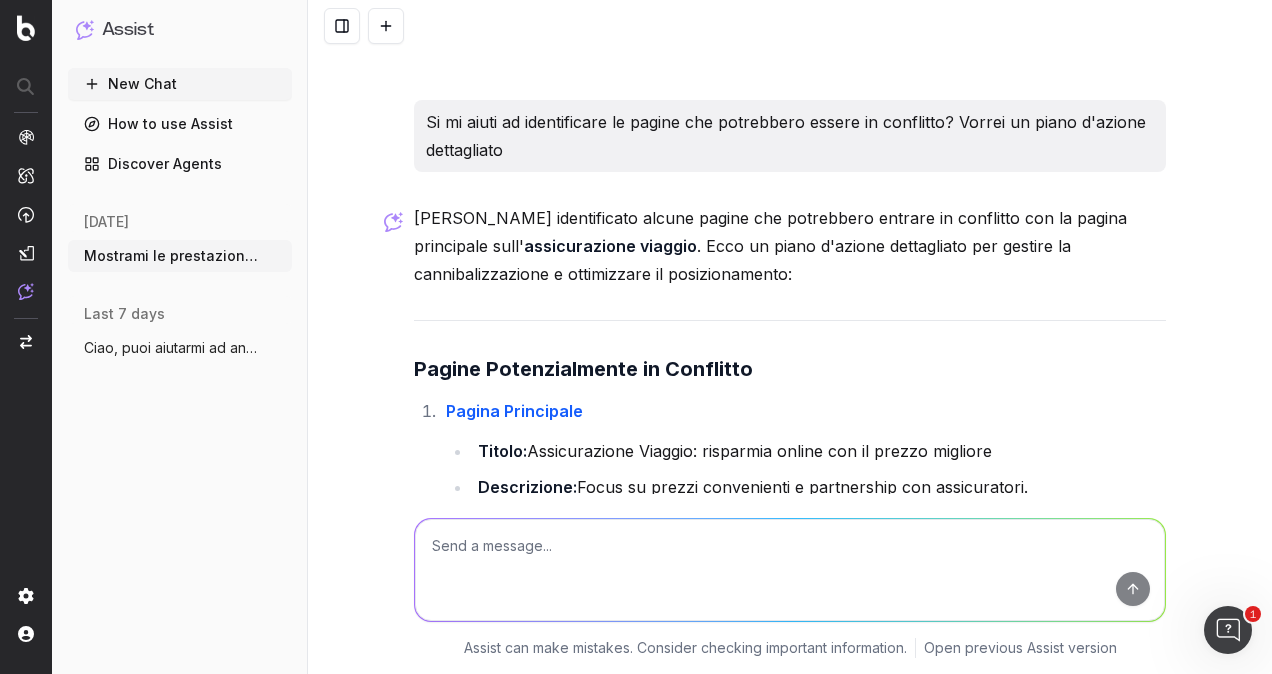 drag, startPoint x: 568, startPoint y: 276, endPoint x: 888, endPoint y: 264, distance: 320.2249 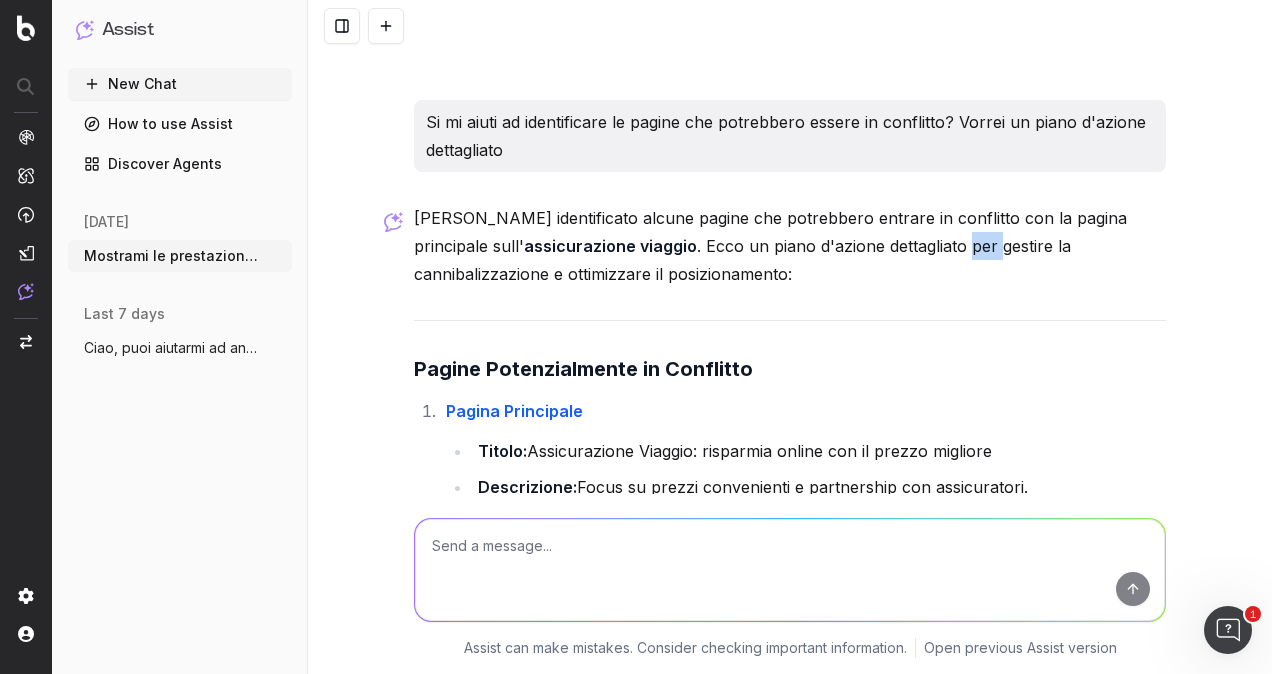 click on "[PERSON_NAME] identificato alcune pagine che potrebbero entrare in conflitto con la pagina principale sull' assicurazione viaggio . Ecco un piano d'azione dettagliato per gestire la cannibalizzazione e ottimizzare il posizionamento:" at bounding box center (790, 246) 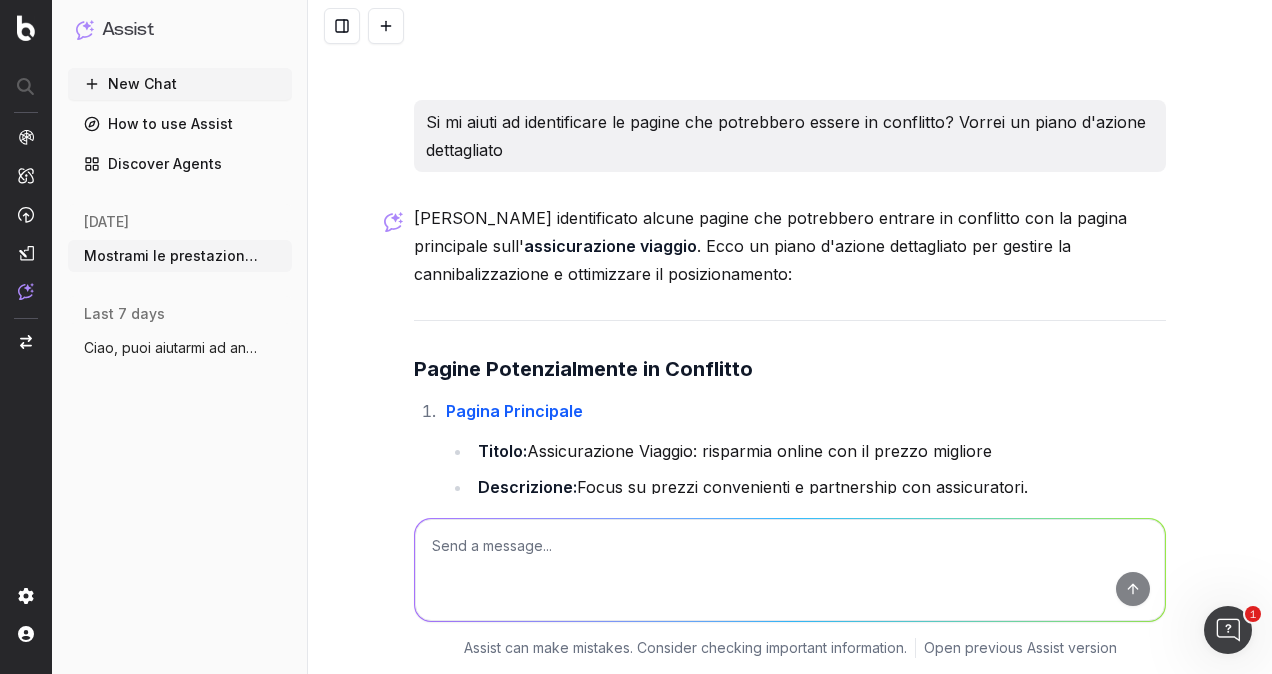 click on "[PERSON_NAME] identificato alcune pagine che potrebbero entrare in conflitto con la pagina principale sull' assicurazione viaggio . Ecco un piano d'azione dettagliato per gestire la cannibalizzazione e ottimizzare il posizionamento:" at bounding box center [790, 246] 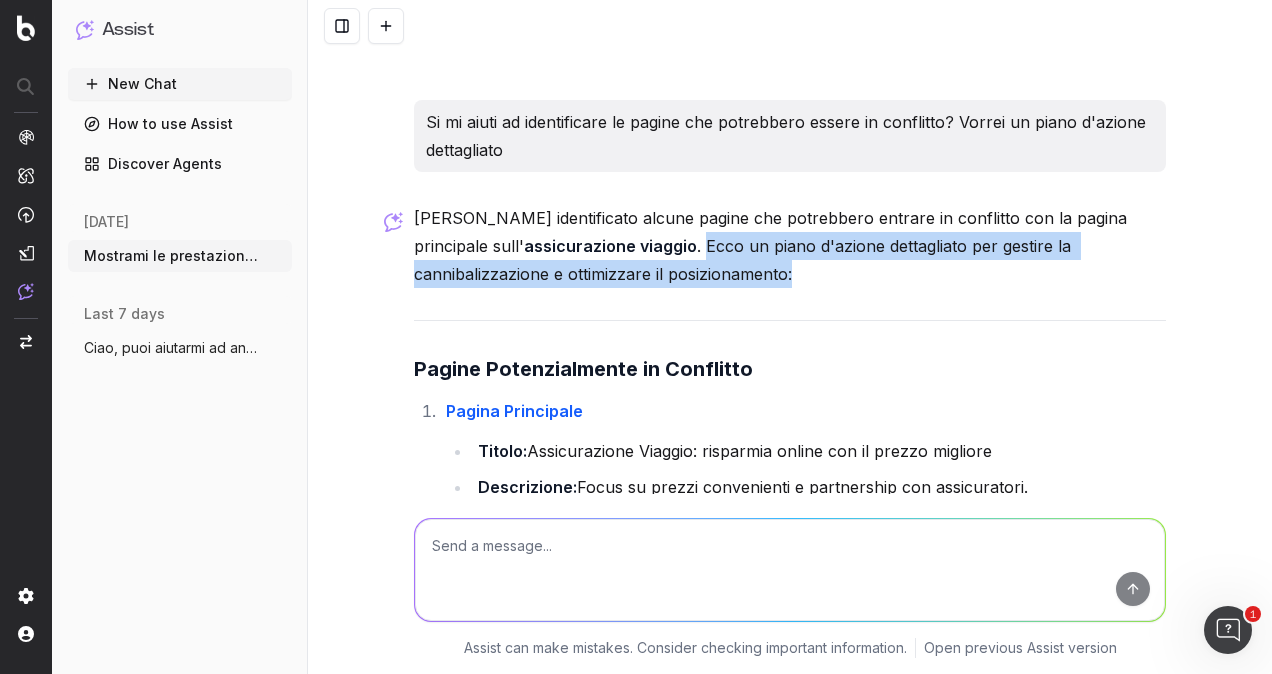 drag, startPoint x: 614, startPoint y: 236, endPoint x: 1142, endPoint y: 276, distance: 529.513 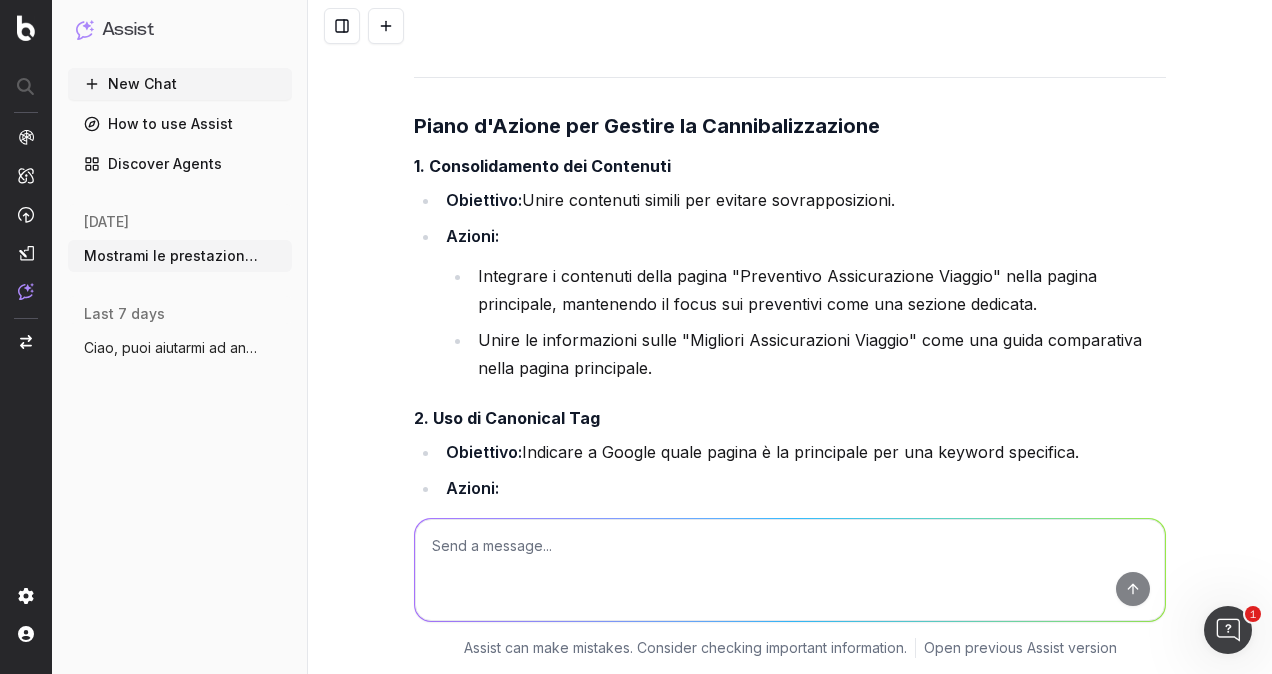 scroll, scrollTop: 4554, scrollLeft: 0, axis: vertical 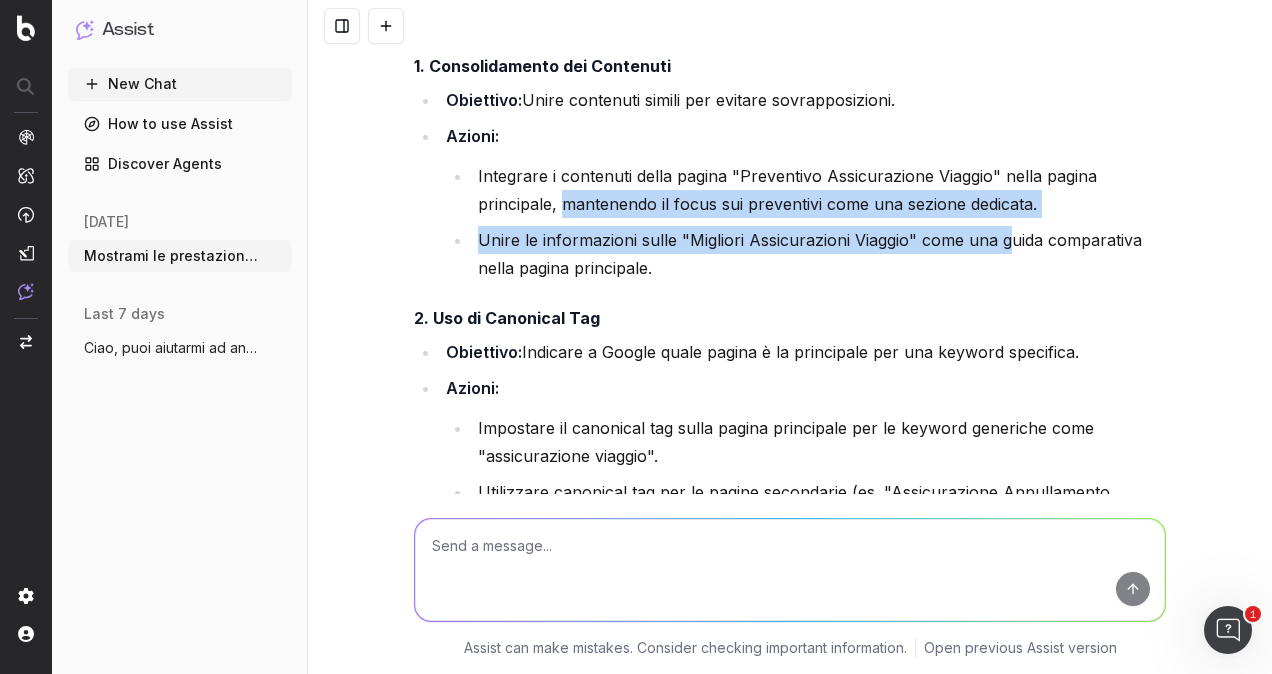 drag, startPoint x: 554, startPoint y: 200, endPoint x: 997, endPoint y: 232, distance: 444.15427 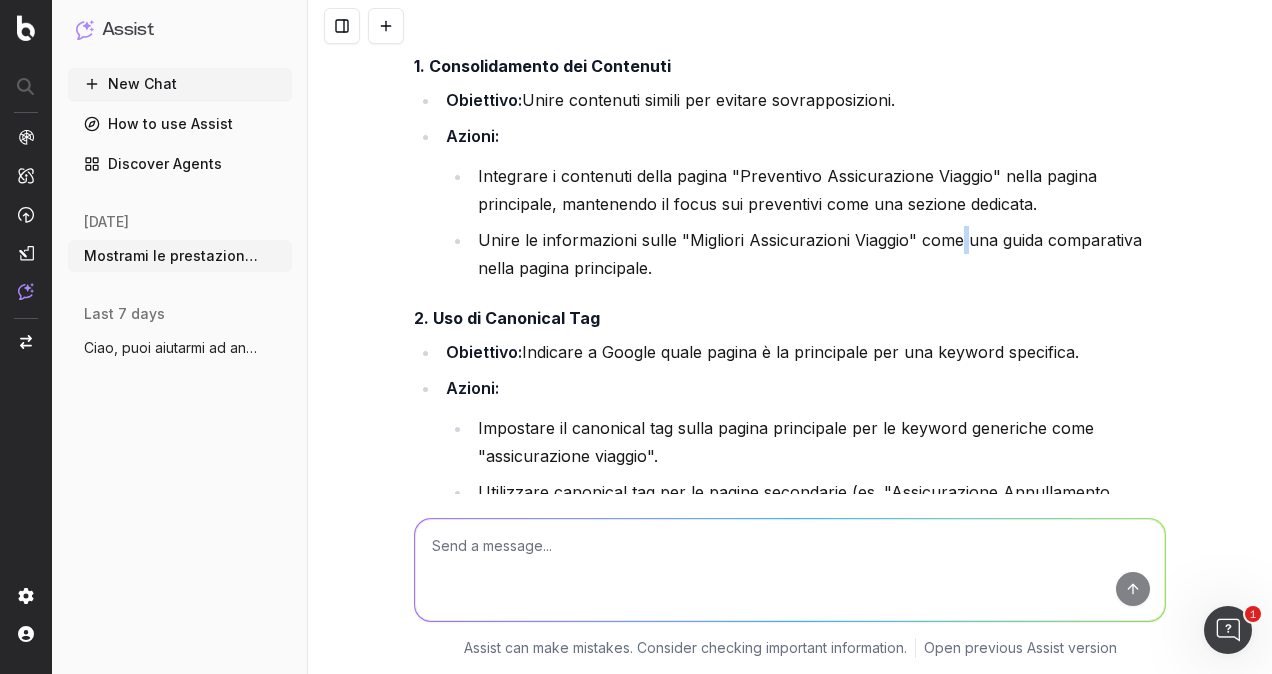 click on "Unire le informazioni sulle "Migliori Assicurazioni Viaggio" come una guida comparativa nella pagina principale." at bounding box center [819, 254] 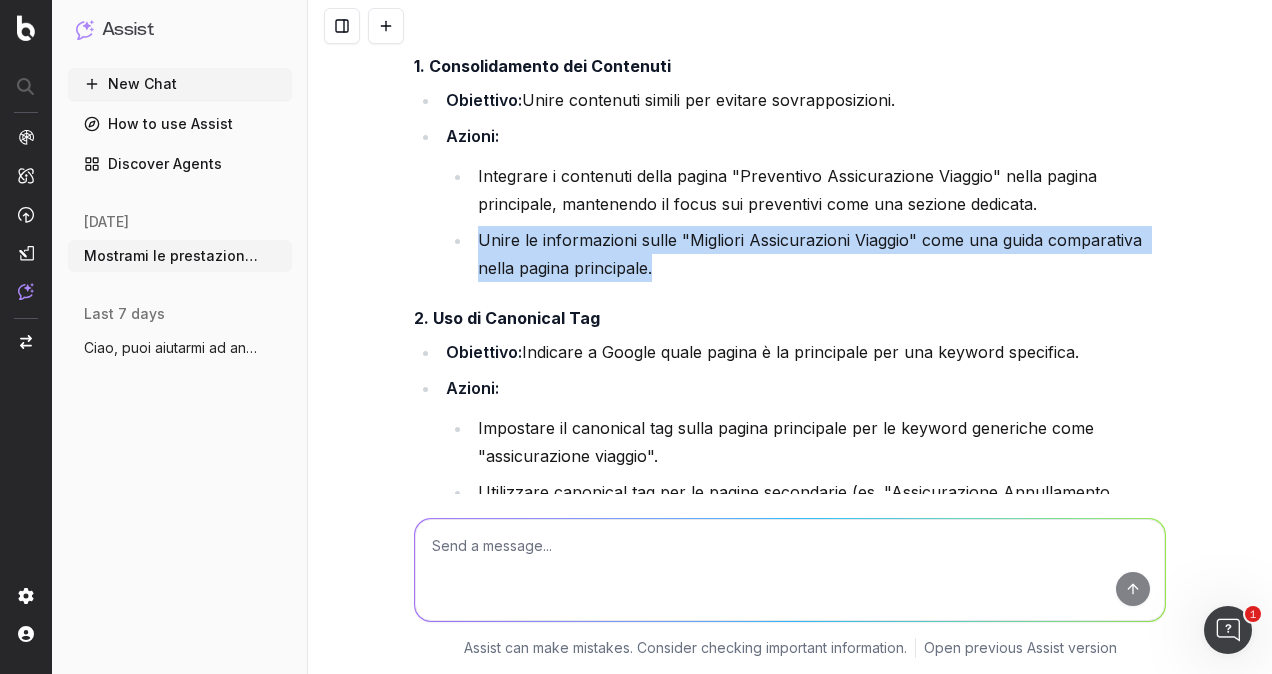 click on "Unire le informazioni sulle "Migliori Assicurazioni Viaggio" come una guida comparativa nella pagina principale." at bounding box center (819, 254) 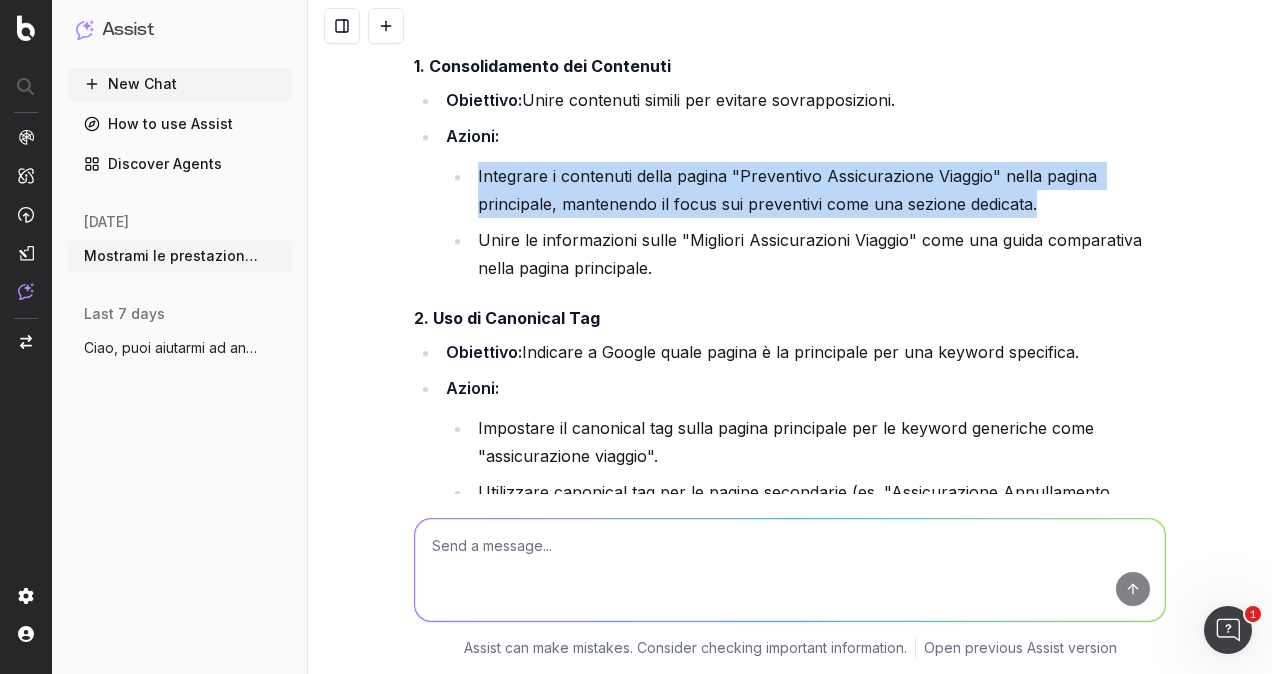 drag, startPoint x: 470, startPoint y: 162, endPoint x: 1043, endPoint y: 196, distance: 574.0078 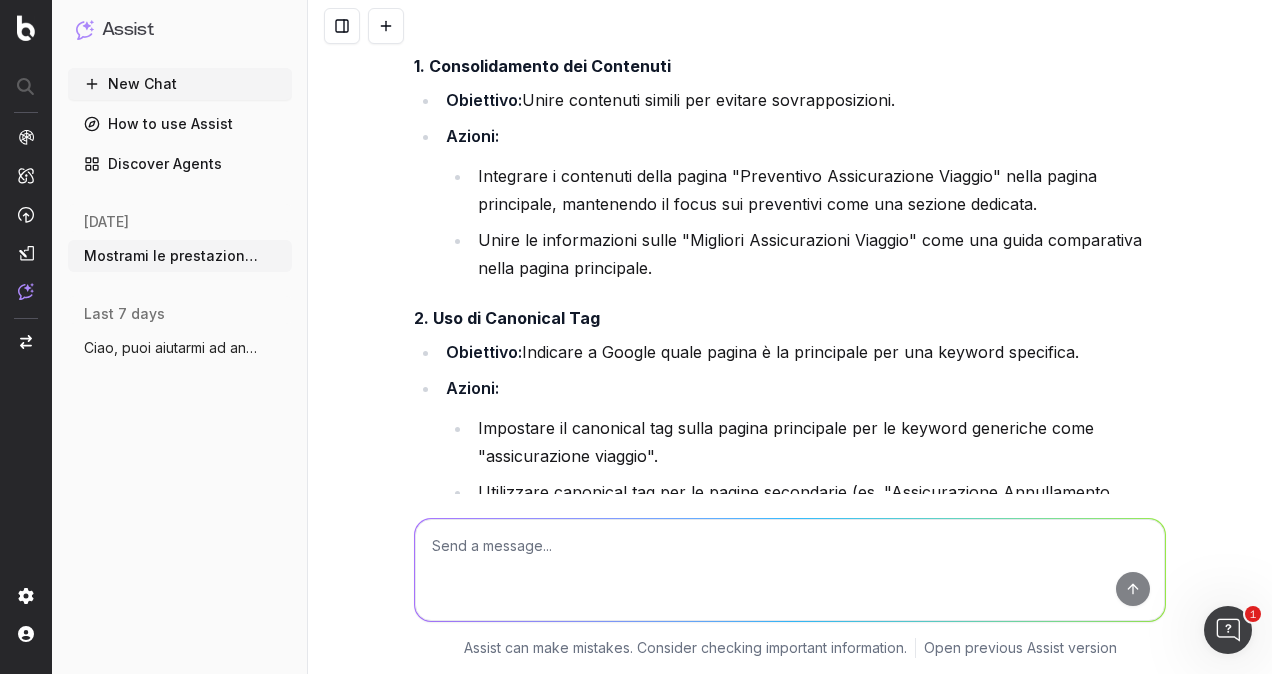click on "Unire le informazioni sulle "Migliori Assicurazioni Viaggio" come una guida comparativa nella pagina principale." at bounding box center [819, 254] 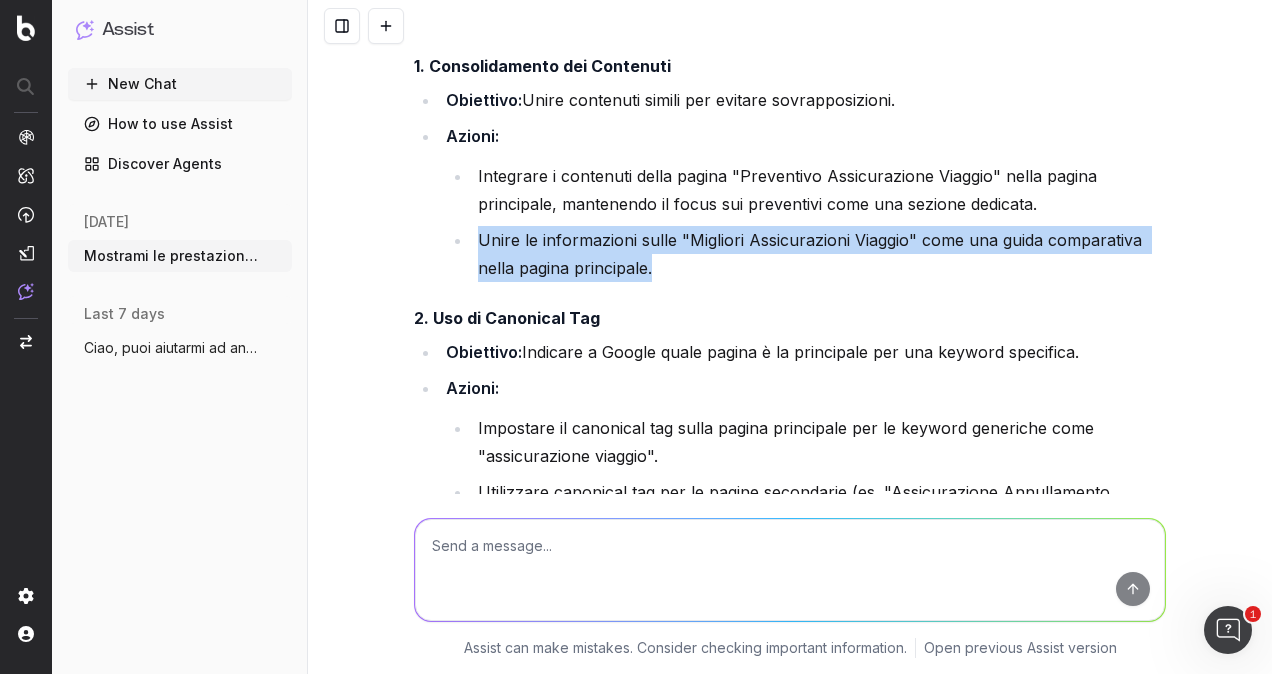 drag, startPoint x: 470, startPoint y: 234, endPoint x: 926, endPoint y: 262, distance: 456.85883 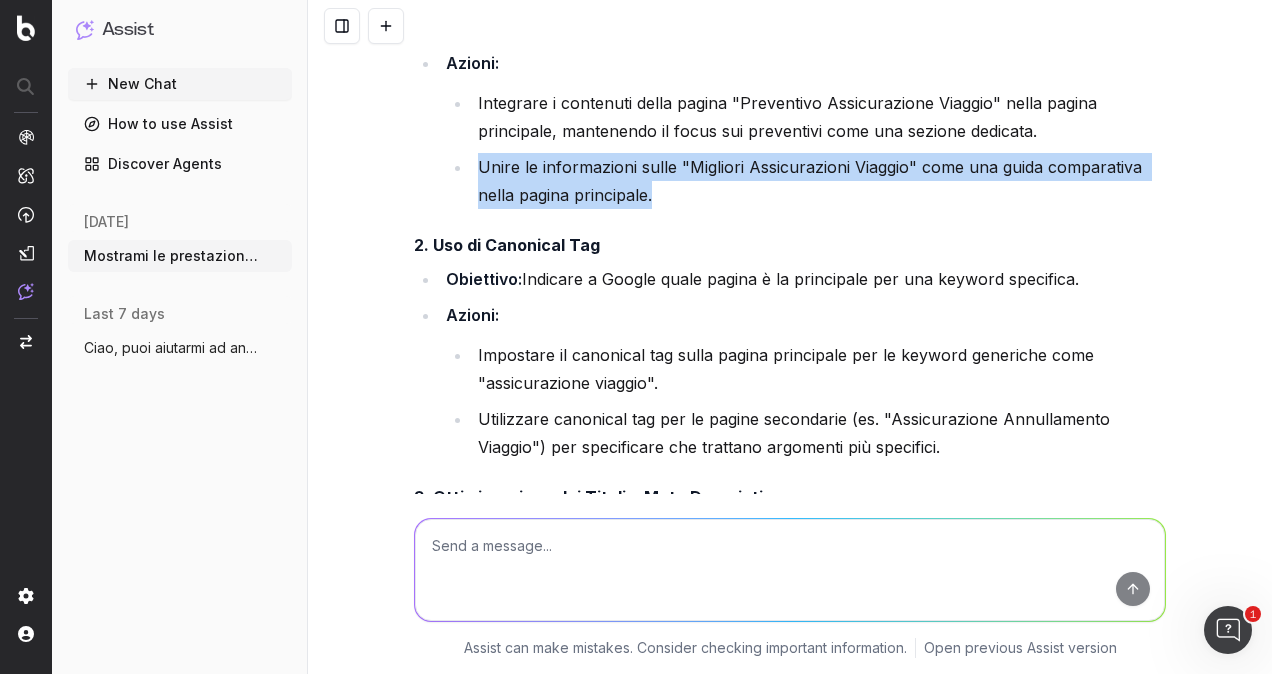 scroll, scrollTop: 4654, scrollLeft: 0, axis: vertical 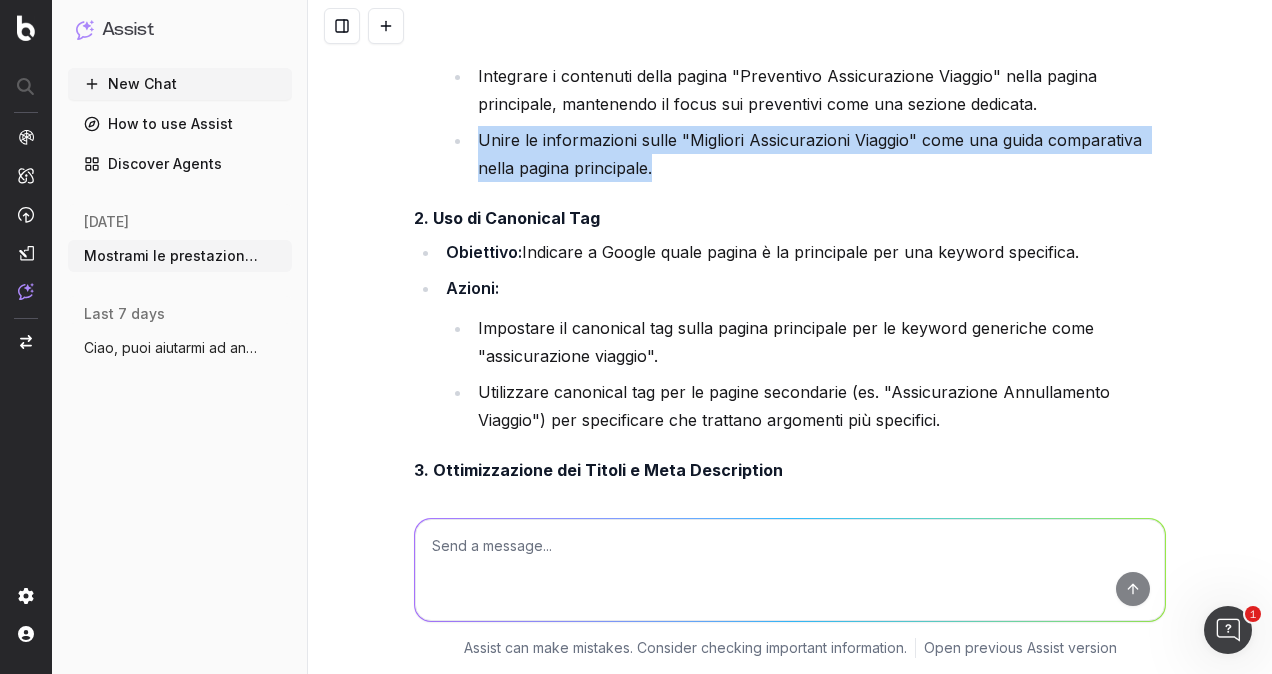 drag, startPoint x: 525, startPoint y: 246, endPoint x: 1081, endPoint y: 259, distance: 556.152 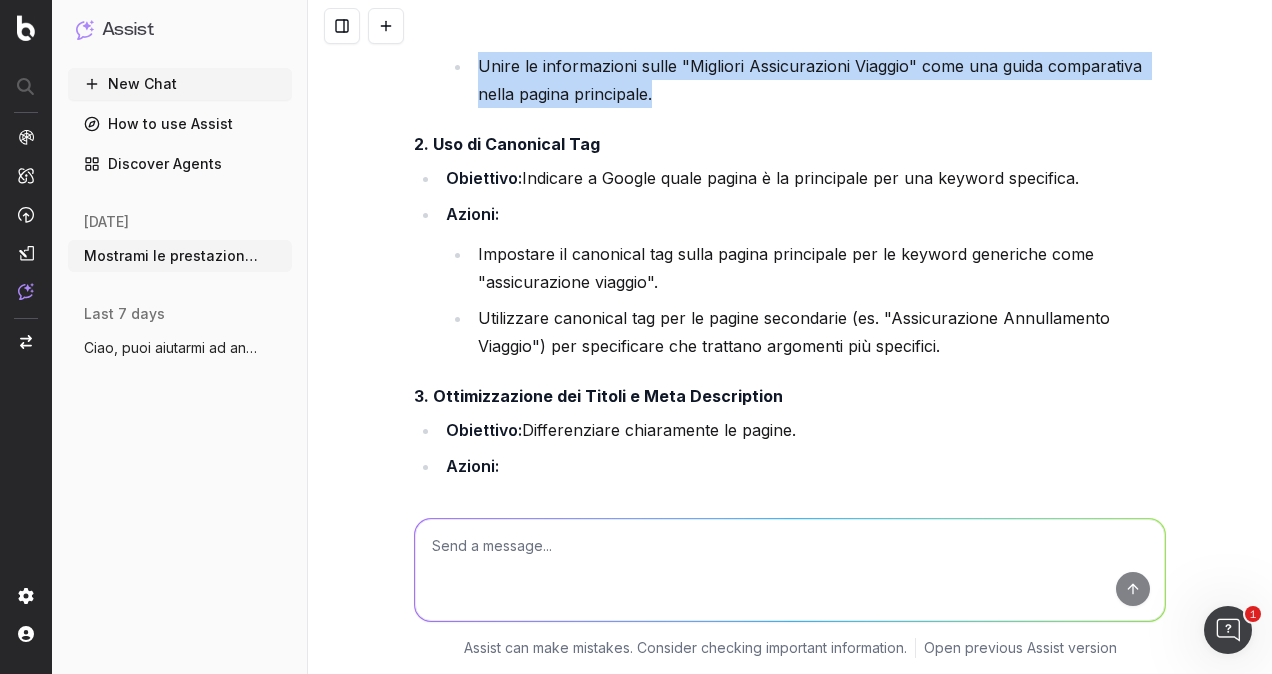 scroll, scrollTop: 4754, scrollLeft: 0, axis: vertical 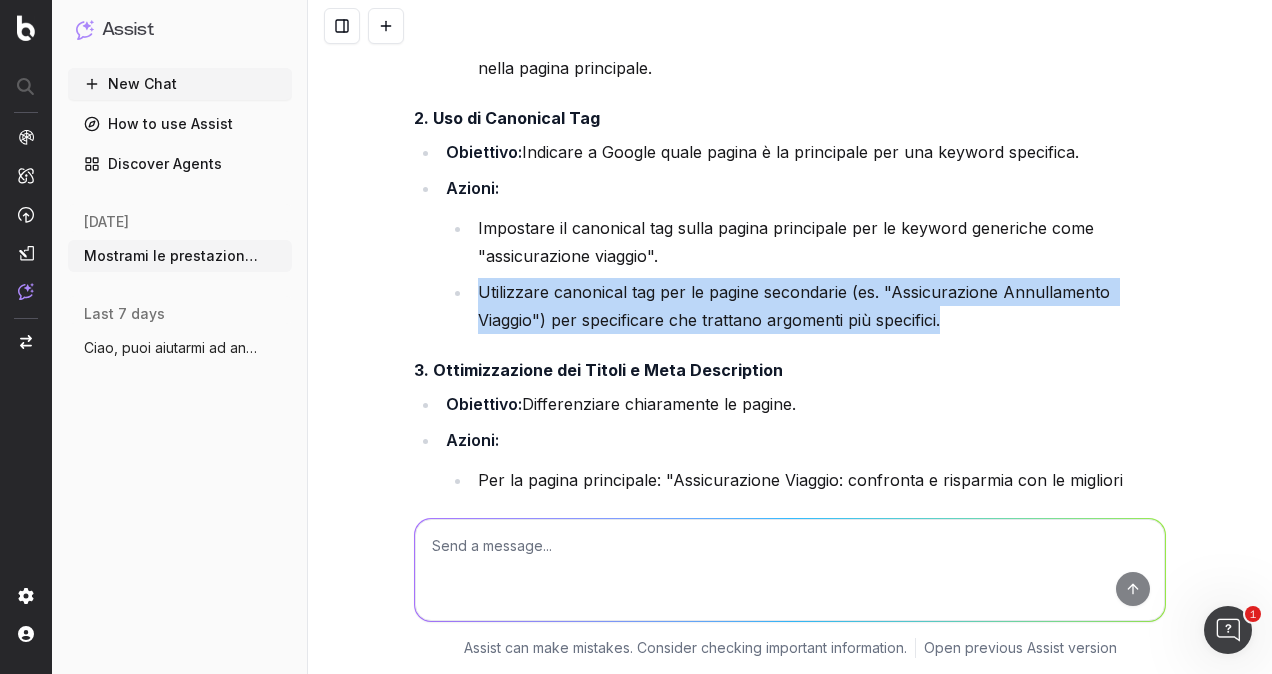 drag, startPoint x: 468, startPoint y: 286, endPoint x: 948, endPoint y: 322, distance: 481.3481 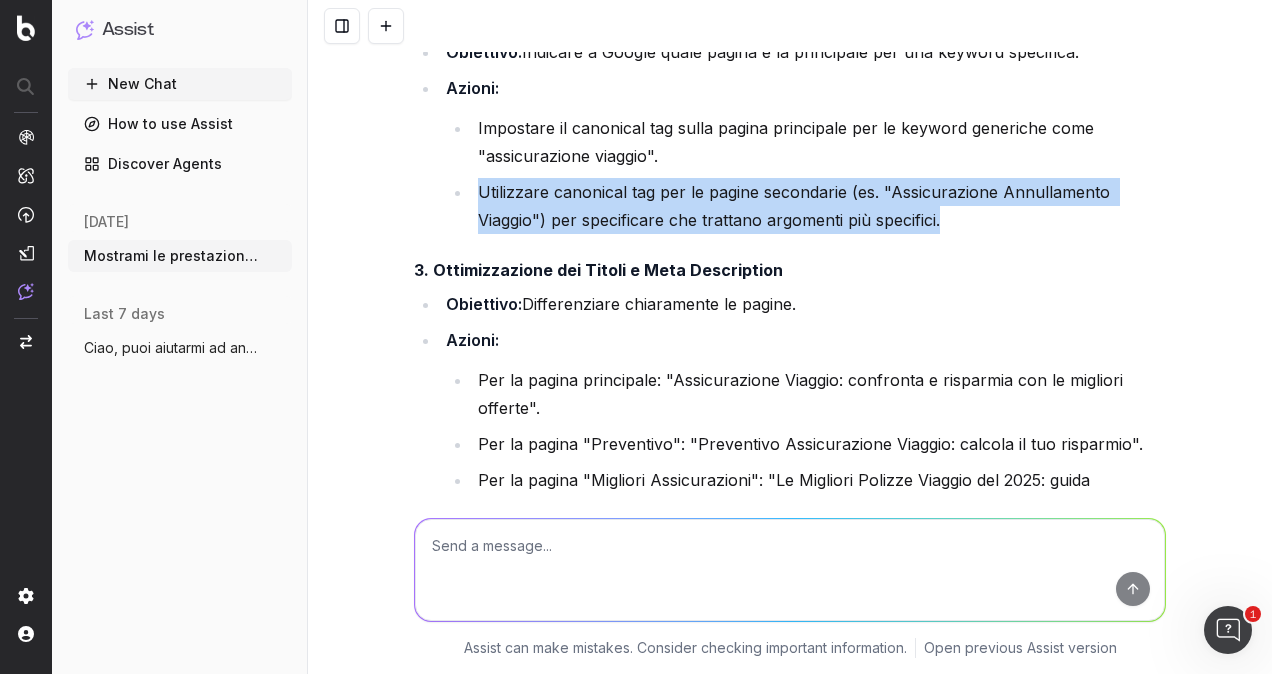 scroll, scrollTop: 4954, scrollLeft: 0, axis: vertical 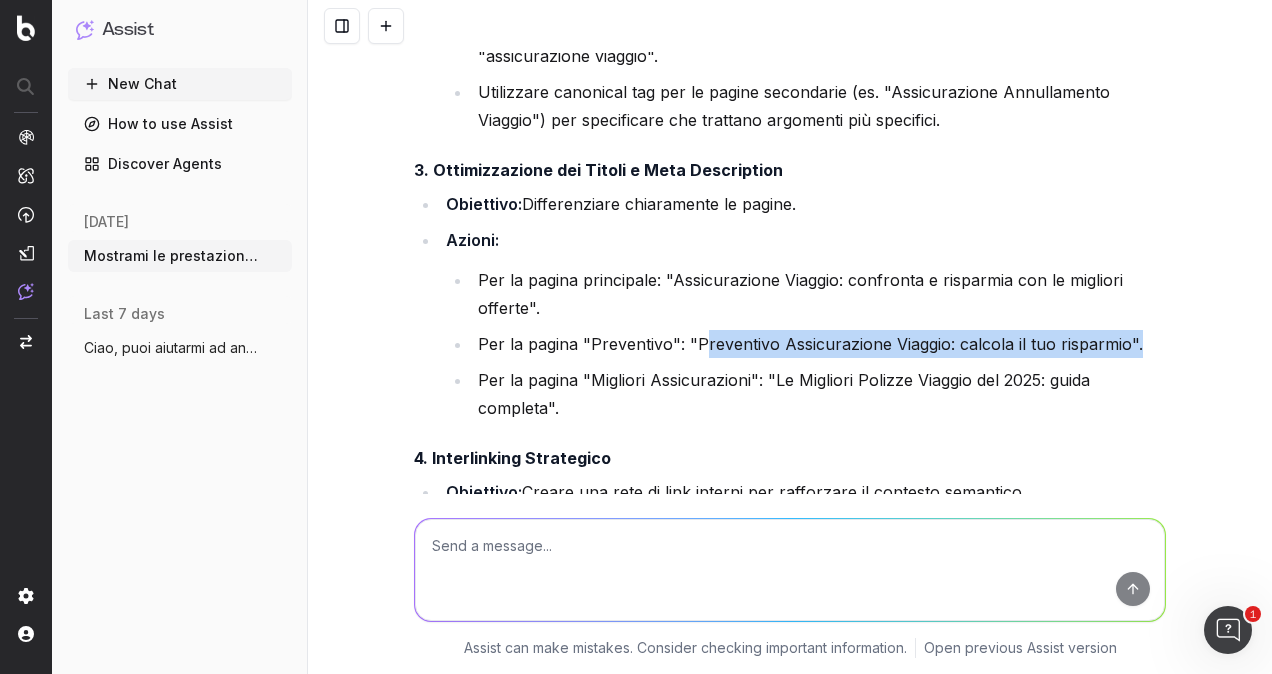 drag, startPoint x: 694, startPoint y: 338, endPoint x: 1124, endPoint y: 348, distance: 430.11627 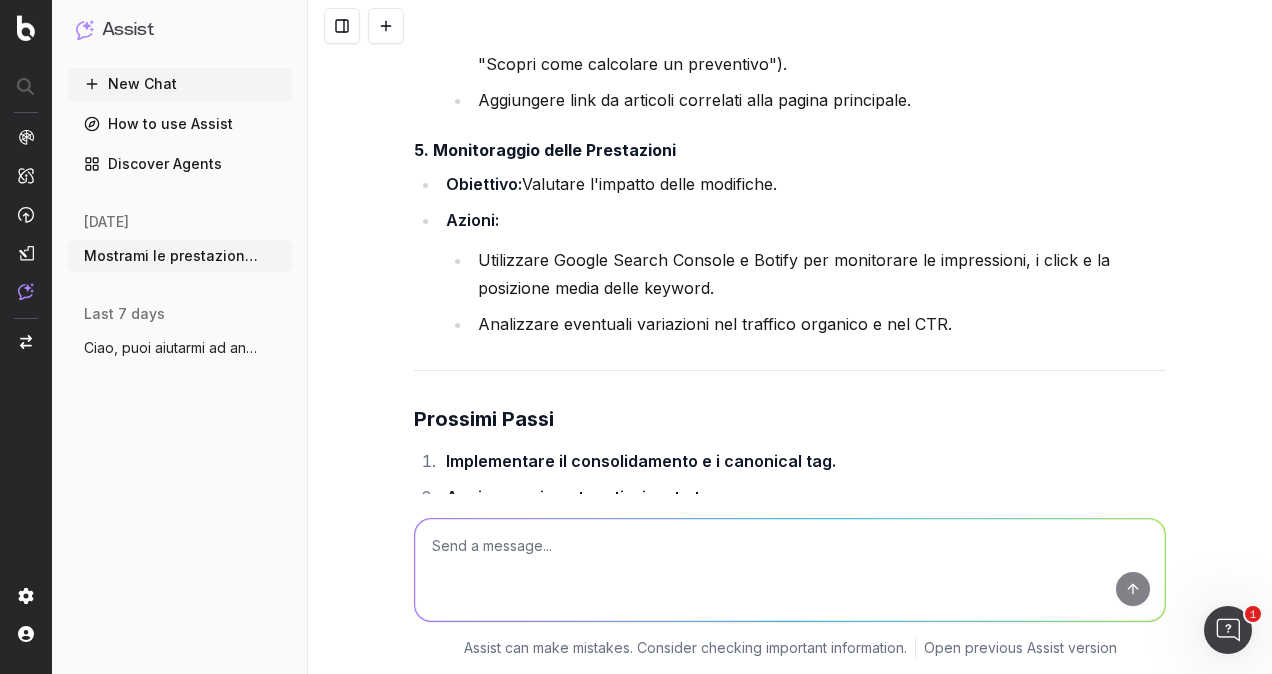 scroll, scrollTop: 5454, scrollLeft: 0, axis: vertical 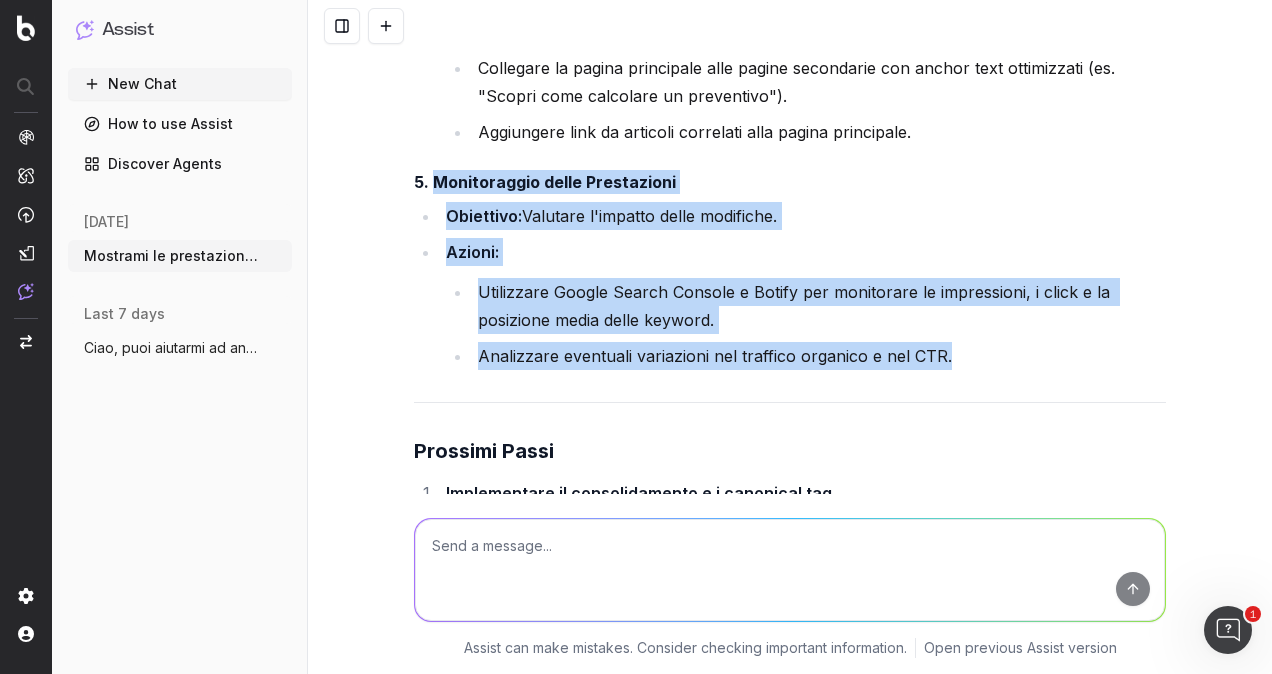 drag, startPoint x: 425, startPoint y: 177, endPoint x: 1001, endPoint y: 356, distance: 603.1724 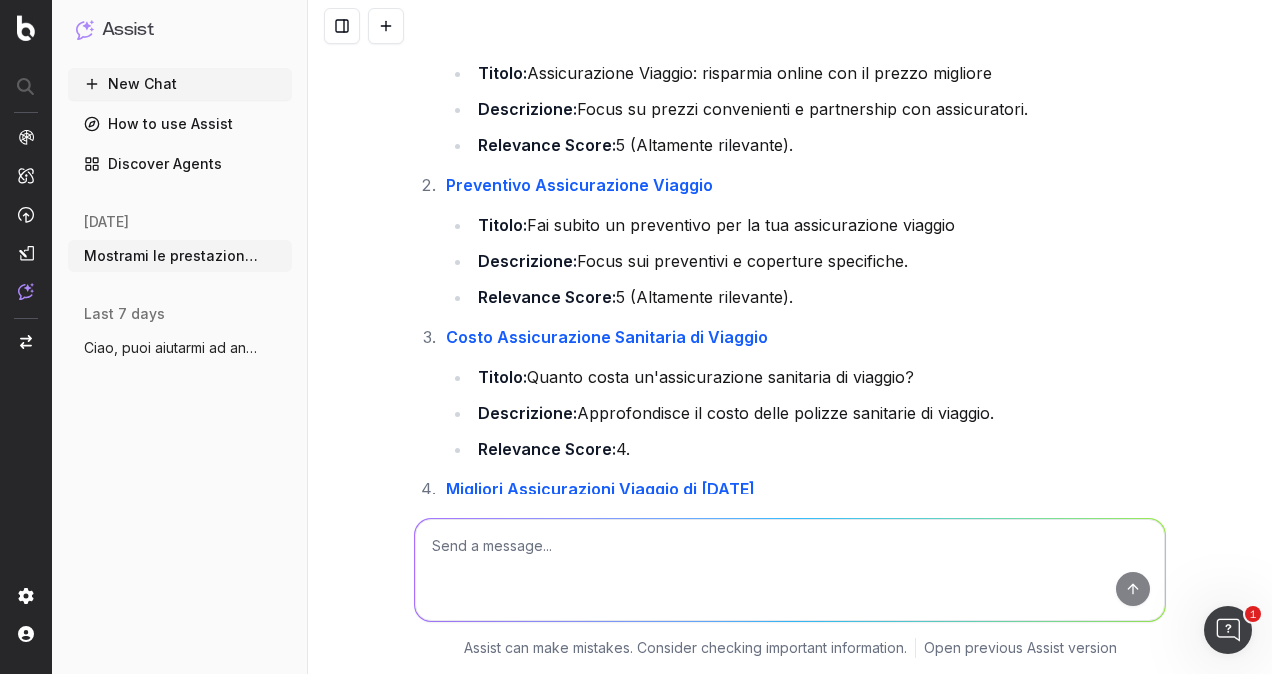 scroll, scrollTop: 3644, scrollLeft: 0, axis: vertical 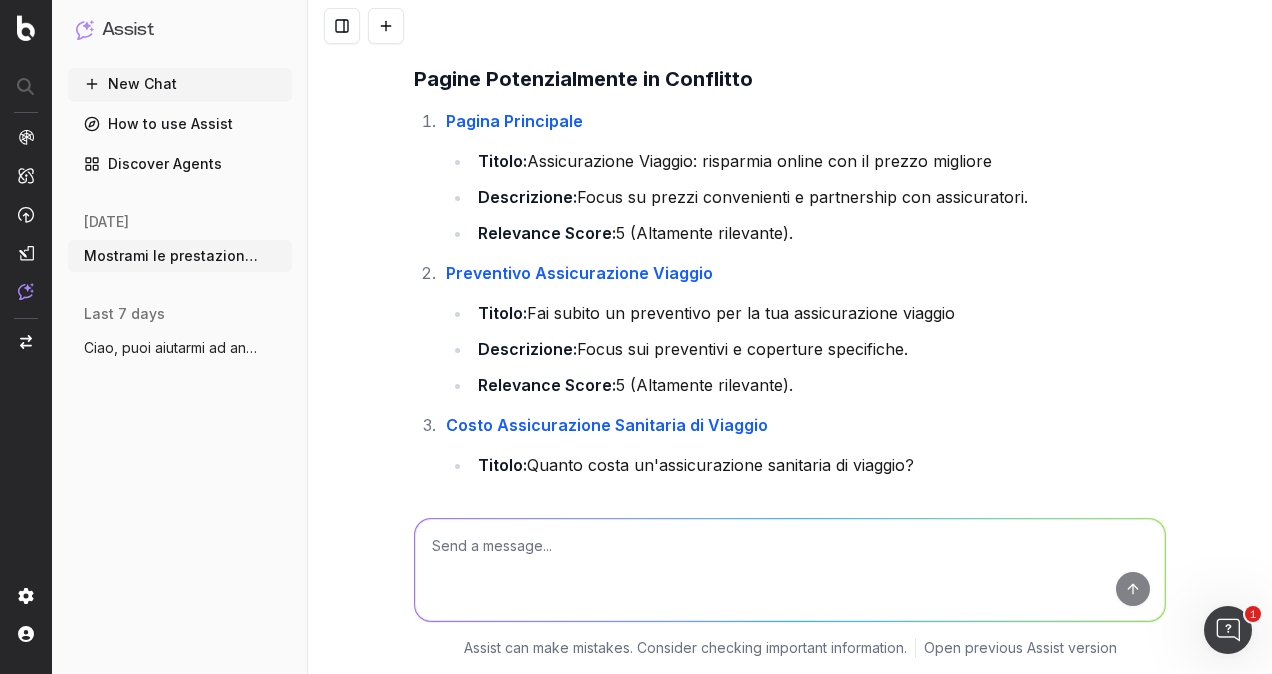 click at bounding box center (790, 570) 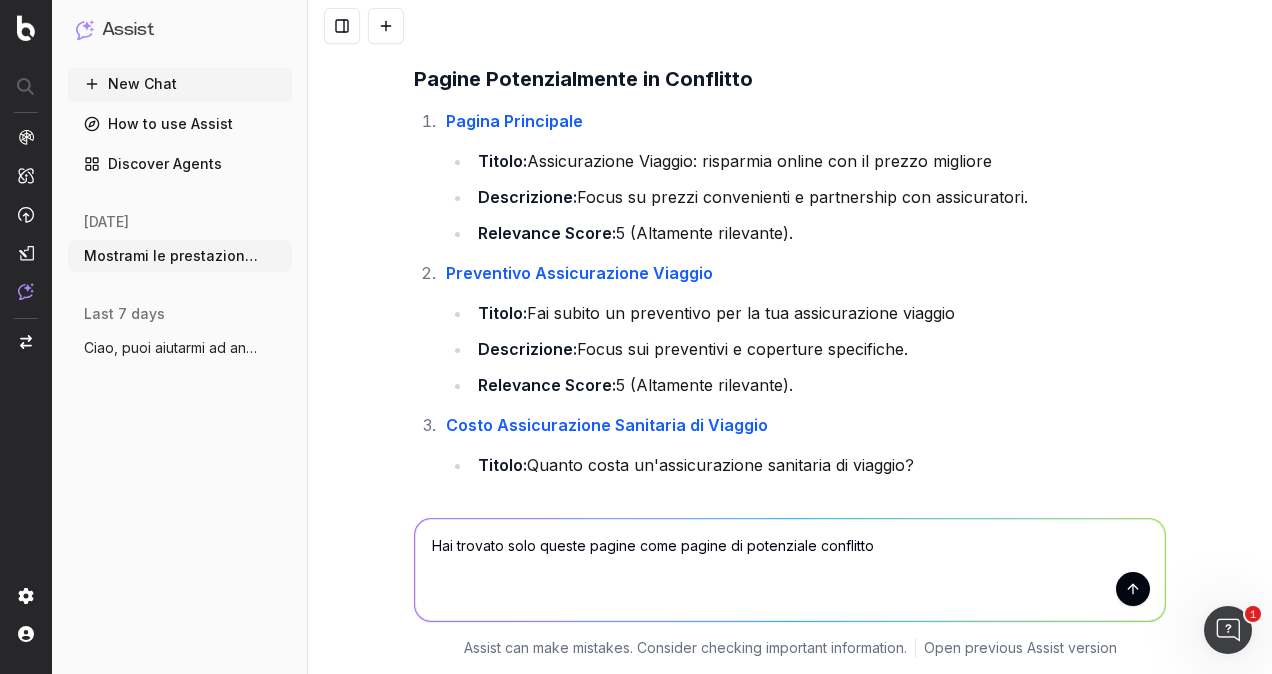 type on "Hai trovato solo queste pagine come pagine di potenziale conflitto?" 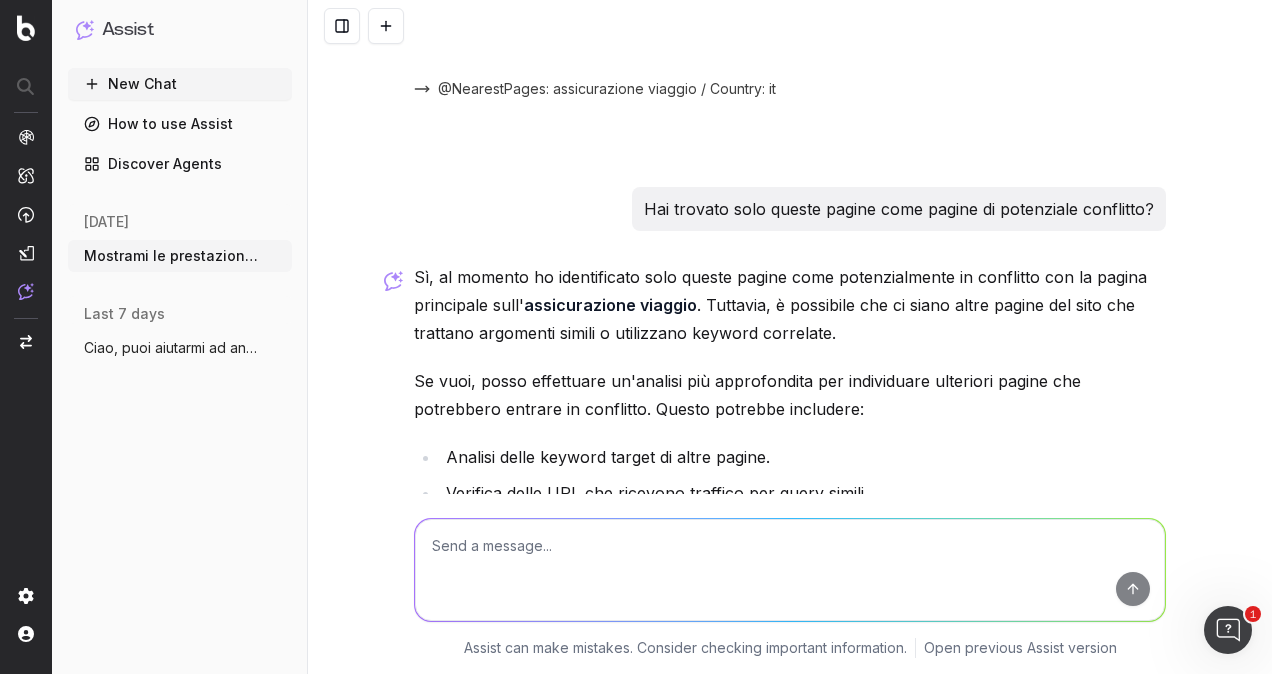 scroll, scrollTop: 6036, scrollLeft: 0, axis: vertical 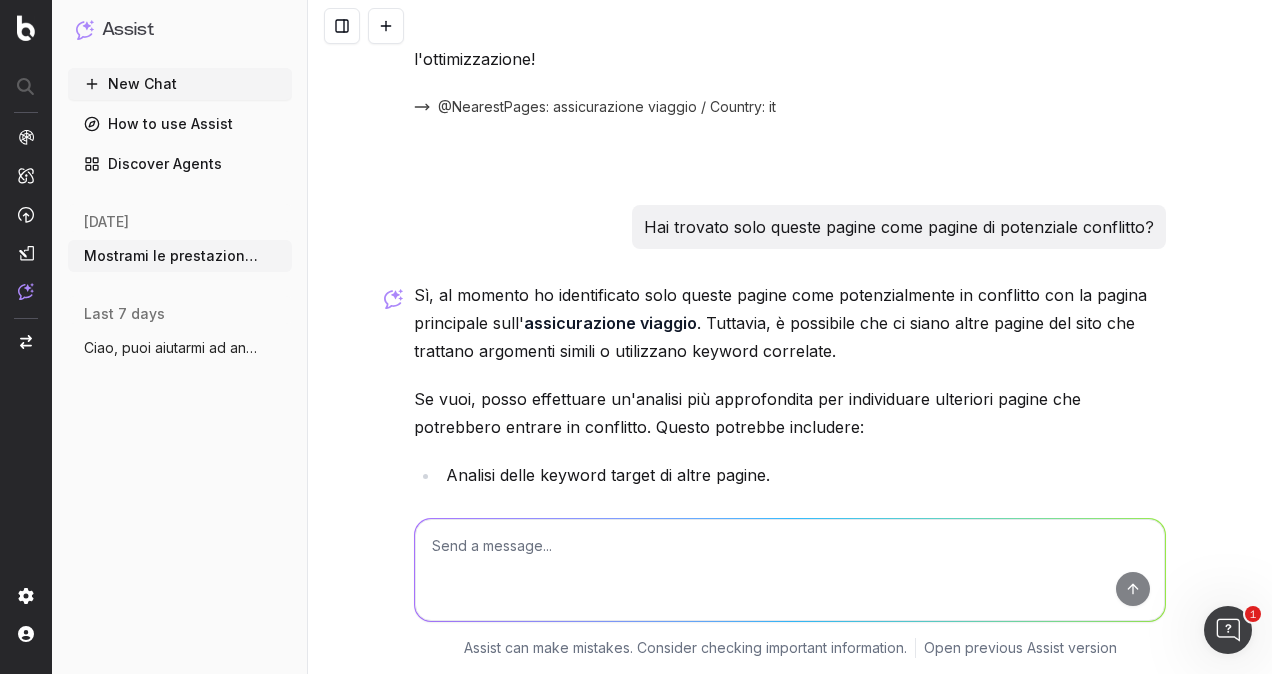 click on "Sì, al momento ho identificato solo queste pagine come potenzialmente in conflitto con la pagina principale sull' assicurazione viaggio . Tuttavia, è possibile che ci siano altre pagine del sito che trattano argomenti simili o utilizzano keyword correlate." at bounding box center [790, 323] 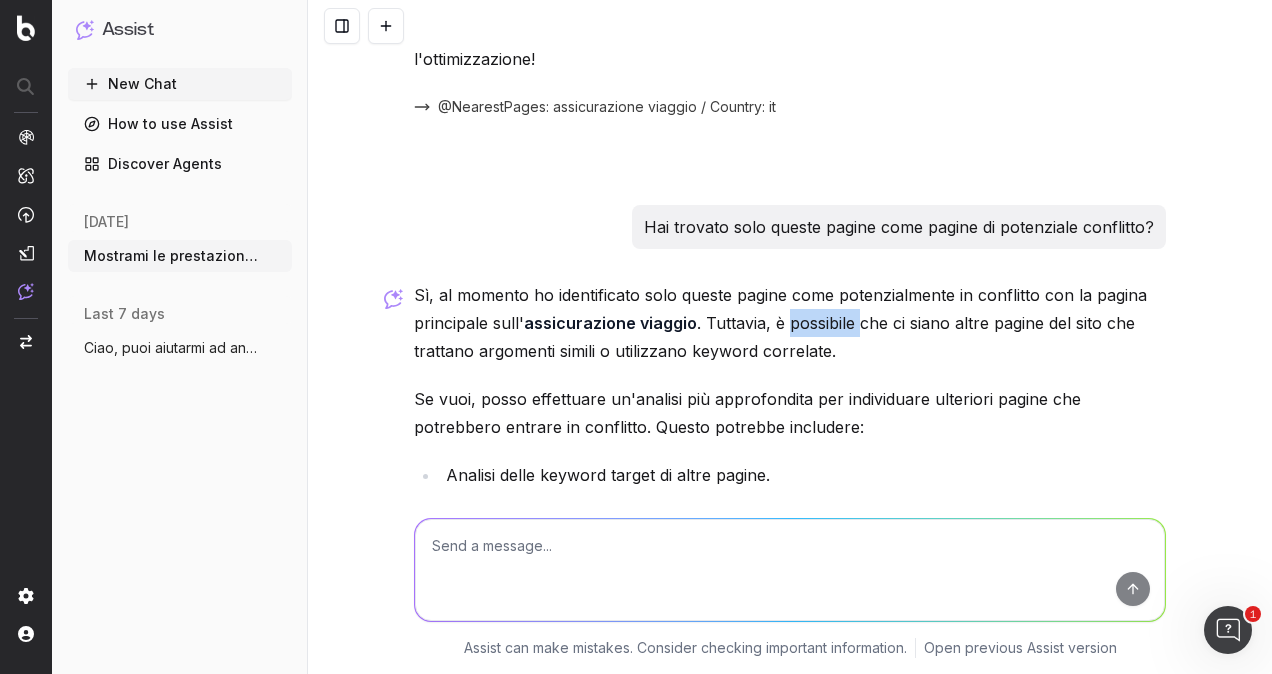 click on "Sì, al momento ho identificato solo queste pagine come potenzialmente in conflitto con la pagina principale sull' assicurazione viaggio . Tuttavia, è possibile che ci siano altre pagine del sito che trattano argomenti simili o utilizzano keyword correlate." at bounding box center [790, 323] 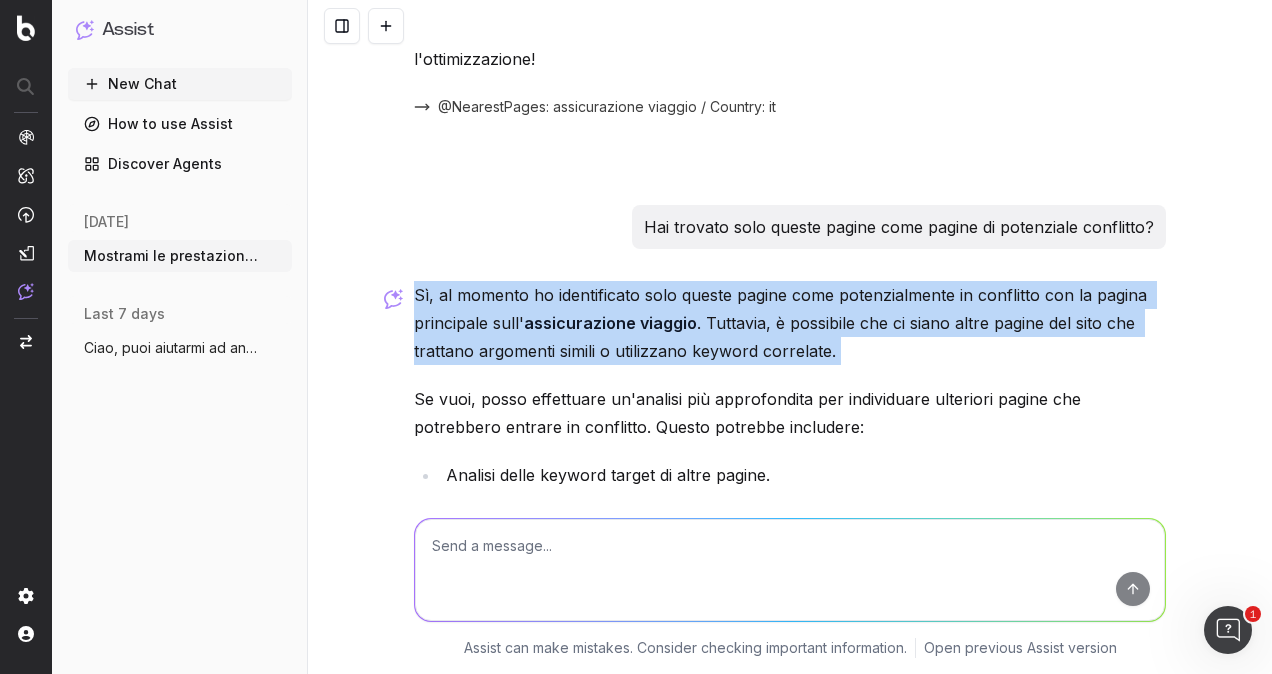 click on "Sì, al momento ho identificato solo queste pagine come potenzialmente in conflitto con la pagina principale sull' assicurazione viaggio . Tuttavia, è possibile che ci siano altre pagine del sito che trattano argomenti simili o utilizzano keyword correlate." at bounding box center (790, 323) 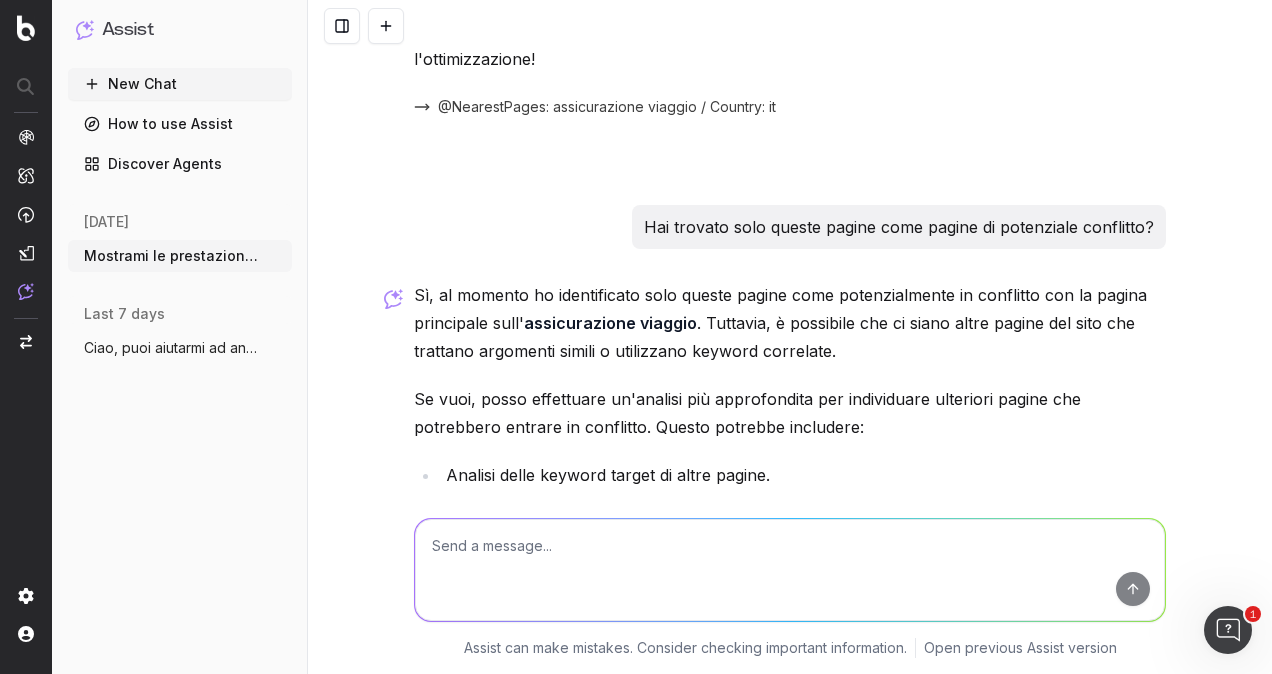 click on "Sì, al momento ho identificato solo queste pagine come potenzialmente in conflitto con la pagina principale sull' assicurazione viaggio . Tuttavia, è possibile che ci siano altre pagine del sito che trattano argomenti simili o utilizzano keyword correlate." at bounding box center (790, 323) 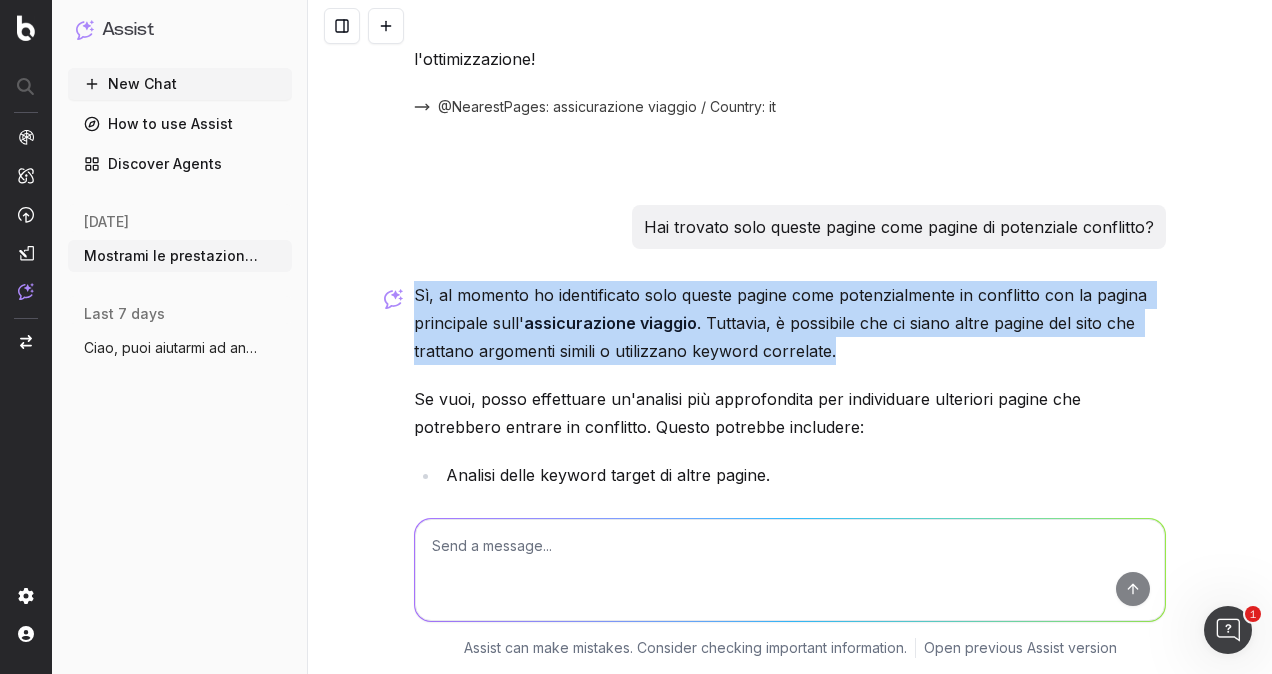drag, startPoint x: 840, startPoint y: 348, endPoint x: 402, endPoint y: 293, distance: 441.4397 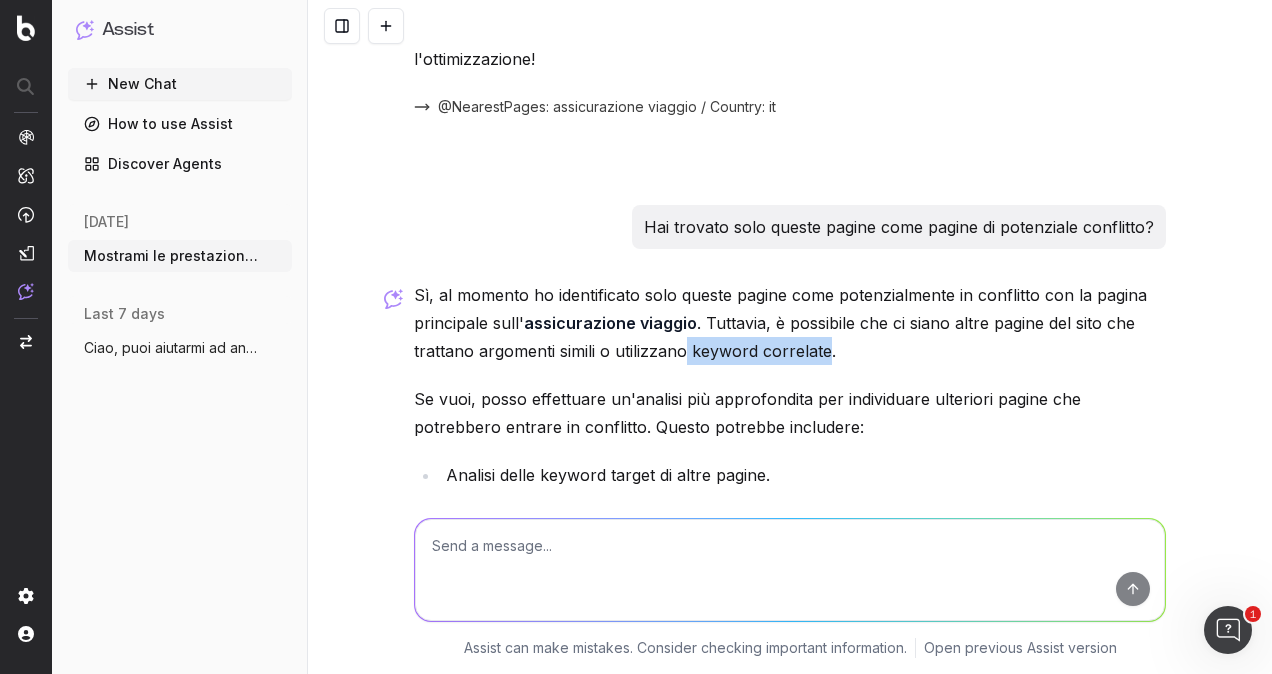 drag, startPoint x: 820, startPoint y: 345, endPoint x: 674, endPoint y: 334, distance: 146.4138 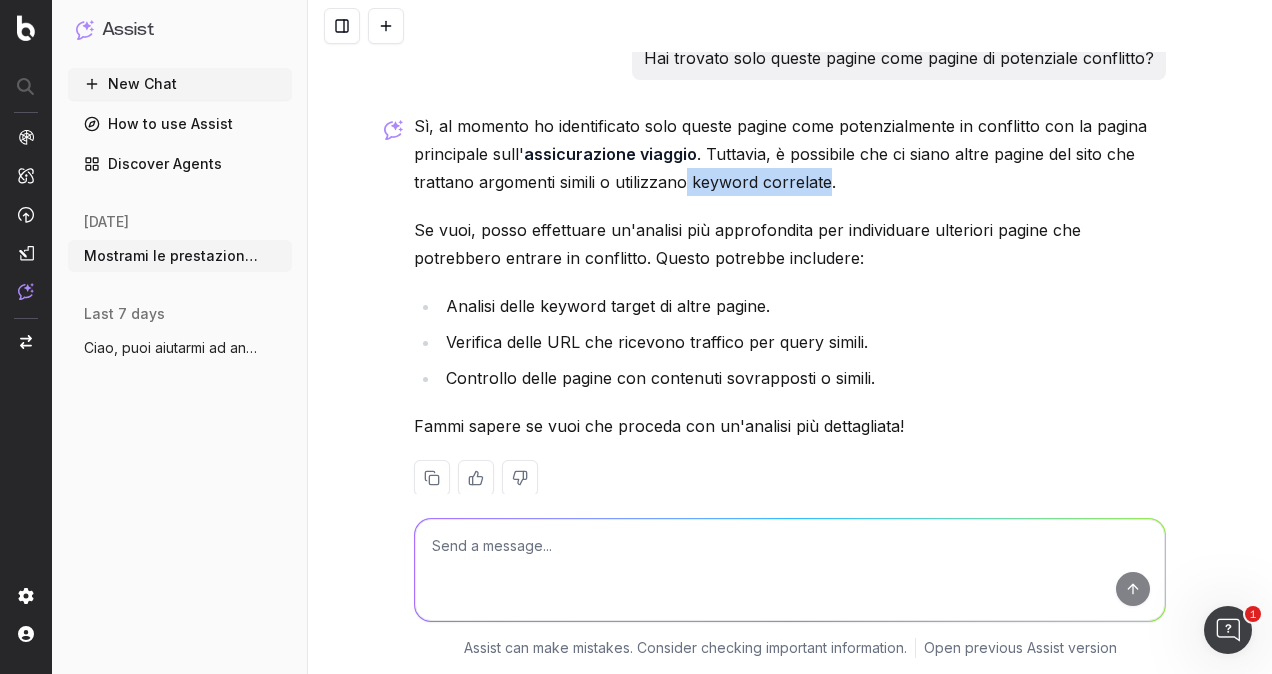 scroll, scrollTop: 6236, scrollLeft: 0, axis: vertical 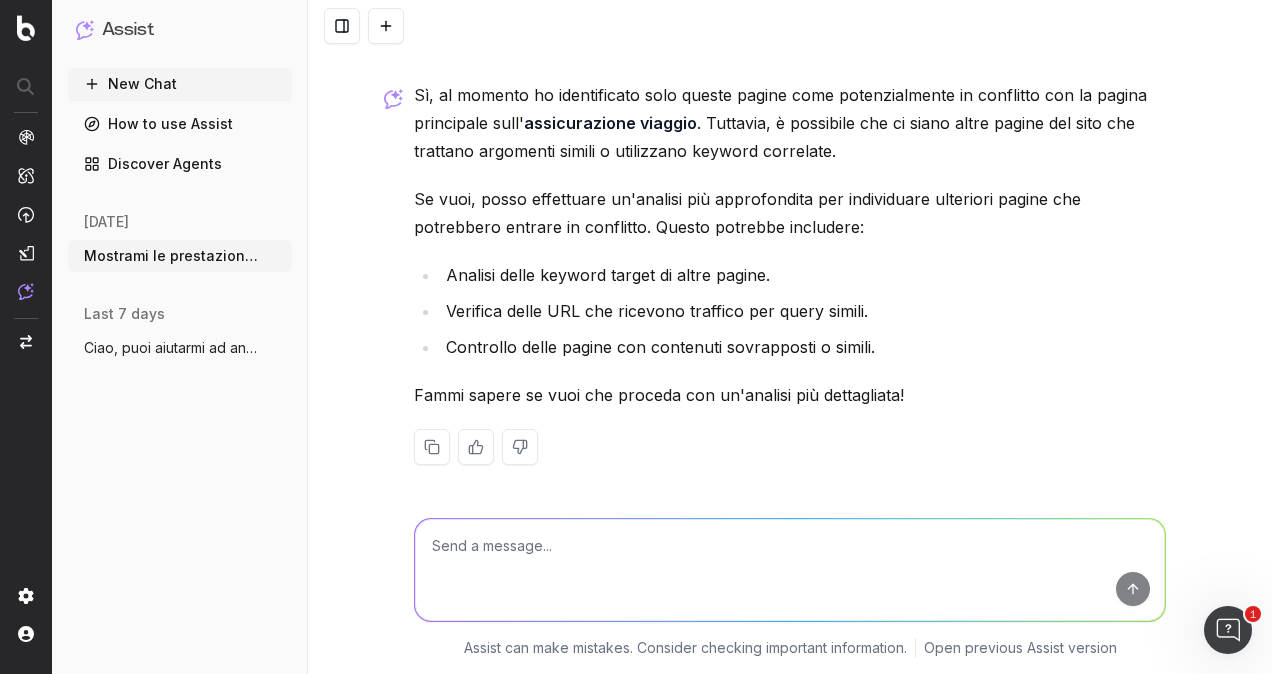 click on "Se vuoi, posso effettuare un'analisi più approfondita per individuare ulteriori pagine che potrebbero entrare in conflitto. Questo potrebbe includere:" at bounding box center [790, 213] 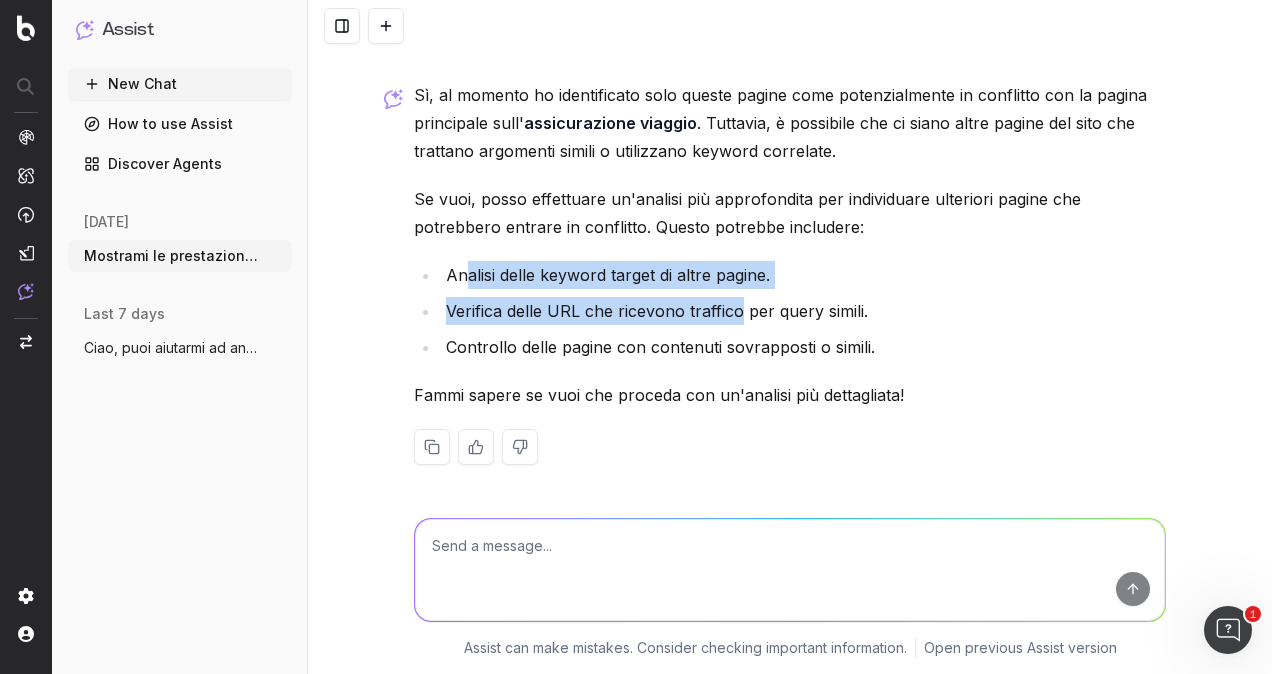 drag, startPoint x: 506, startPoint y: 267, endPoint x: 735, endPoint y: 310, distance: 233.00215 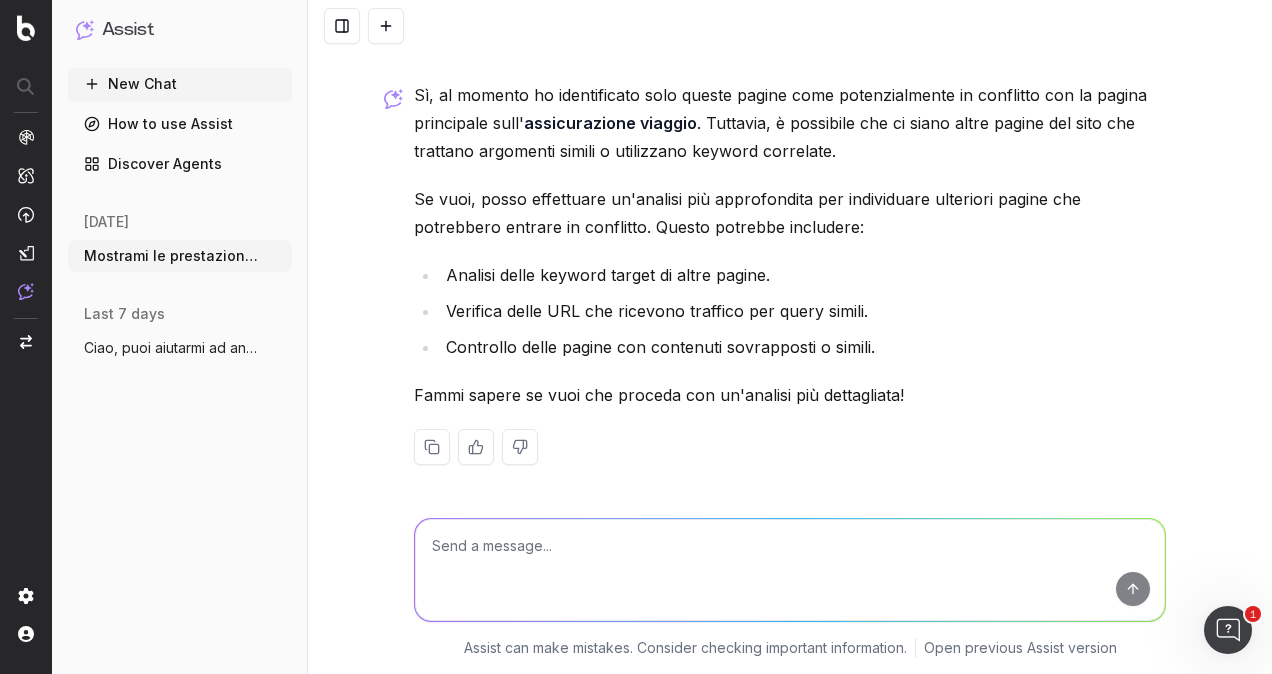 drag, startPoint x: 735, startPoint y: 310, endPoint x: 517, endPoint y: 344, distance: 220.63545 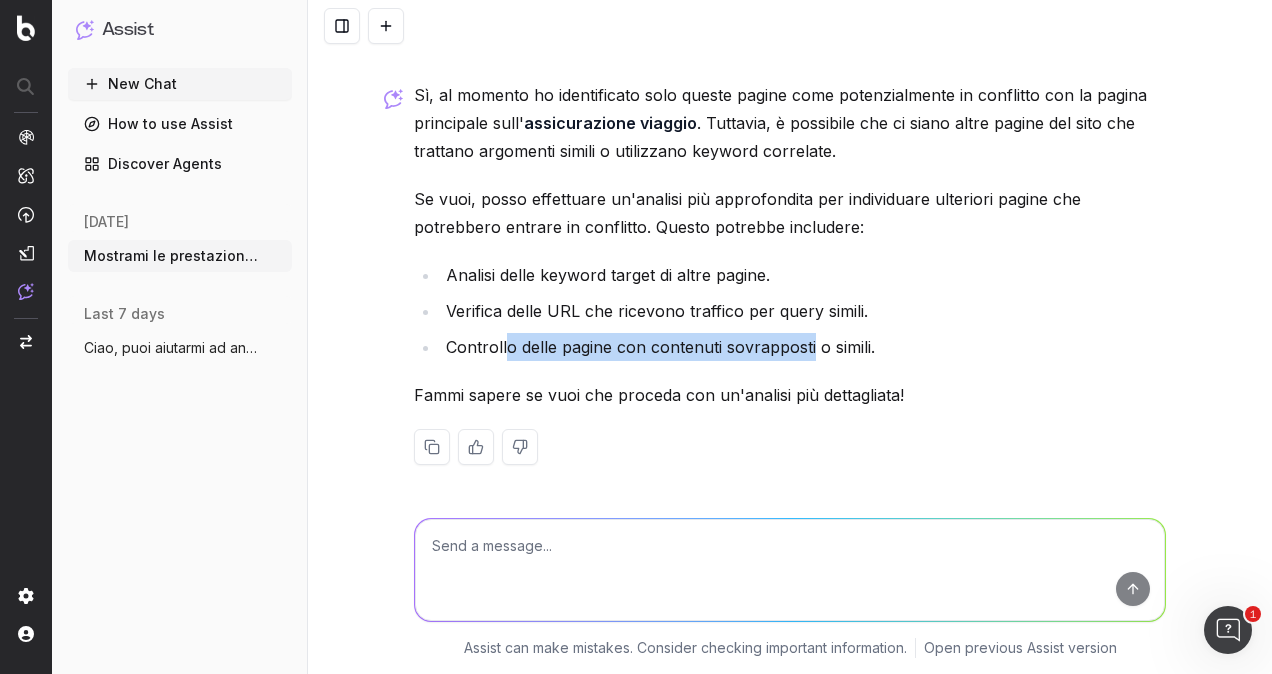 drag, startPoint x: 498, startPoint y: 344, endPoint x: 802, endPoint y: 344, distance: 304 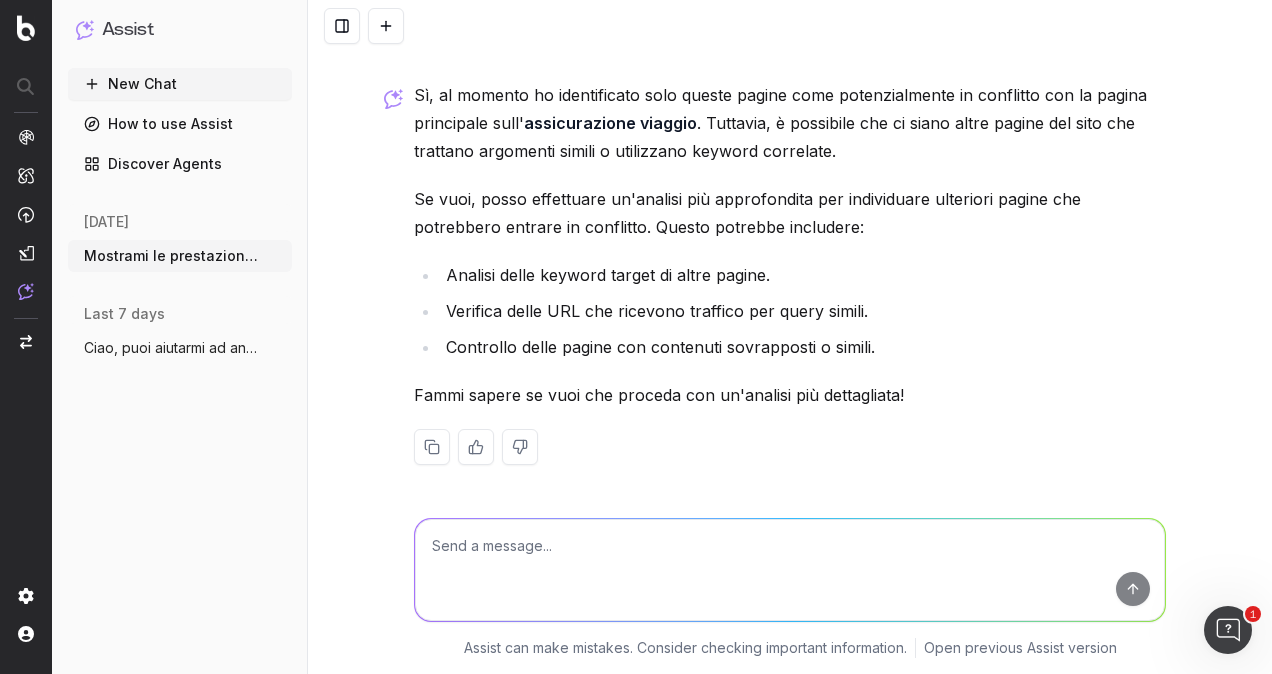 click at bounding box center (790, 570) 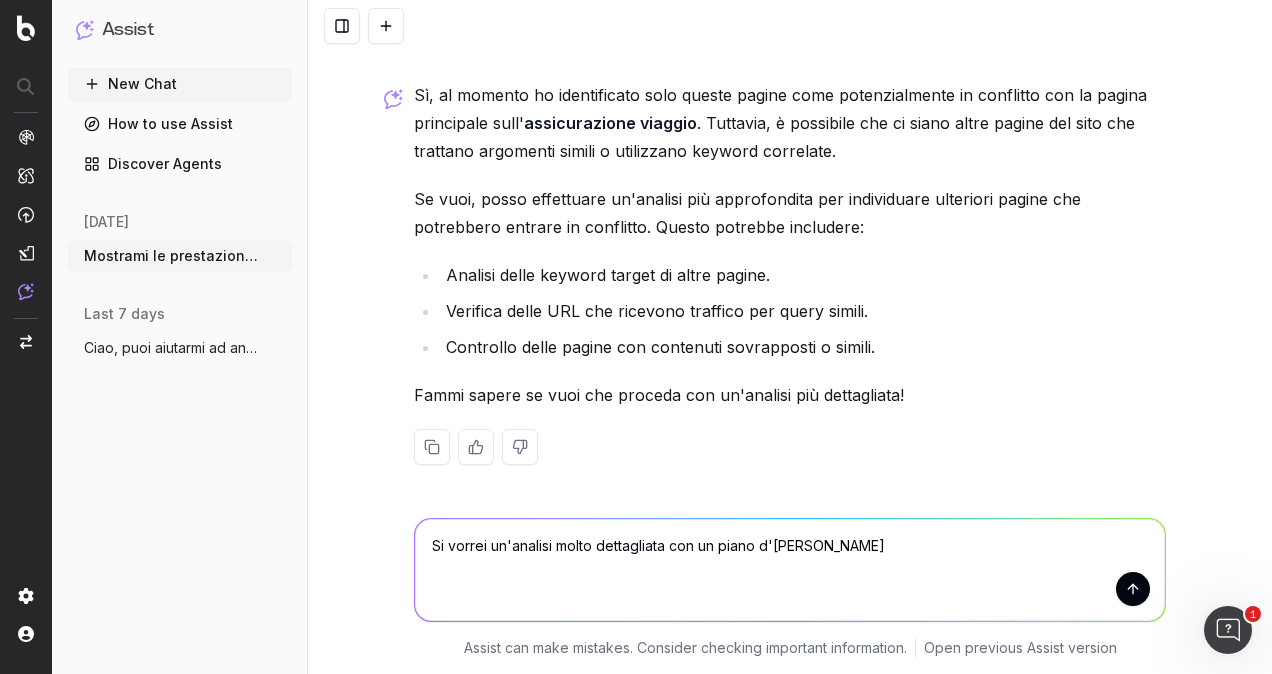 type on "Si vorrei un'analisi molto dettagliata con un piano d'azione" 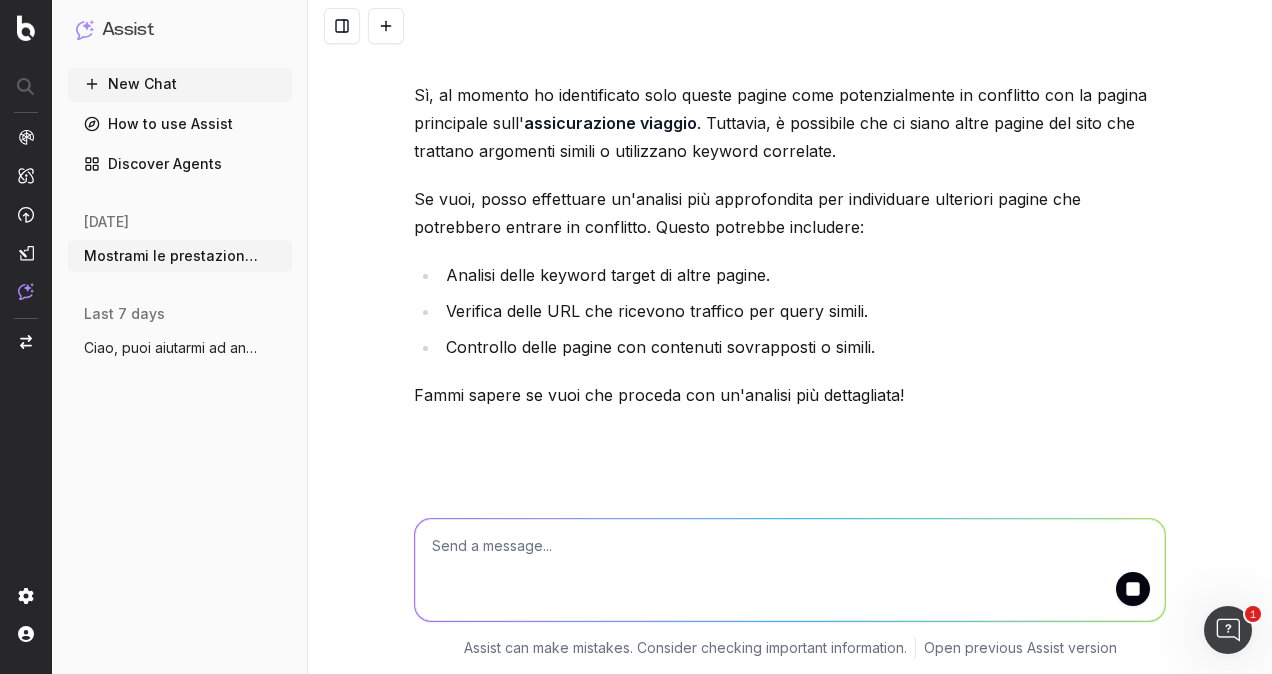 scroll, scrollTop: 6340, scrollLeft: 0, axis: vertical 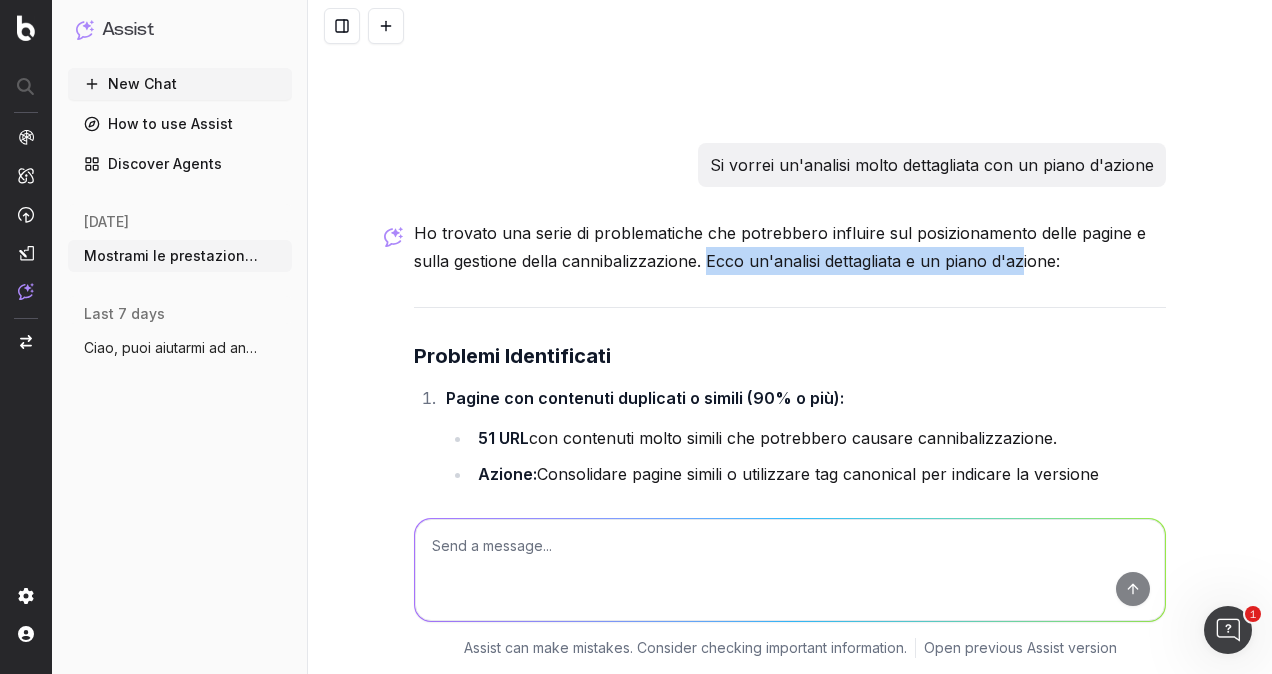 drag, startPoint x: 698, startPoint y: 252, endPoint x: 1015, endPoint y: 252, distance: 317 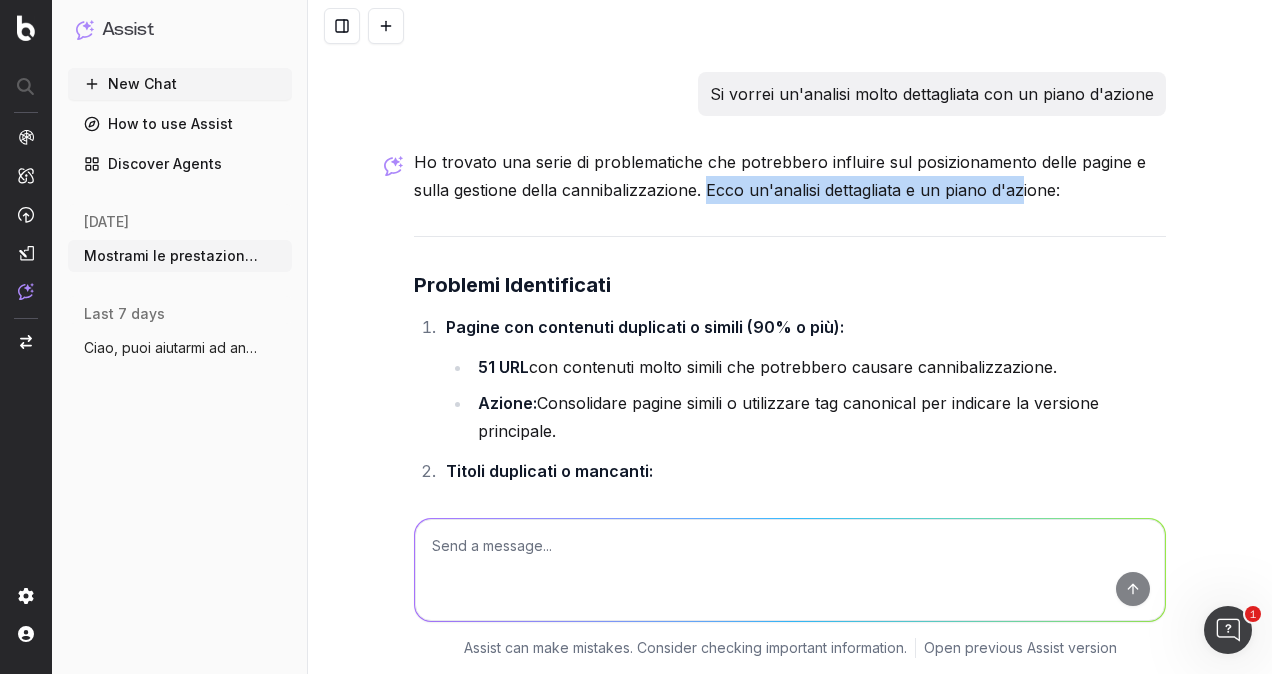 scroll, scrollTop: 6790, scrollLeft: 0, axis: vertical 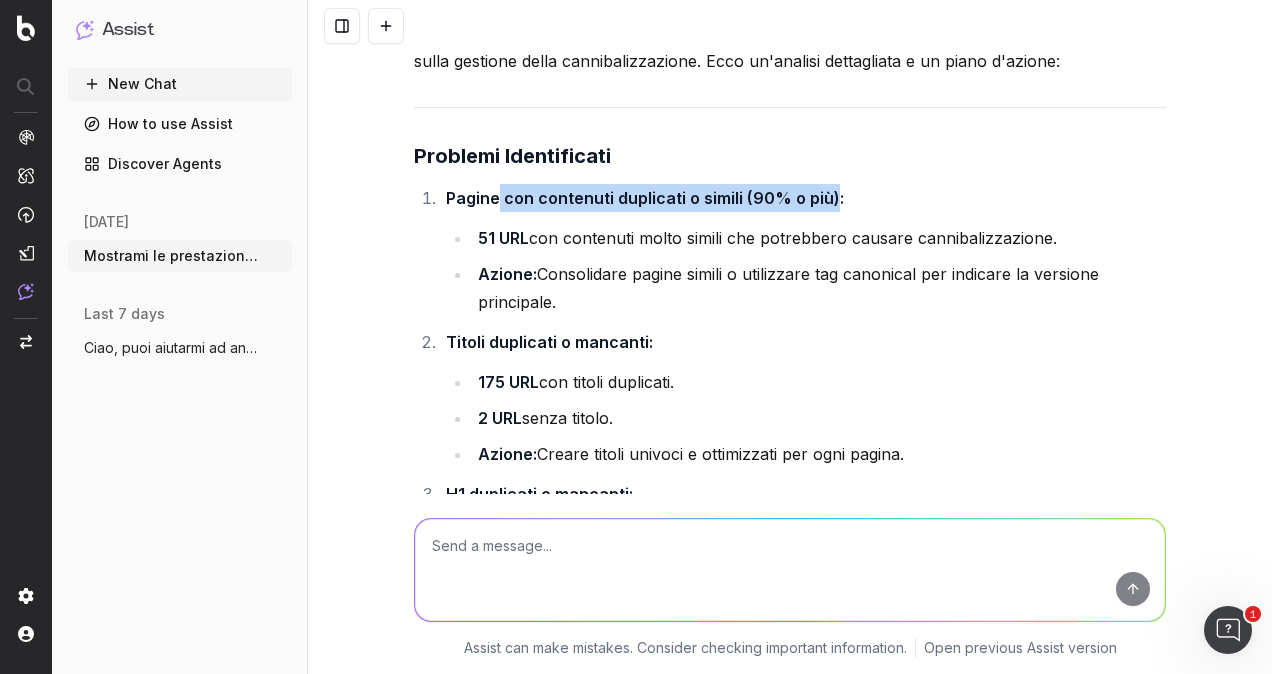 drag, startPoint x: 488, startPoint y: 196, endPoint x: 825, endPoint y: 192, distance: 337.02374 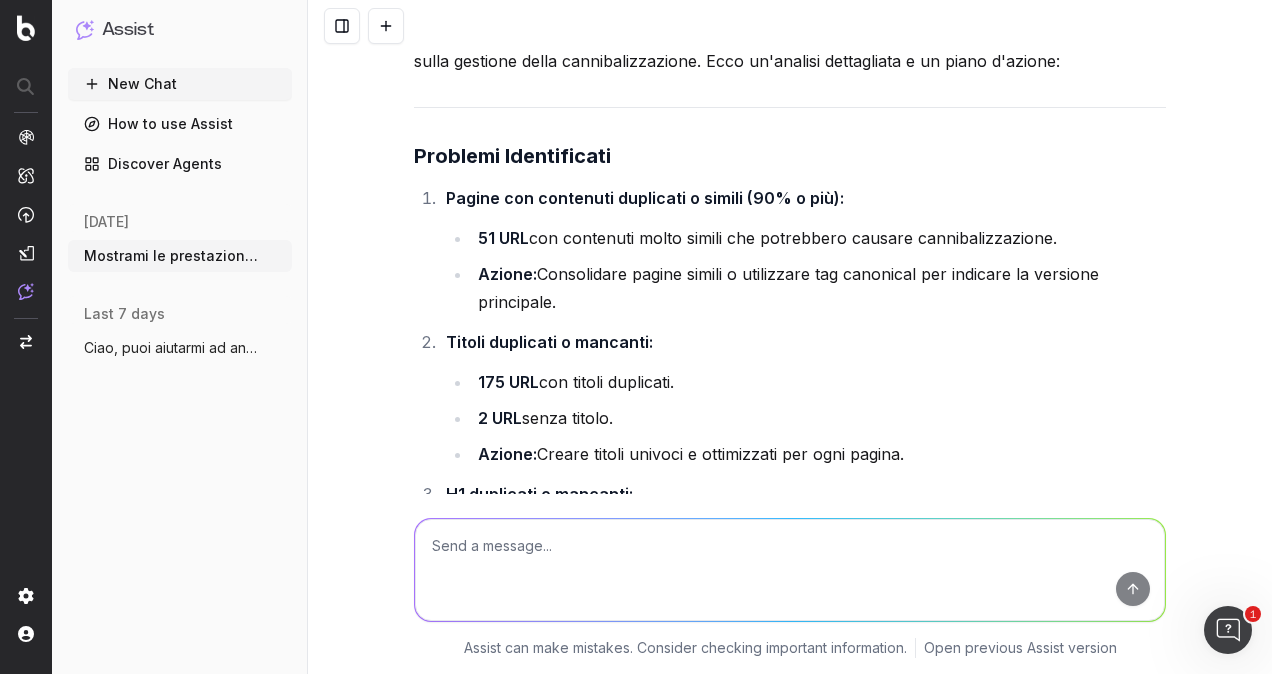 drag, startPoint x: 825, startPoint y: 192, endPoint x: 654, endPoint y: 251, distance: 180.89223 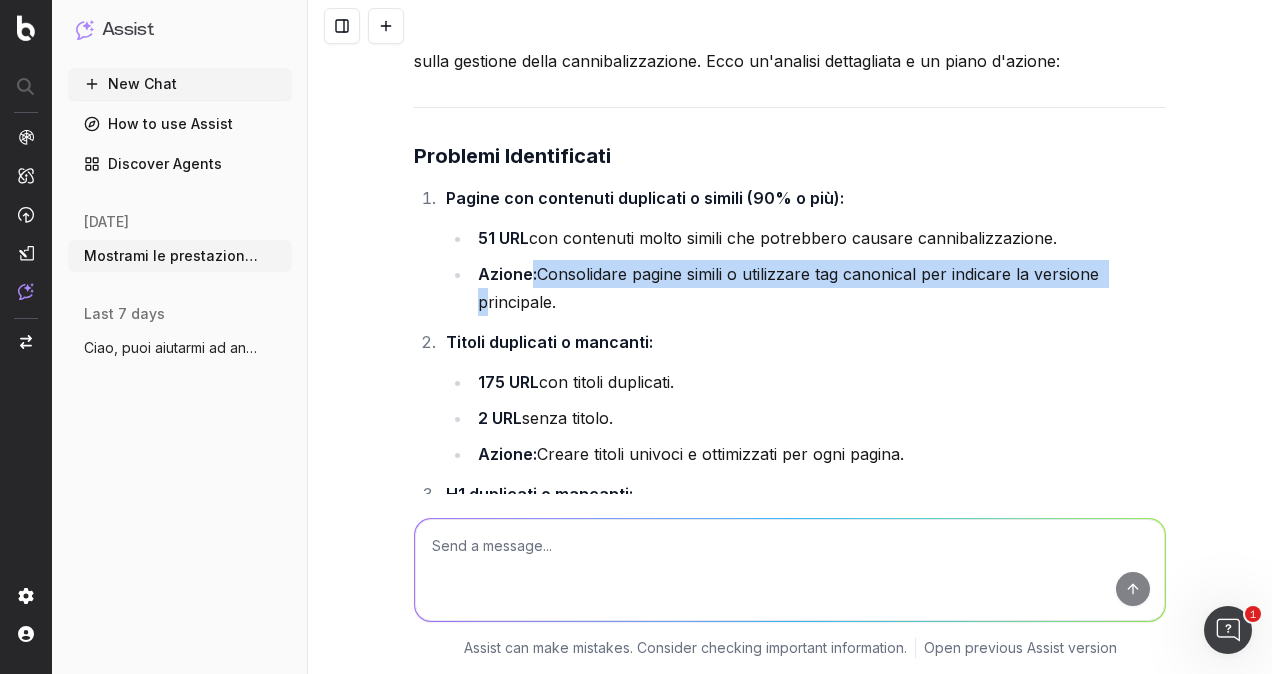 drag, startPoint x: 526, startPoint y: 277, endPoint x: 1109, endPoint y: 270, distance: 583.042 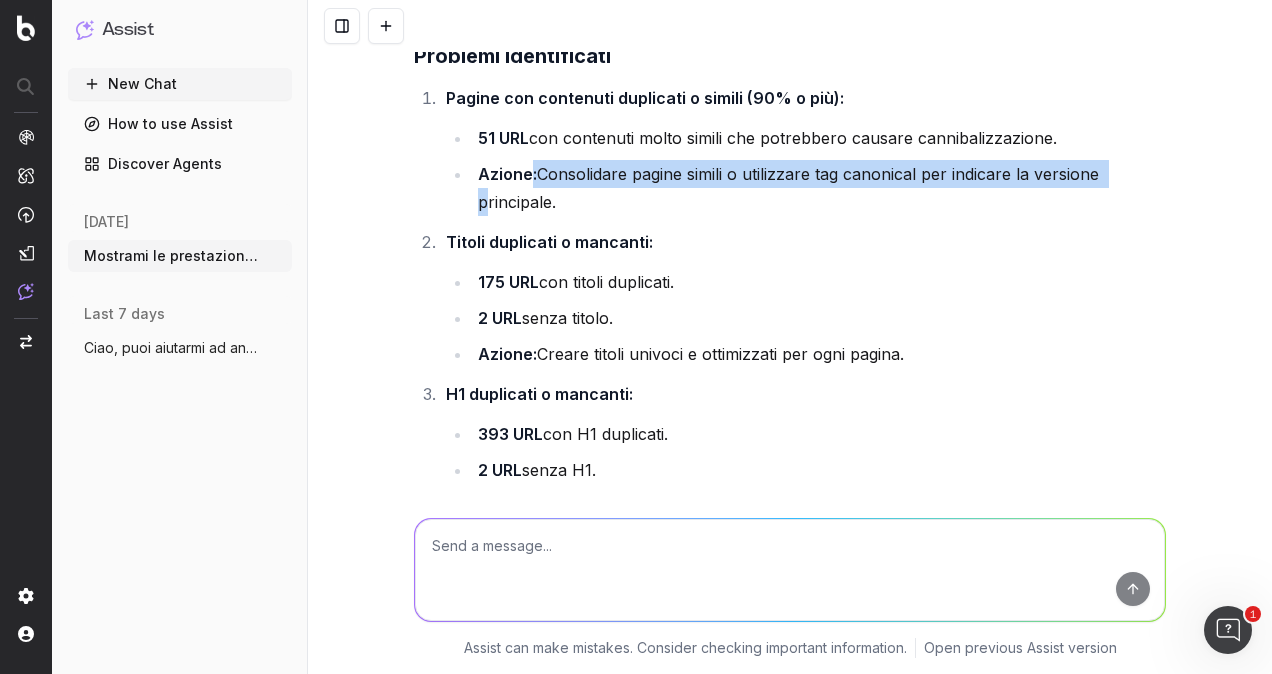 scroll, scrollTop: 6990, scrollLeft: 0, axis: vertical 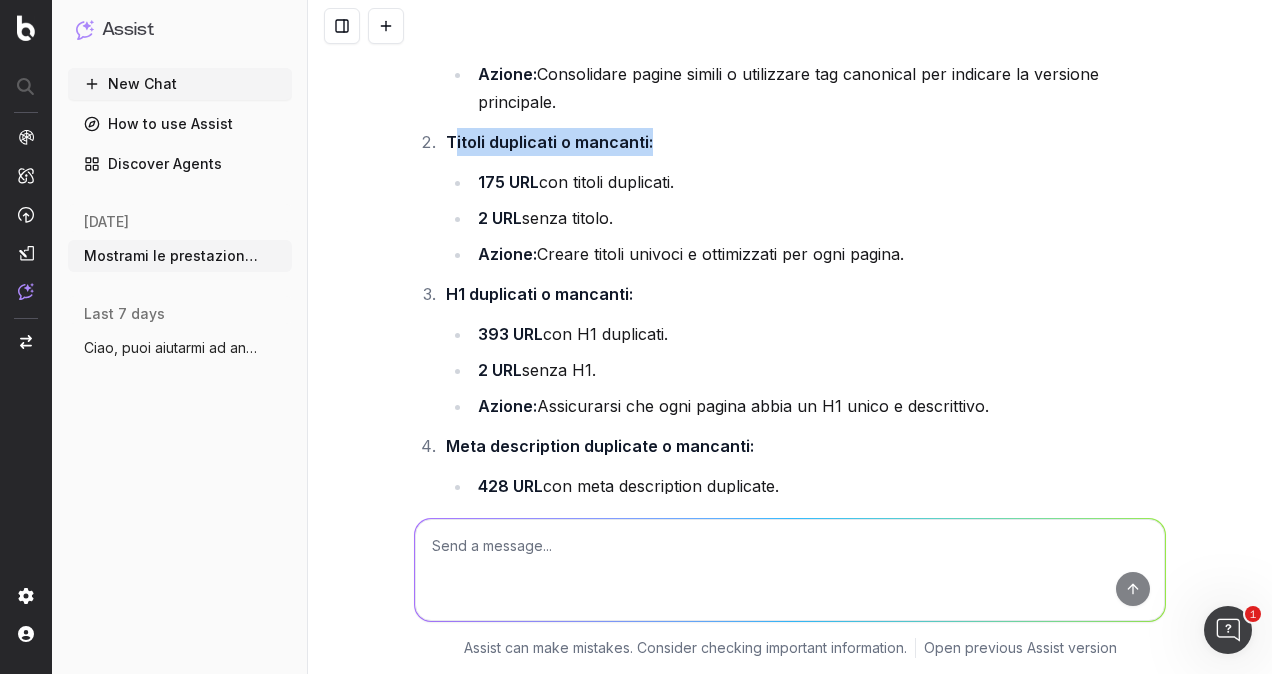 drag, startPoint x: 640, startPoint y: 141, endPoint x: 444, endPoint y: 144, distance: 196.02296 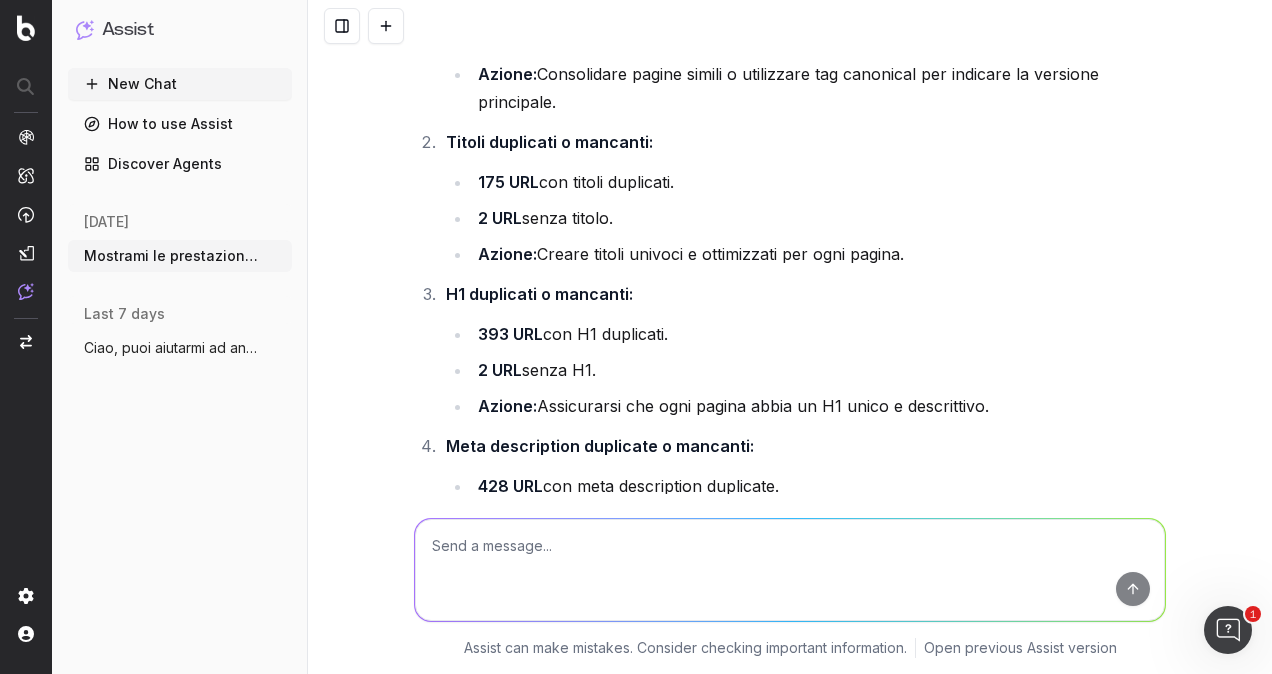 drag, startPoint x: 444, startPoint y: 144, endPoint x: 512, endPoint y: 179, distance: 76.47875 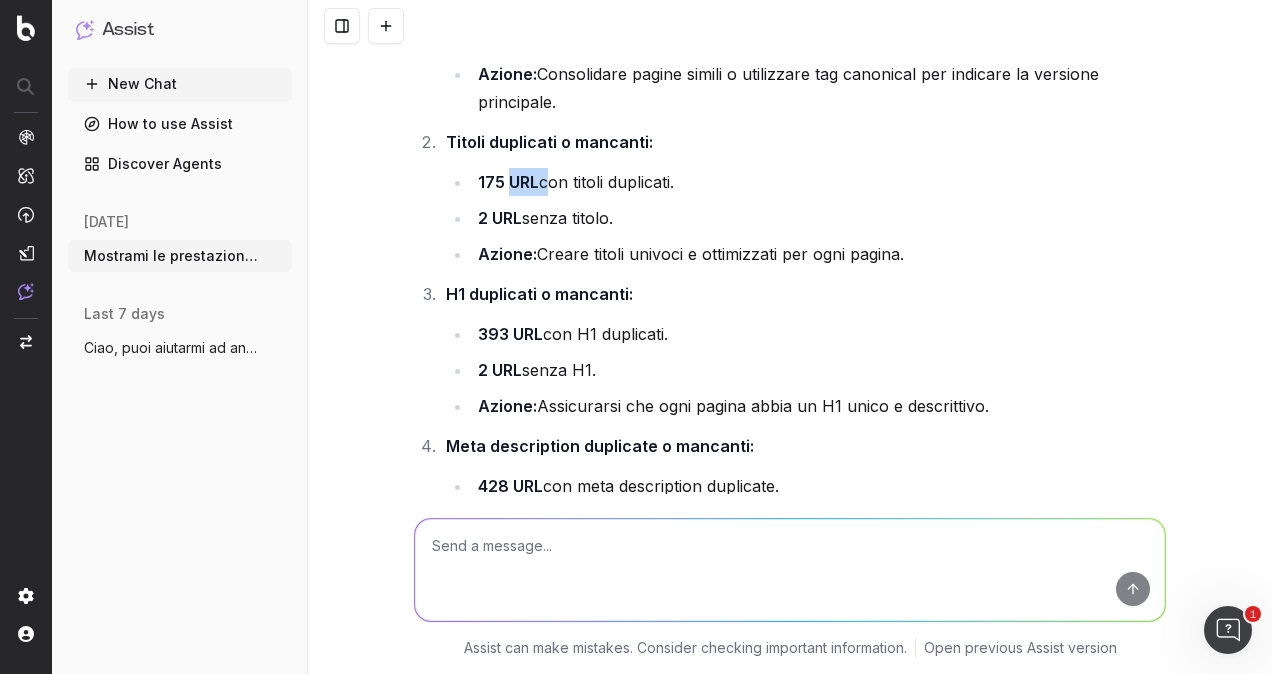 click on "175 URL" at bounding box center (508, 182) 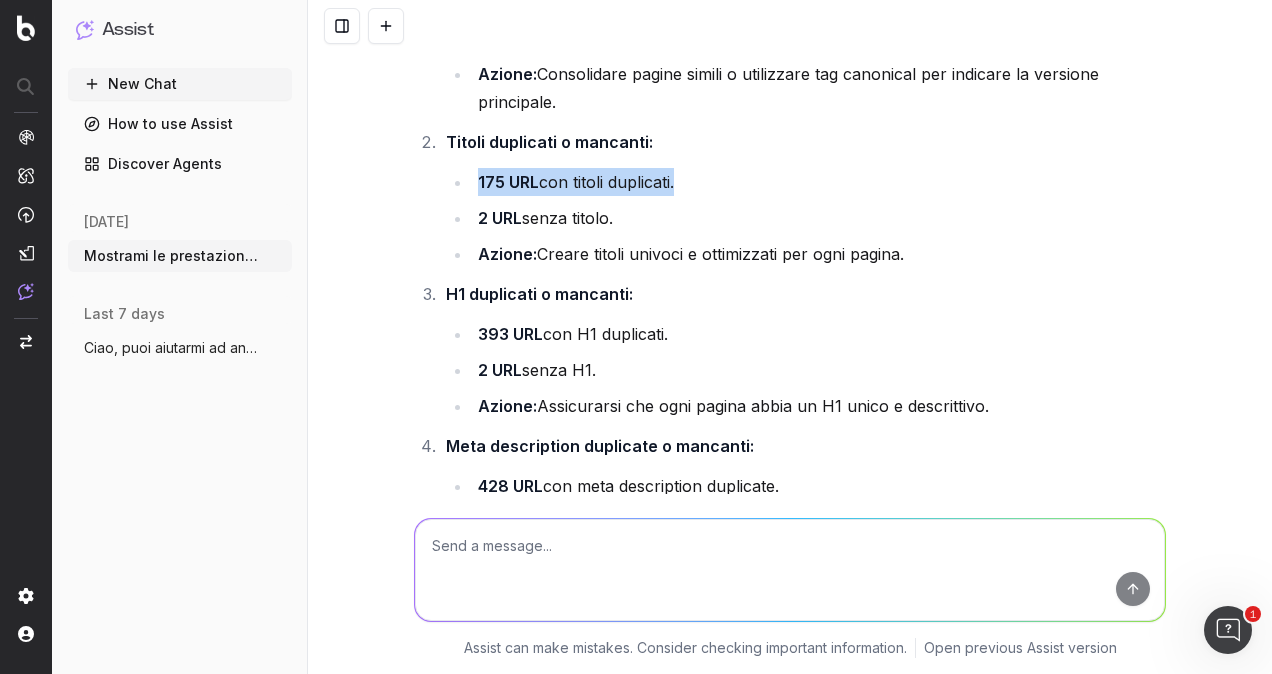 click on "175 URL" at bounding box center (508, 182) 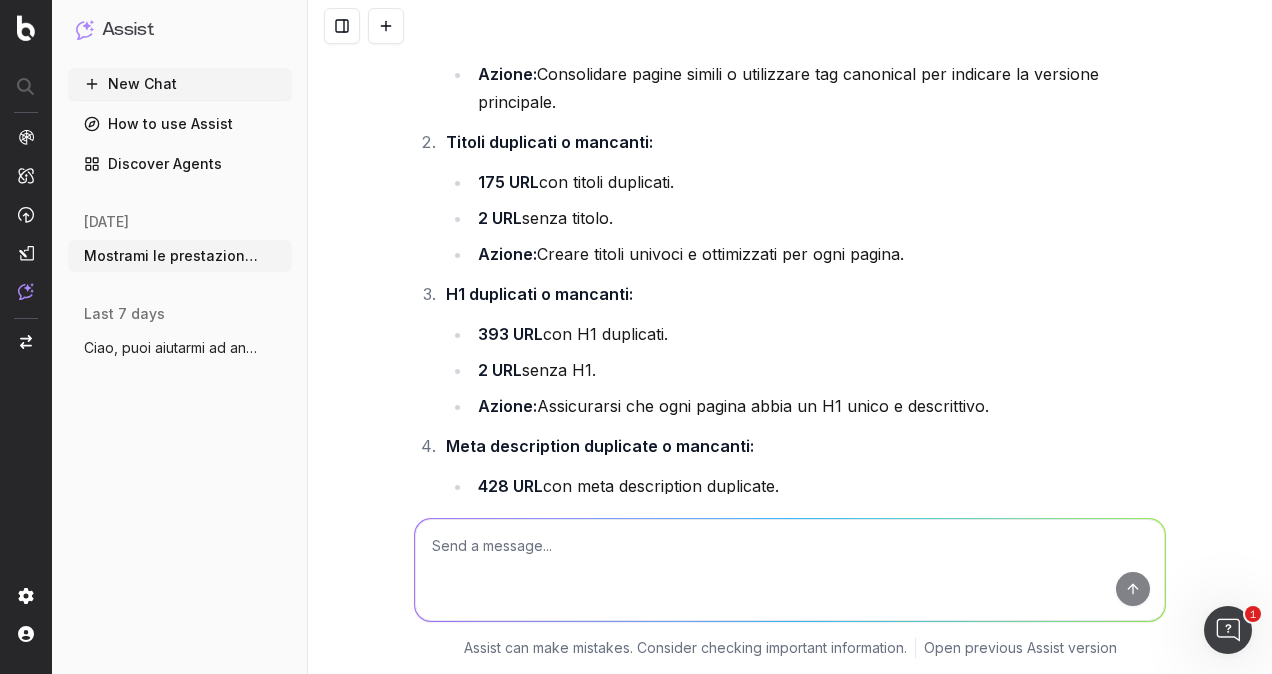 drag, startPoint x: 512, startPoint y: 179, endPoint x: 508, endPoint y: 210, distance: 31.257 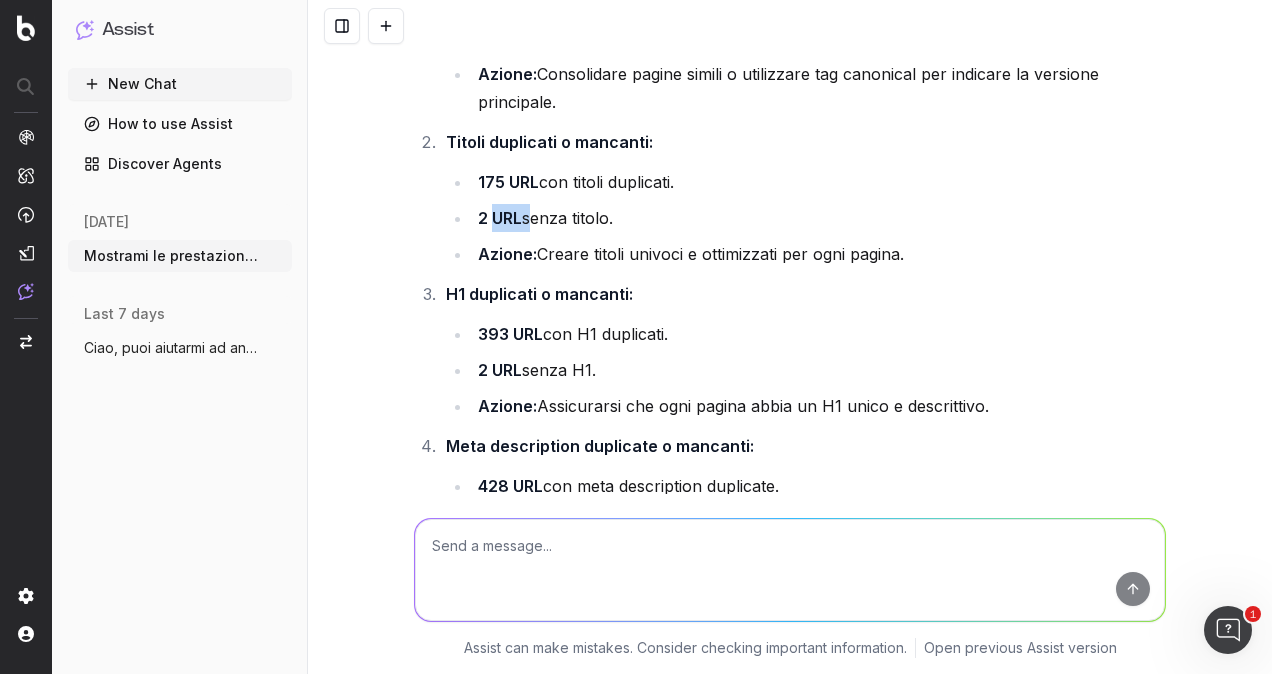 click on "2 URL" at bounding box center (500, 218) 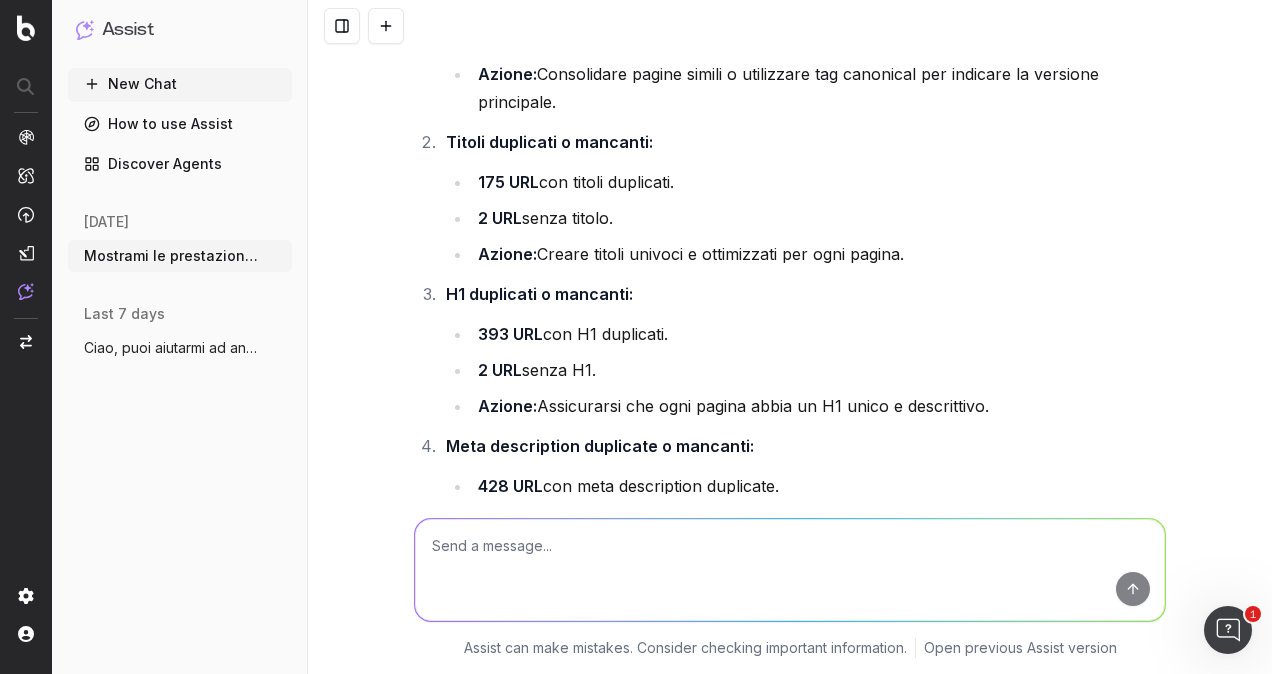 drag, startPoint x: 508, startPoint y: 210, endPoint x: 518, endPoint y: 254, distance: 45.122055 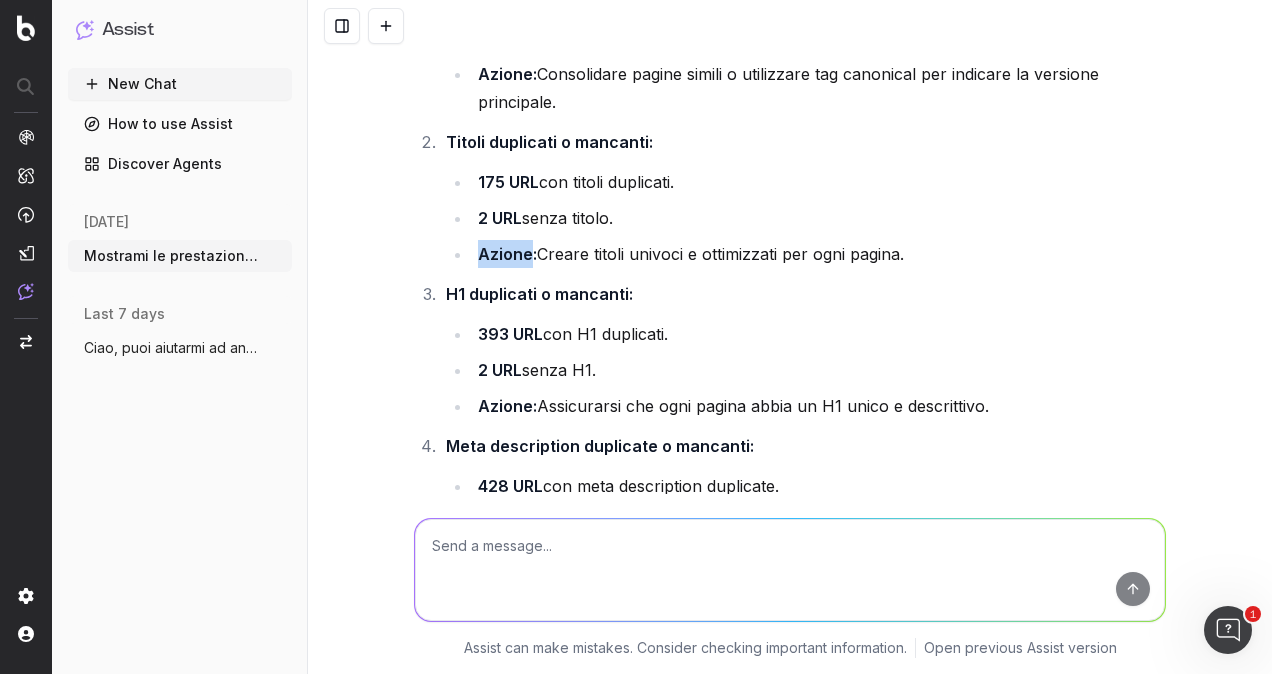 click on "Azione:" at bounding box center (507, 254) 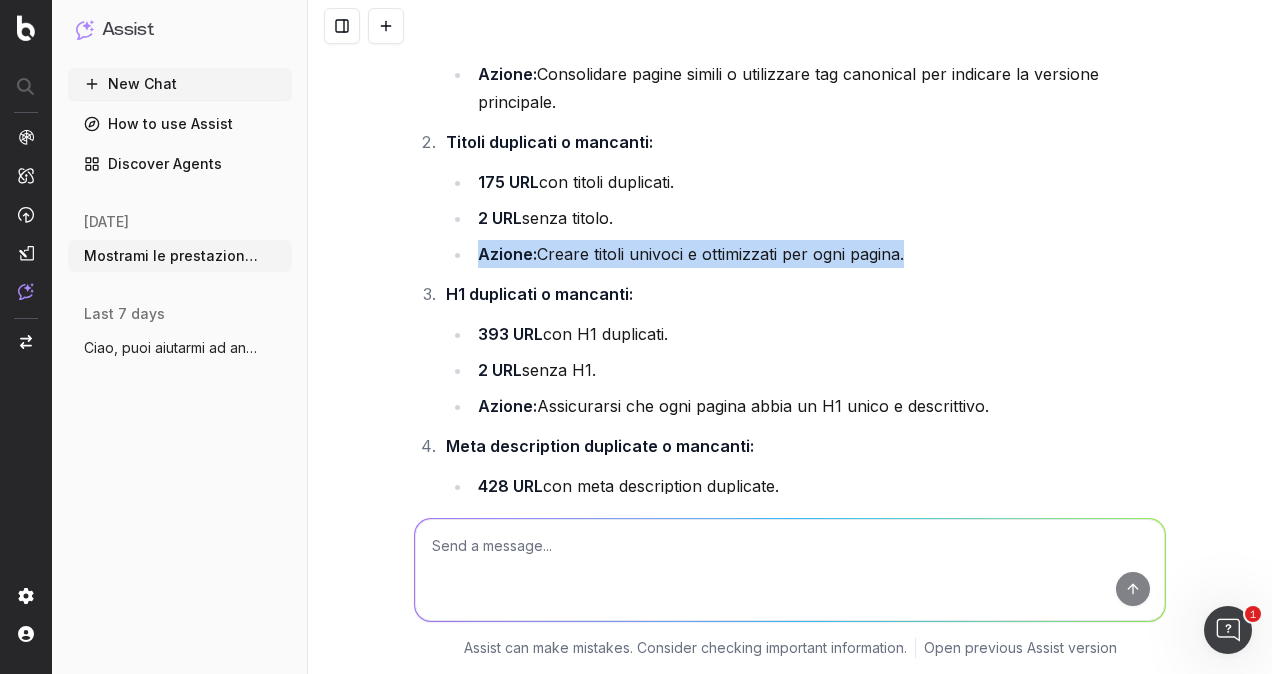 click on "Azione:" at bounding box center [507, 254] 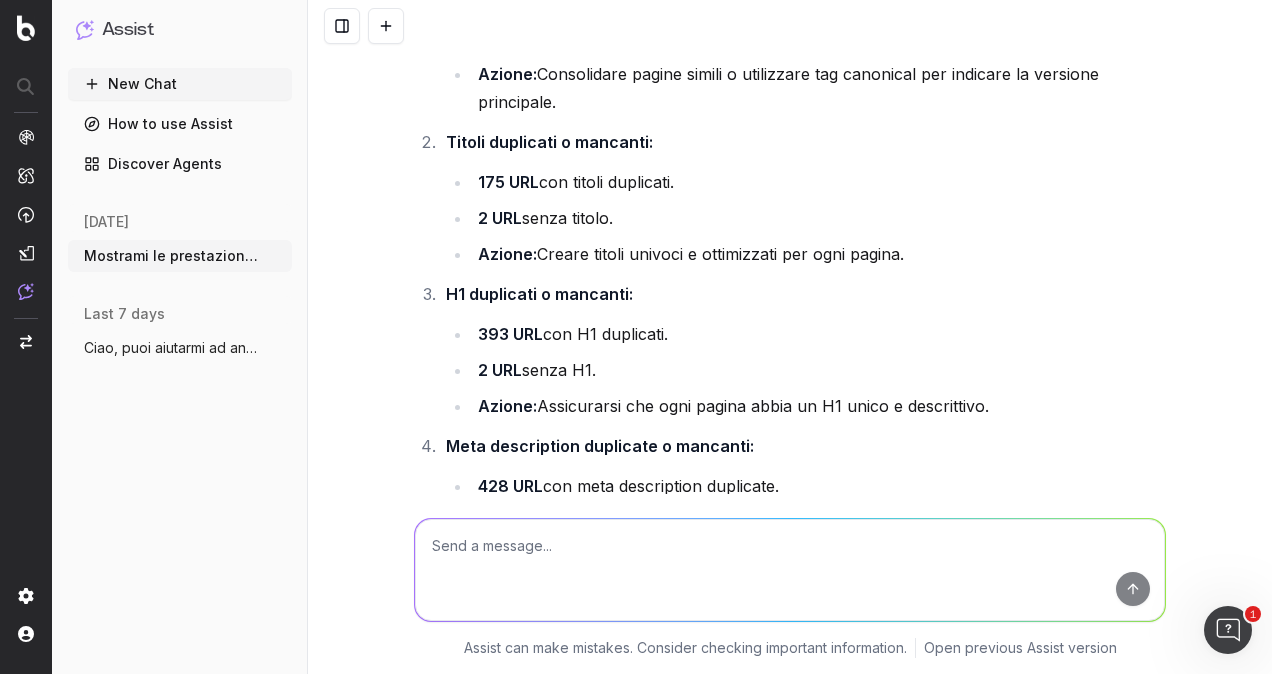 scroll, scrollTop: 7090, scrollLeft: 0, axis: vertical 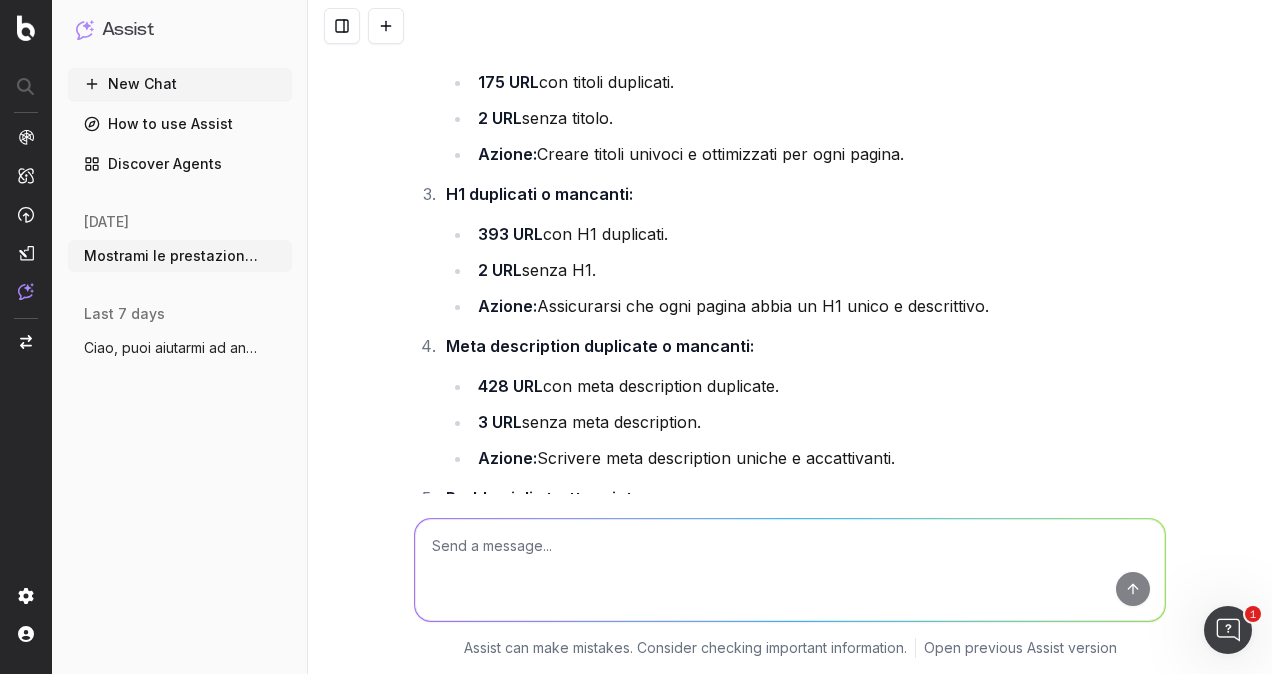 drag, startPoint x: 472, startPoint y: 269, endPoint x: 594, endPoint y: 259, distance: 122.40915 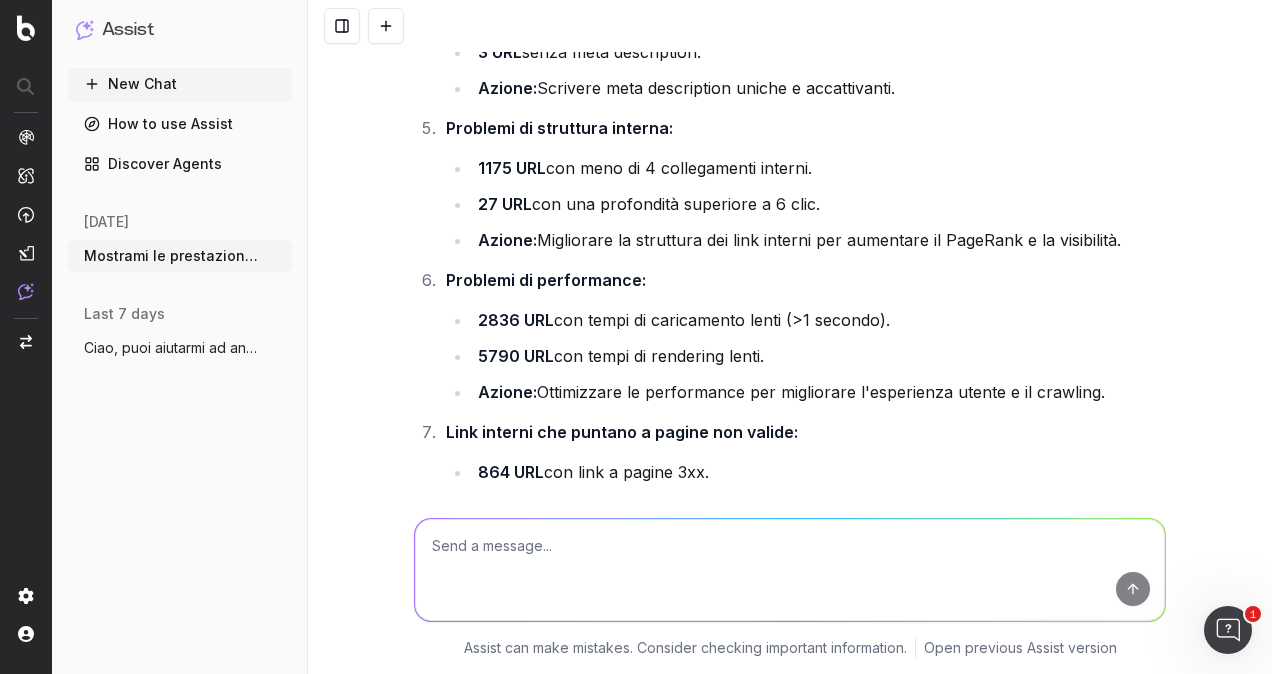 scroll, scrollTop: 7490, scrollLeft: 0, axis: vertical 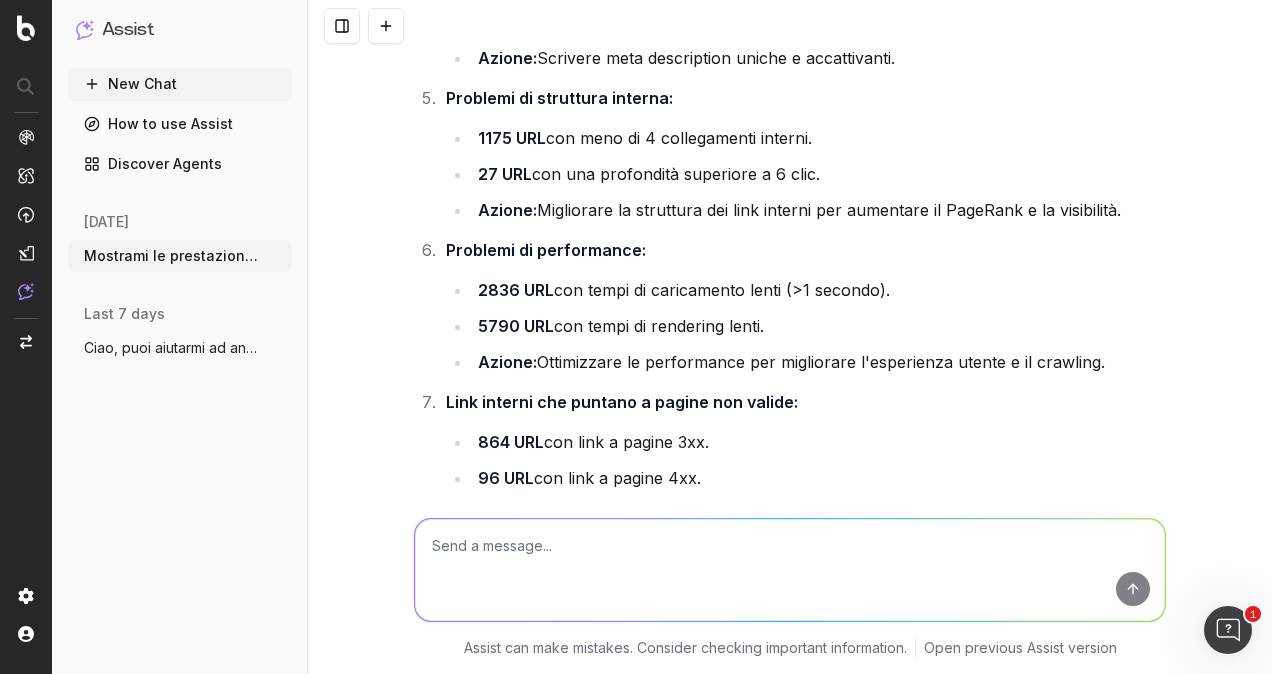 drag, startPoint x: 473, startPoint y: 134, endPoint x: 1126, endPoint y: 207, distance: 657.06775 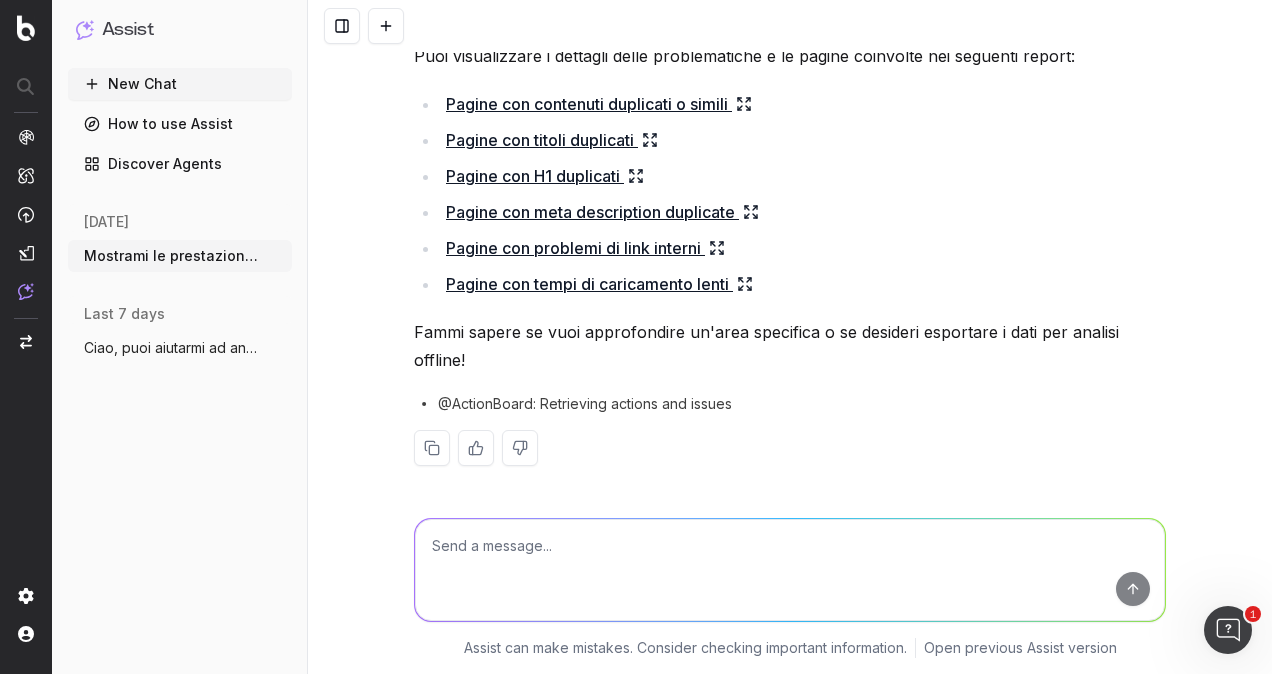scroll, scrollTop: 8890, scrollLeft: 0, axis: vertical 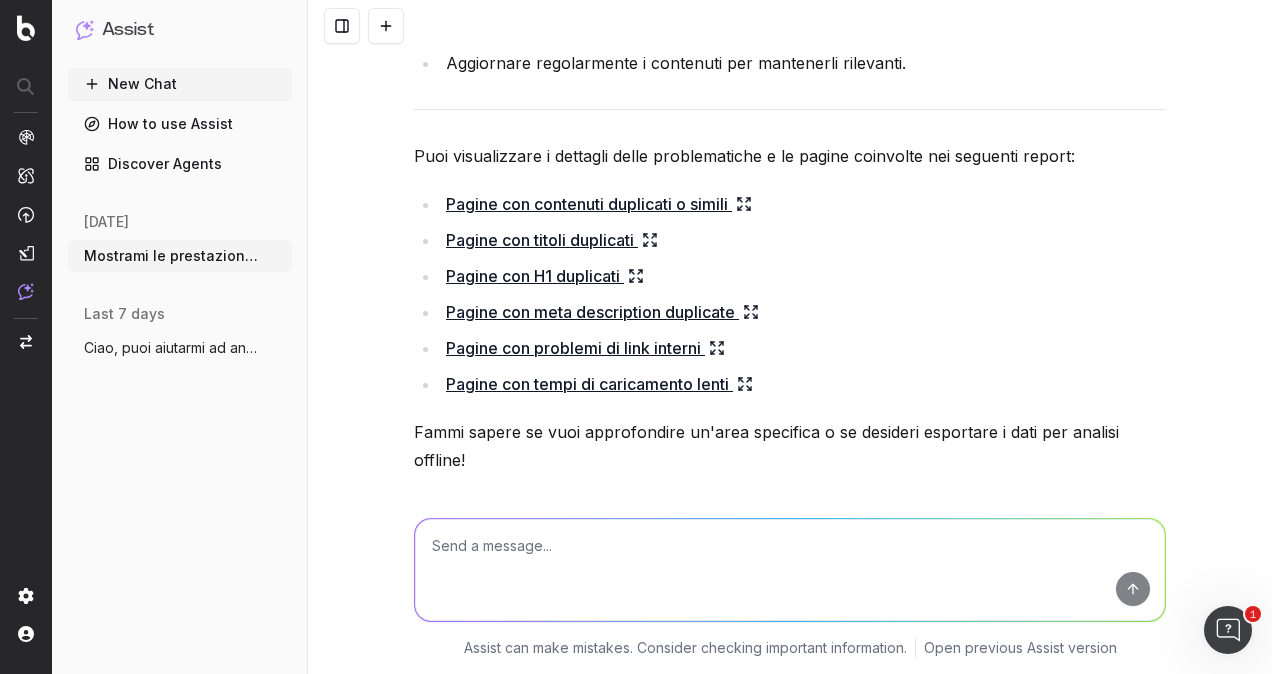 click 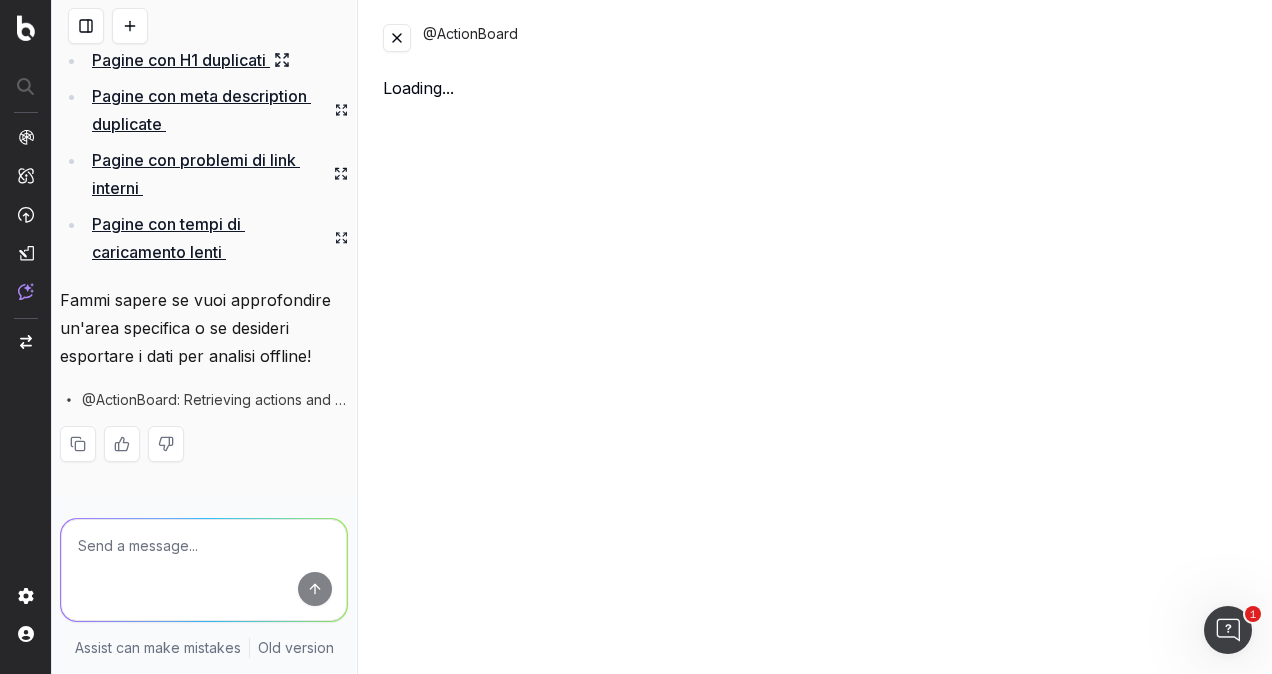 scroll, scrollTop: 15706, scrollLeft: 0, axis: vertical 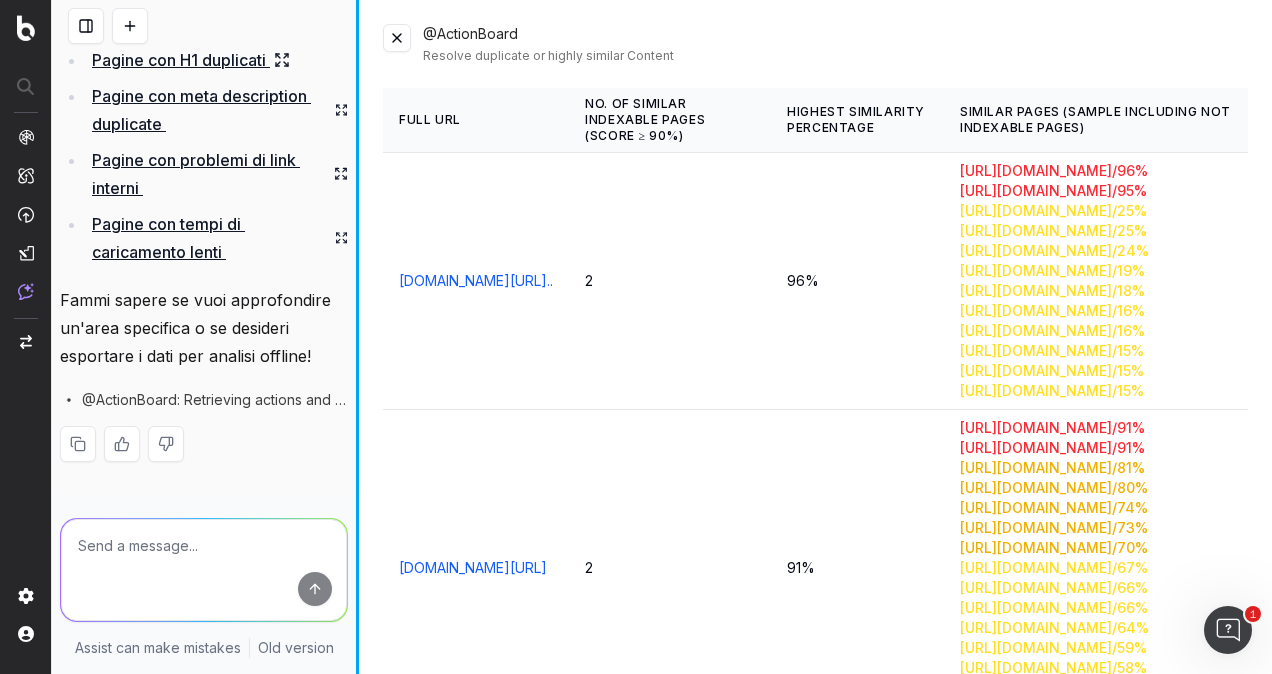 click on "Mostrami le prestazioni delle parole chiave per  [URL][DOMAIN_NAME] Ecco le prestazioni delle parole chiave per la pagina  assicurazione viaggio  negli ultimi 30 giorni: Totale Clicks:  2268 Totale Impressioni:  151,707 CTR Media:  1.49% Posizione Media:  16.87 Revenue Stimata:  $2545 USD Puoi visualizzare ulteriori dettagli e analizzare le parole chiave direttamente  qui   . @UrlKeywords: [DOMAIN_NAME][URL].. da dove hai preso questi dati? I dati provengono dall'analisi delle prestazioni delle parole chiave tramite Google Search Console, integrata nel progetto Botify per il sito  [DOMAIN_NAME] . Ho utilizzato lo strumento  UrlKeywords  di Botify, che fornisce informazioni dettagliate su click, impressioni, CTR, posizione media e revenue stimata per le parole chiave associate alla pagina specificata. Se hai bisogno di ulteriori dettagli o vuoi esportare i dati, fammi sapere! qual è la mail keyword di questa pagina? La  main keyword 1." at bounding box center (662, 337) 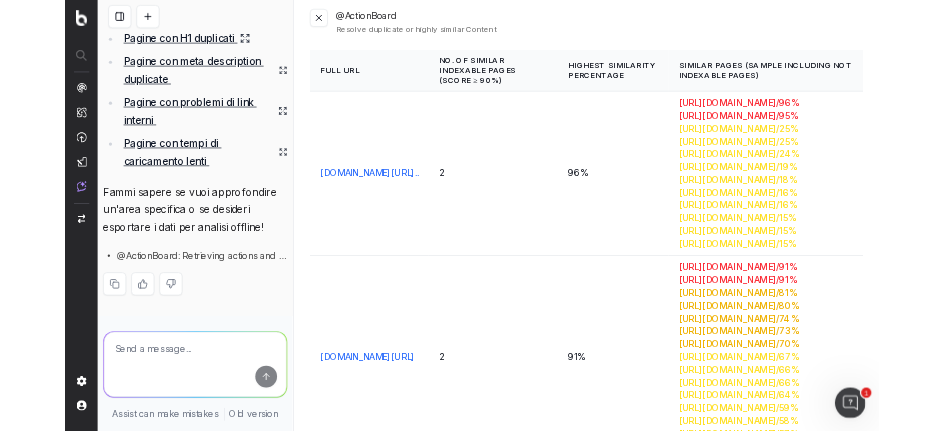 scroll, scrollTop: 0, scrollLeft: 0, axis: both 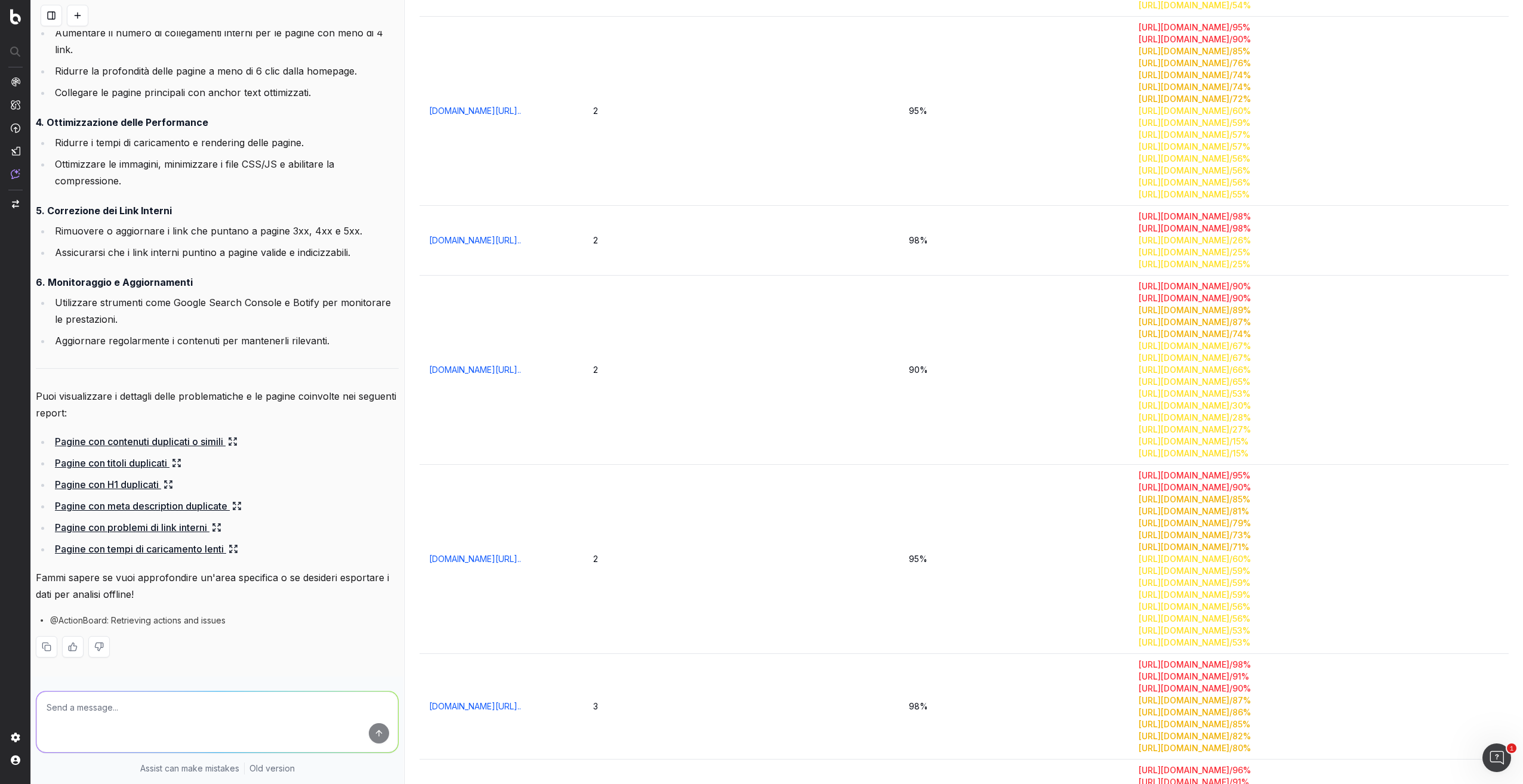 click on "Pagine con titoli duplicati" at bounding box center (118, 463) 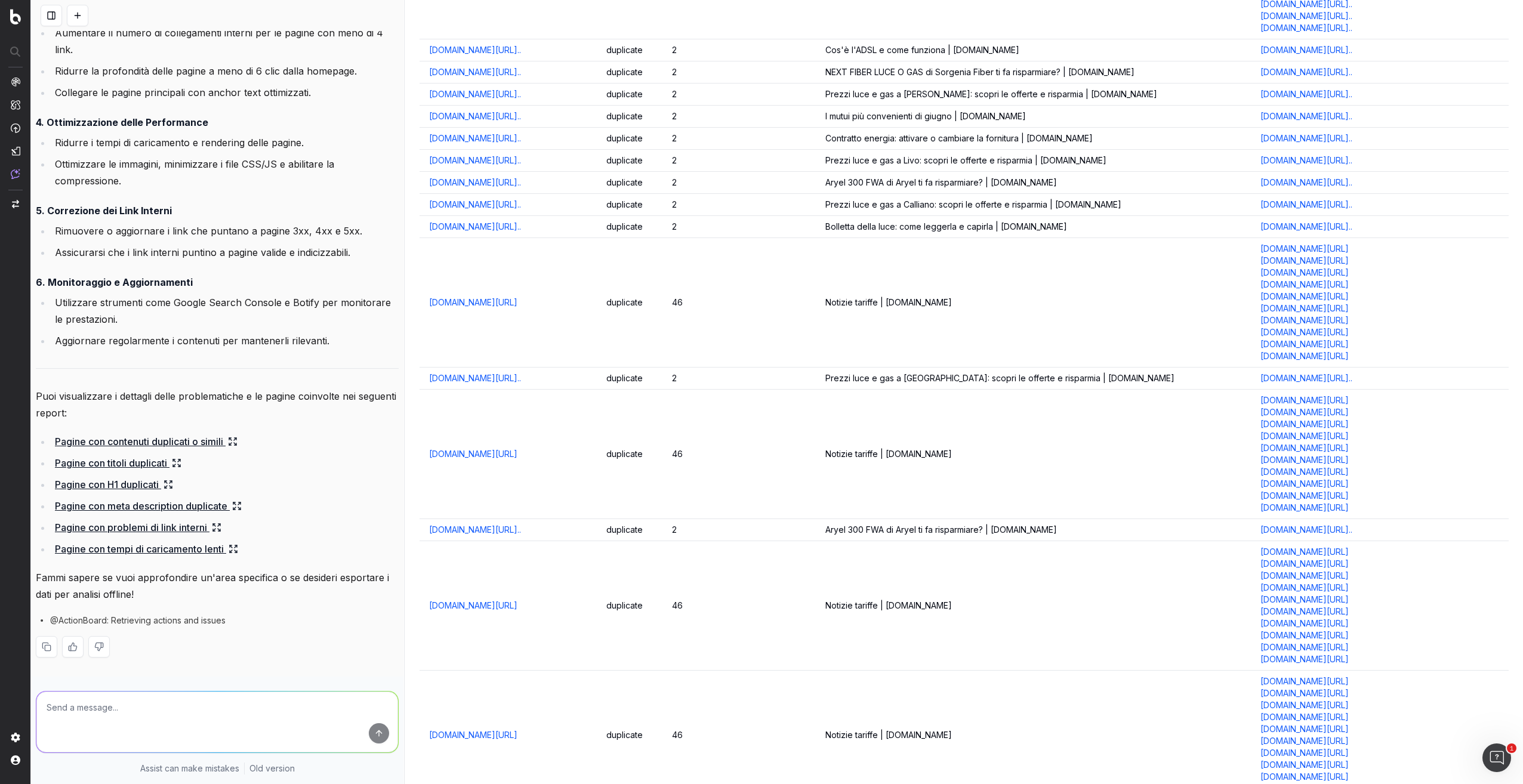 scroll, scrollTop: 1372, scrollLeft: 0, axis: vertical 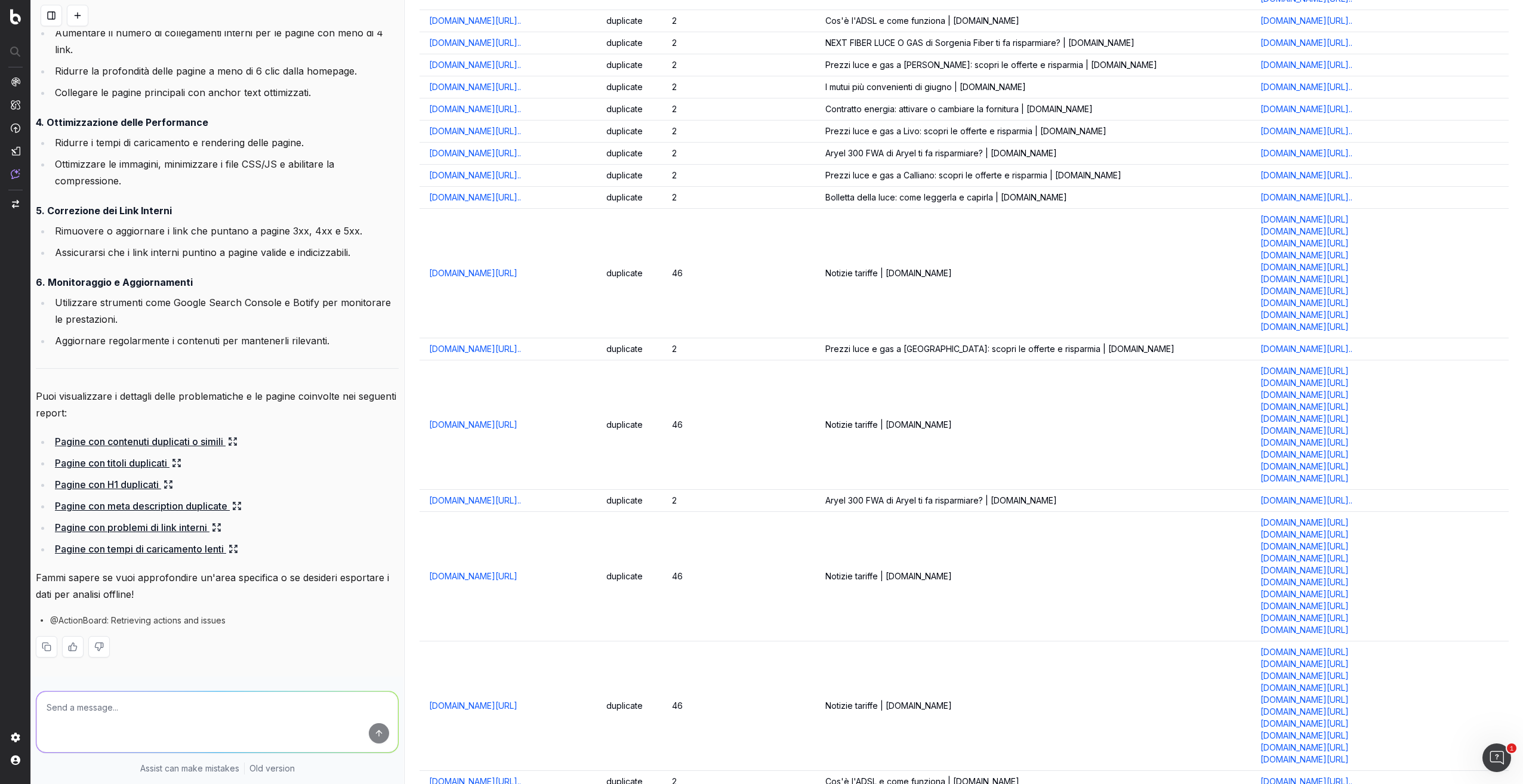 click at bounding box center (217, 722) 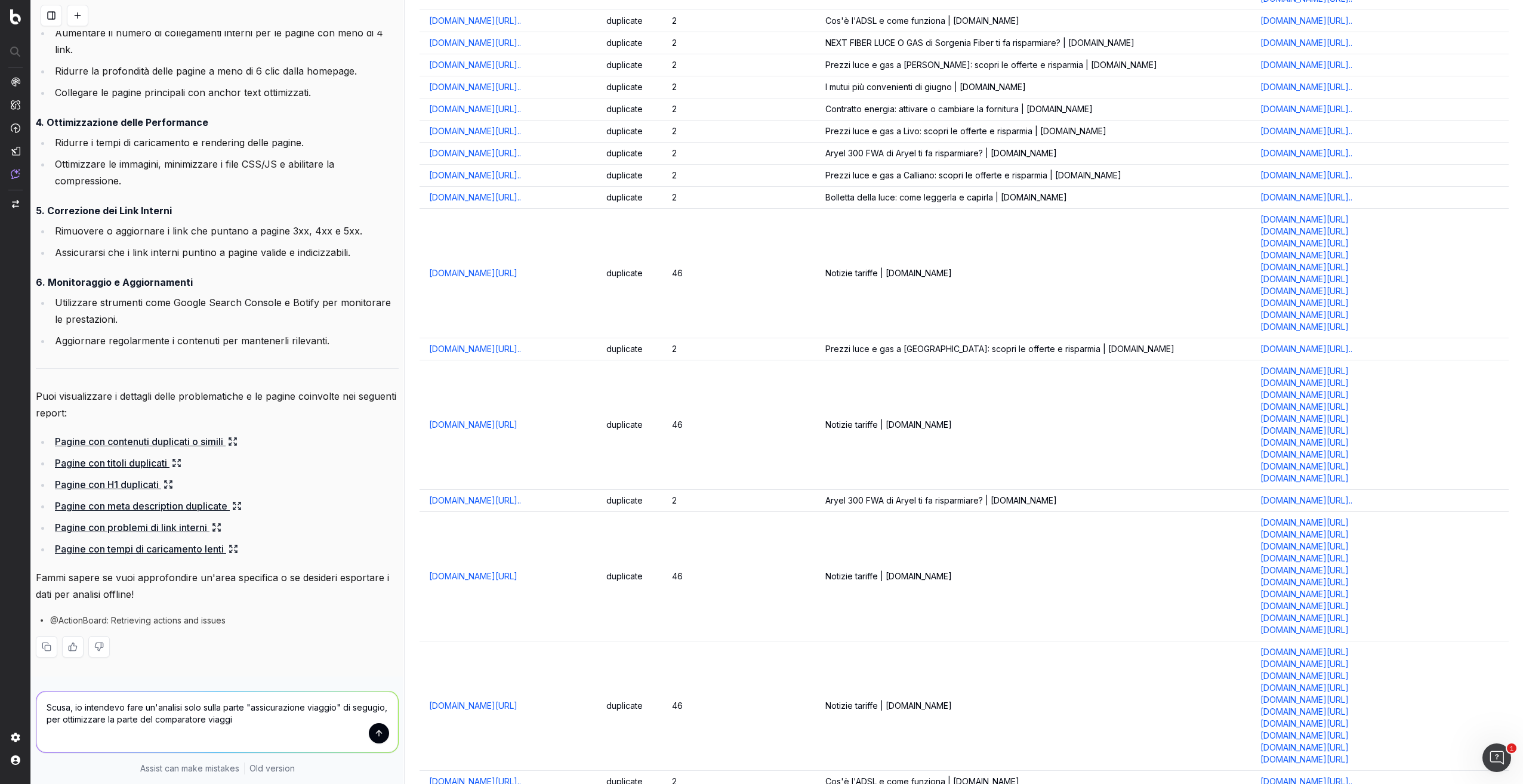 type on "Scusa, io intendevo fare un'analisi solo sulla parte "assicurazione viaggio" di segugio, per ottimizzare la parte del comparatore viaggio" 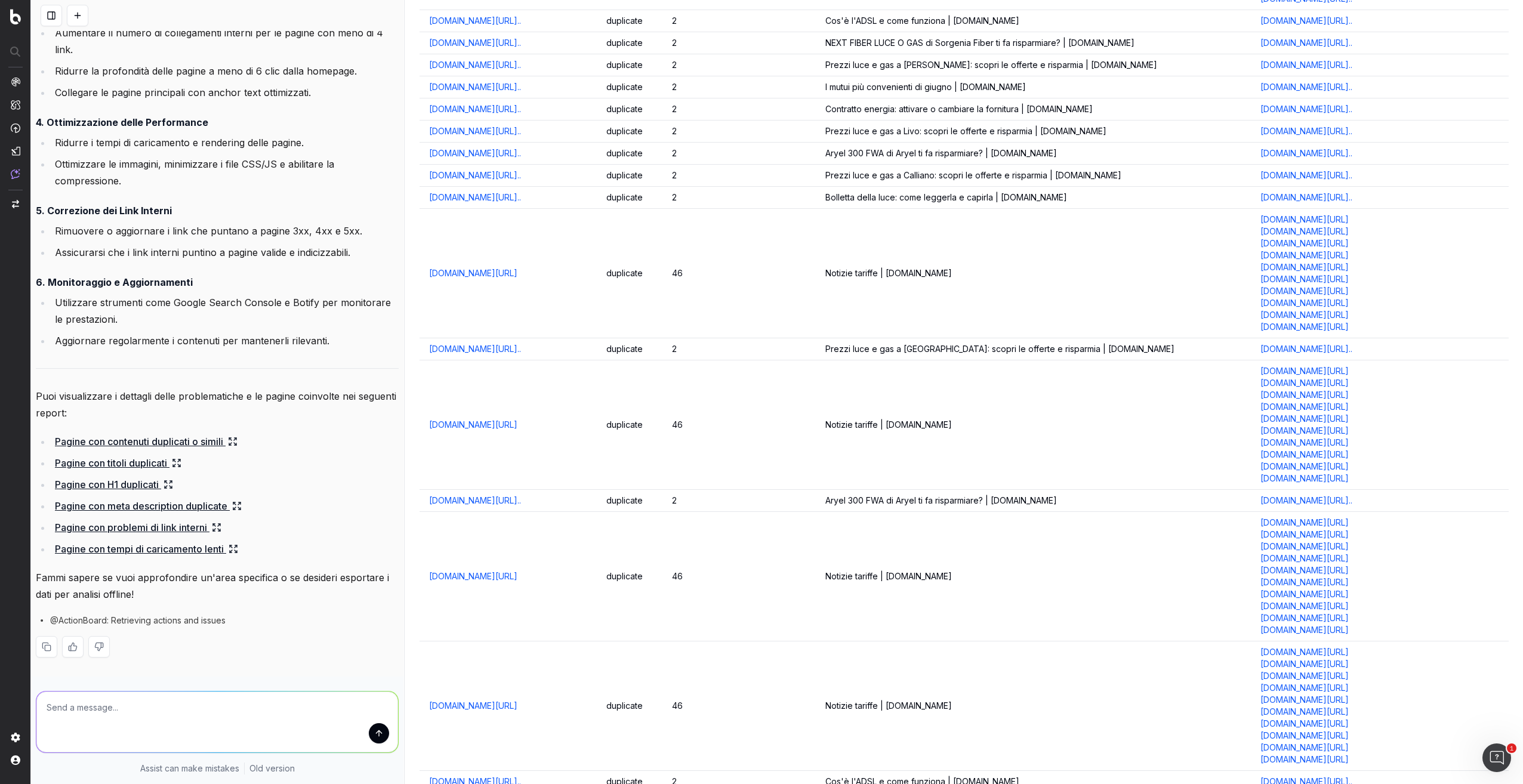scroll, scrollTop: 5526, scrollLeft: 0, axis: vertical 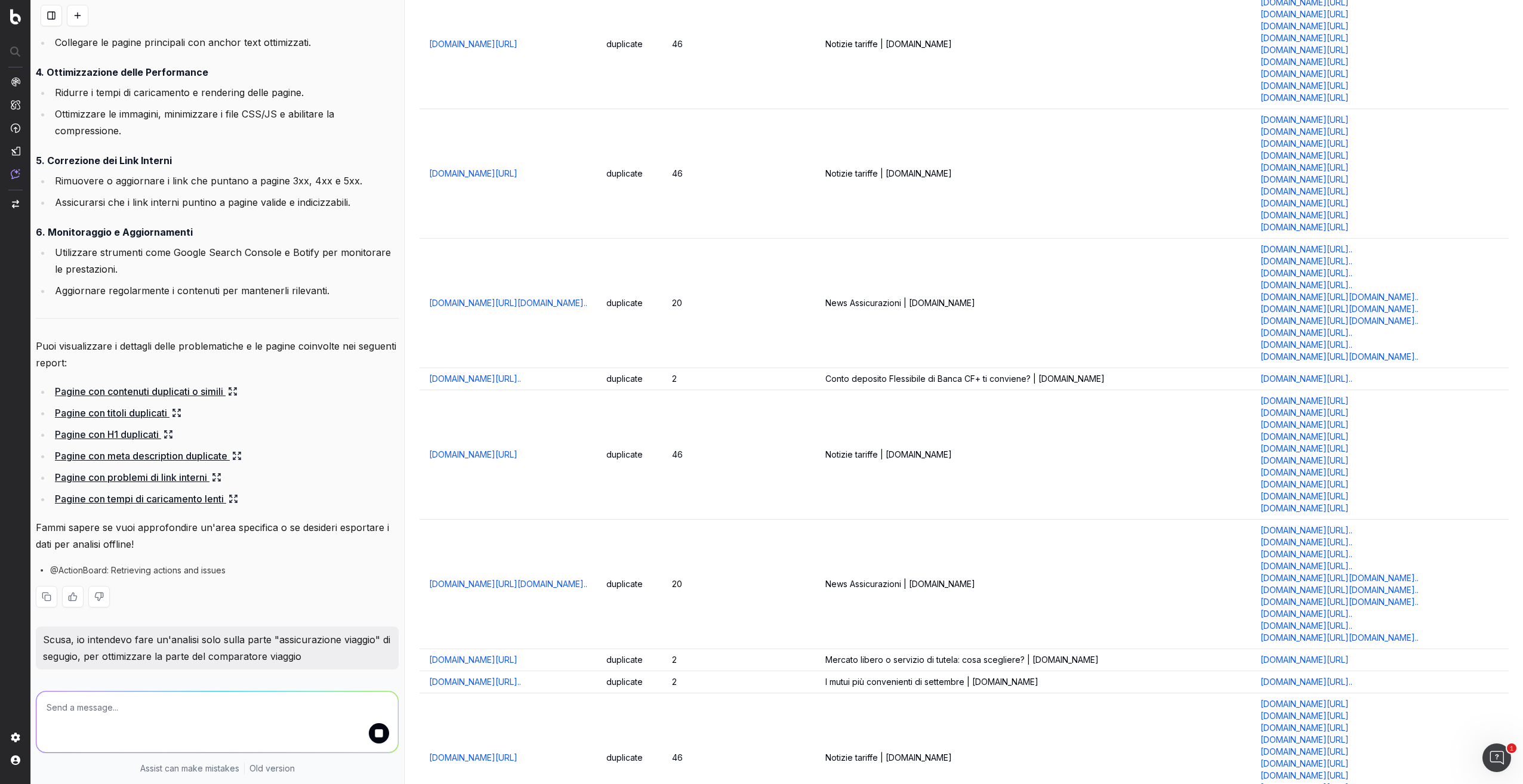 click on "Pagine con problemi di link interni" at bounding box center (138, 477) 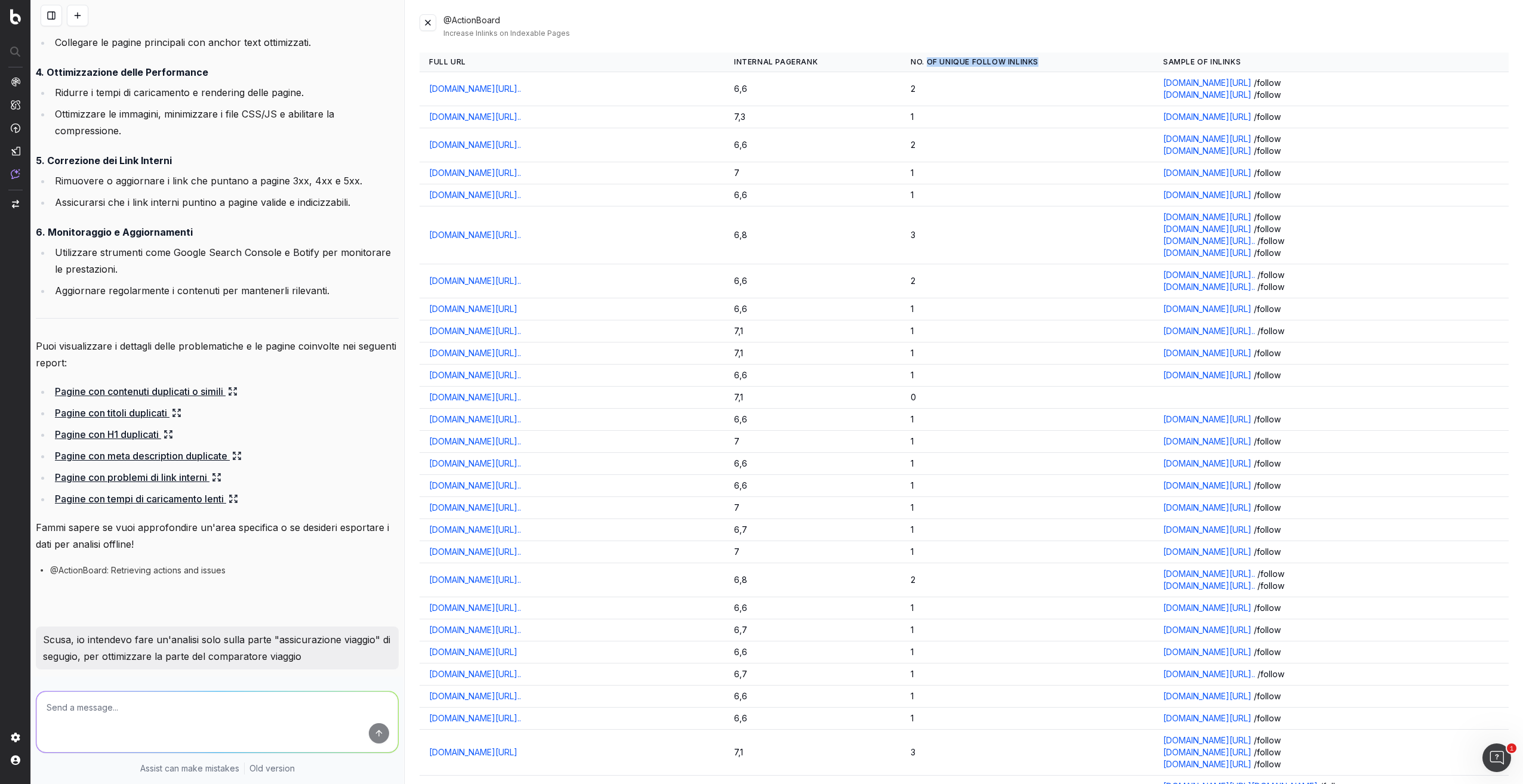drag, startPoint x: 944, startPoint y: 63, endPoint x: 1052, endPoint y: 66, distance: 108.04166 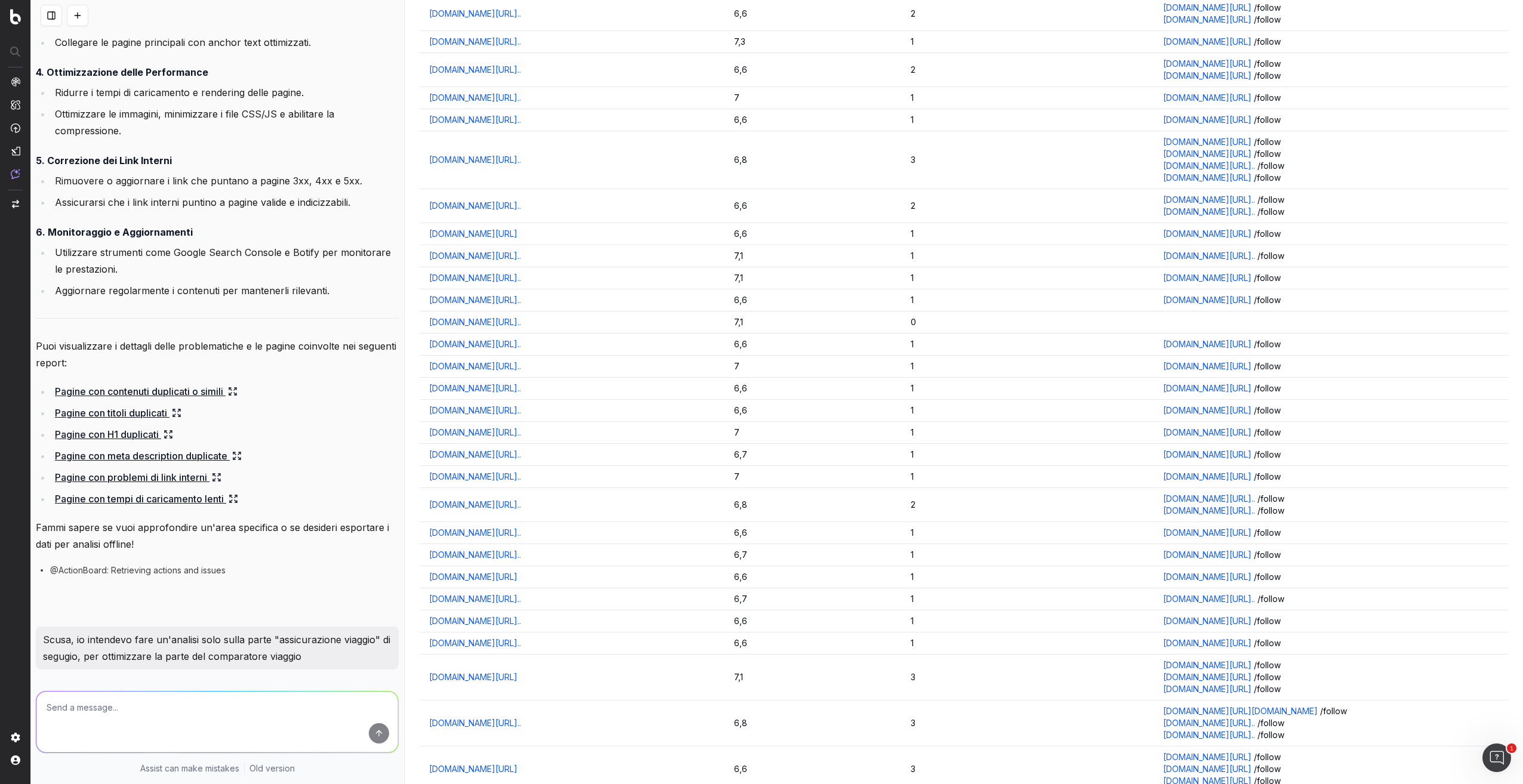 scroll, scrollTop: 0, scrollLeft: 0, axis: both 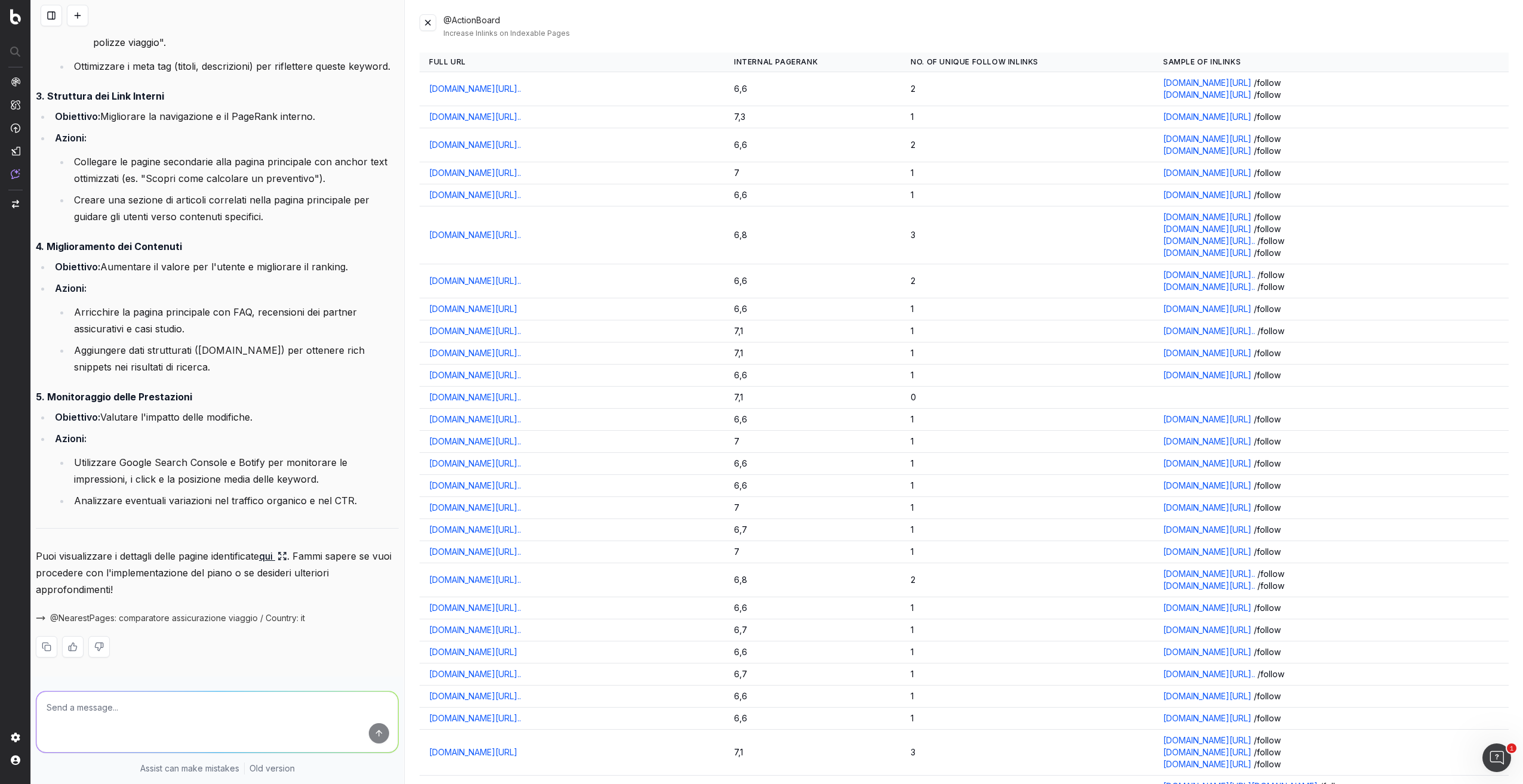 click at bounding box center [217, 722] 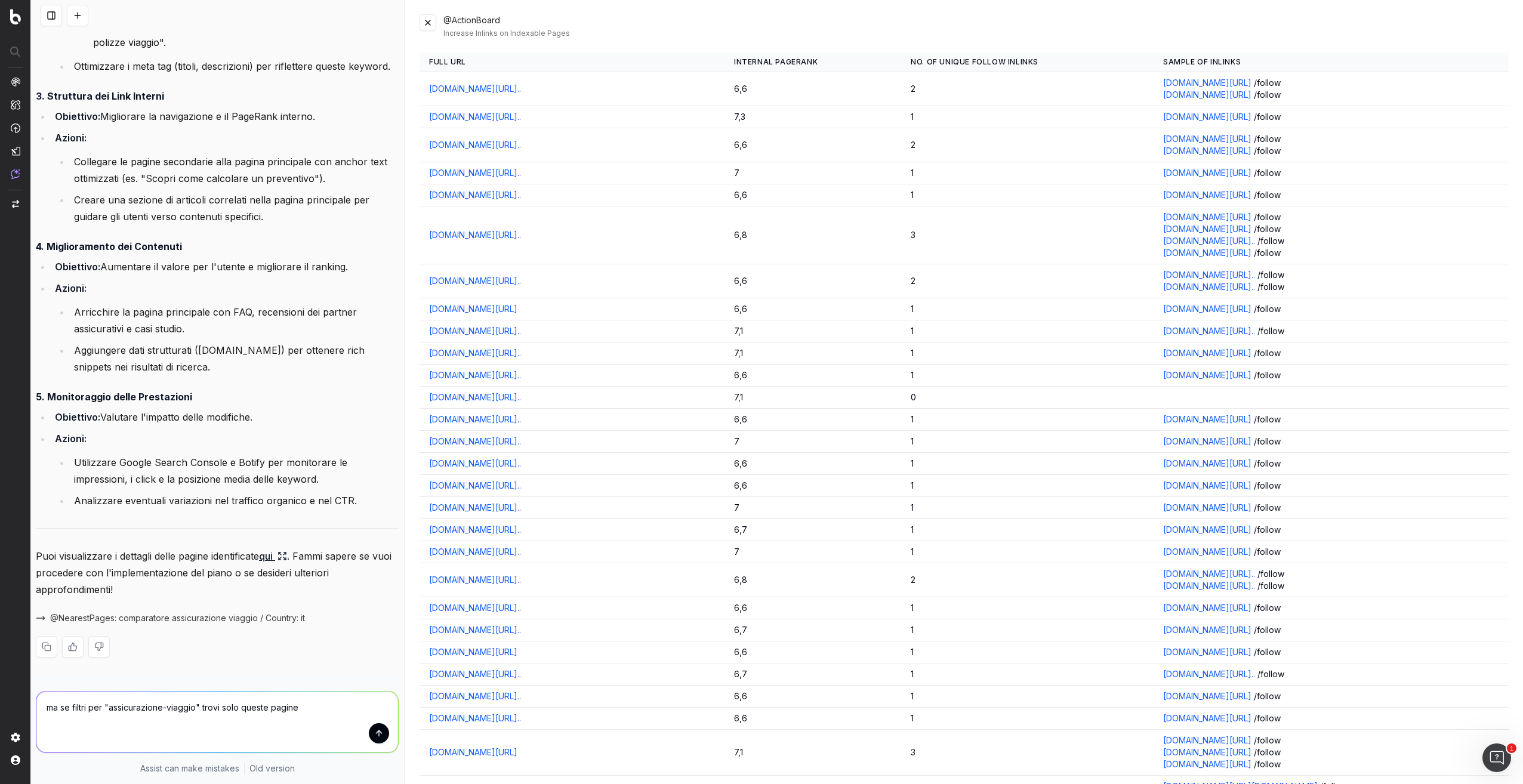 type on "ma se filtri per "assicurazione-viaggio" trovi solo queste pagine?" 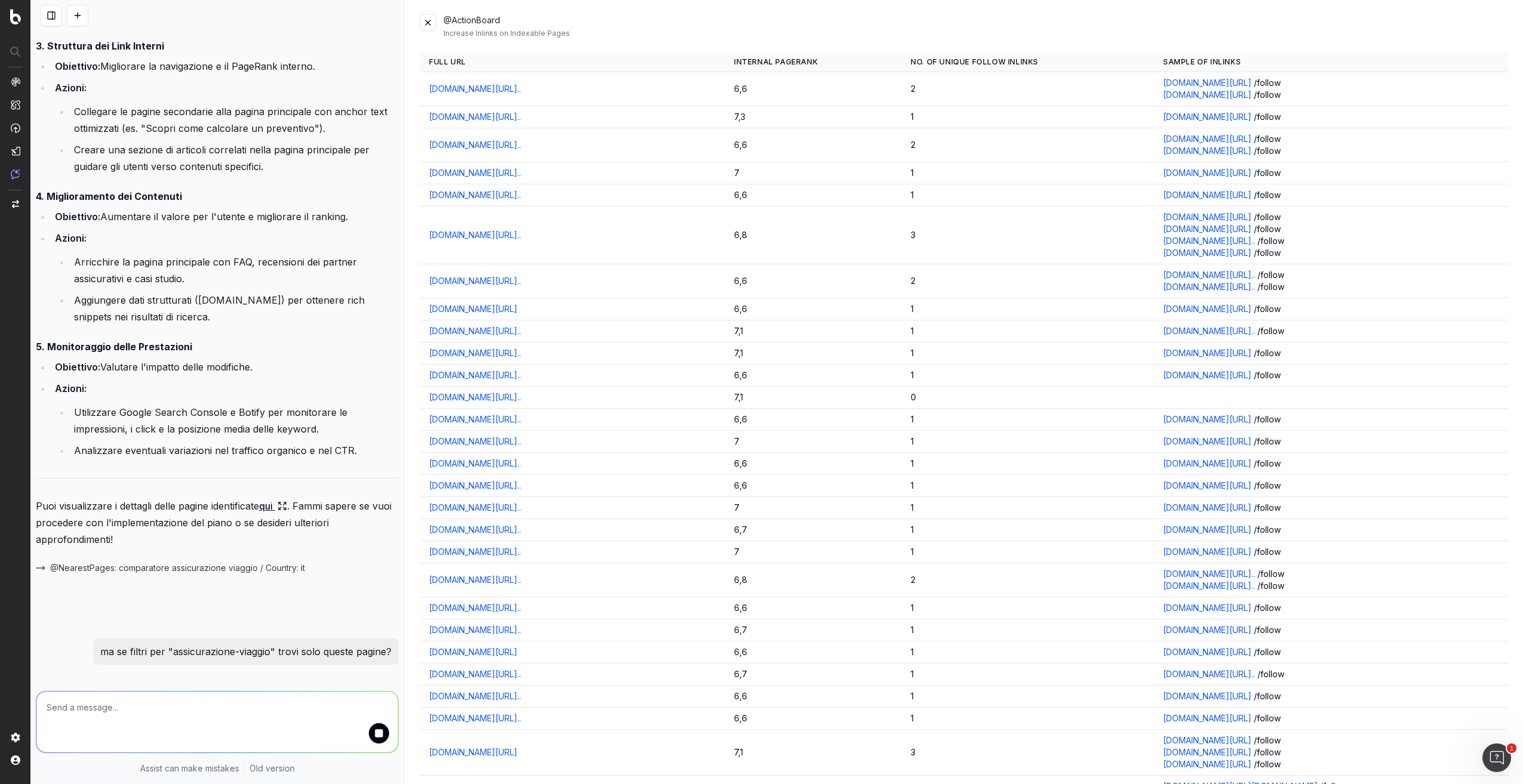 scroll, scrollTop: 7683, scrollLeft: 0, axis: vertical 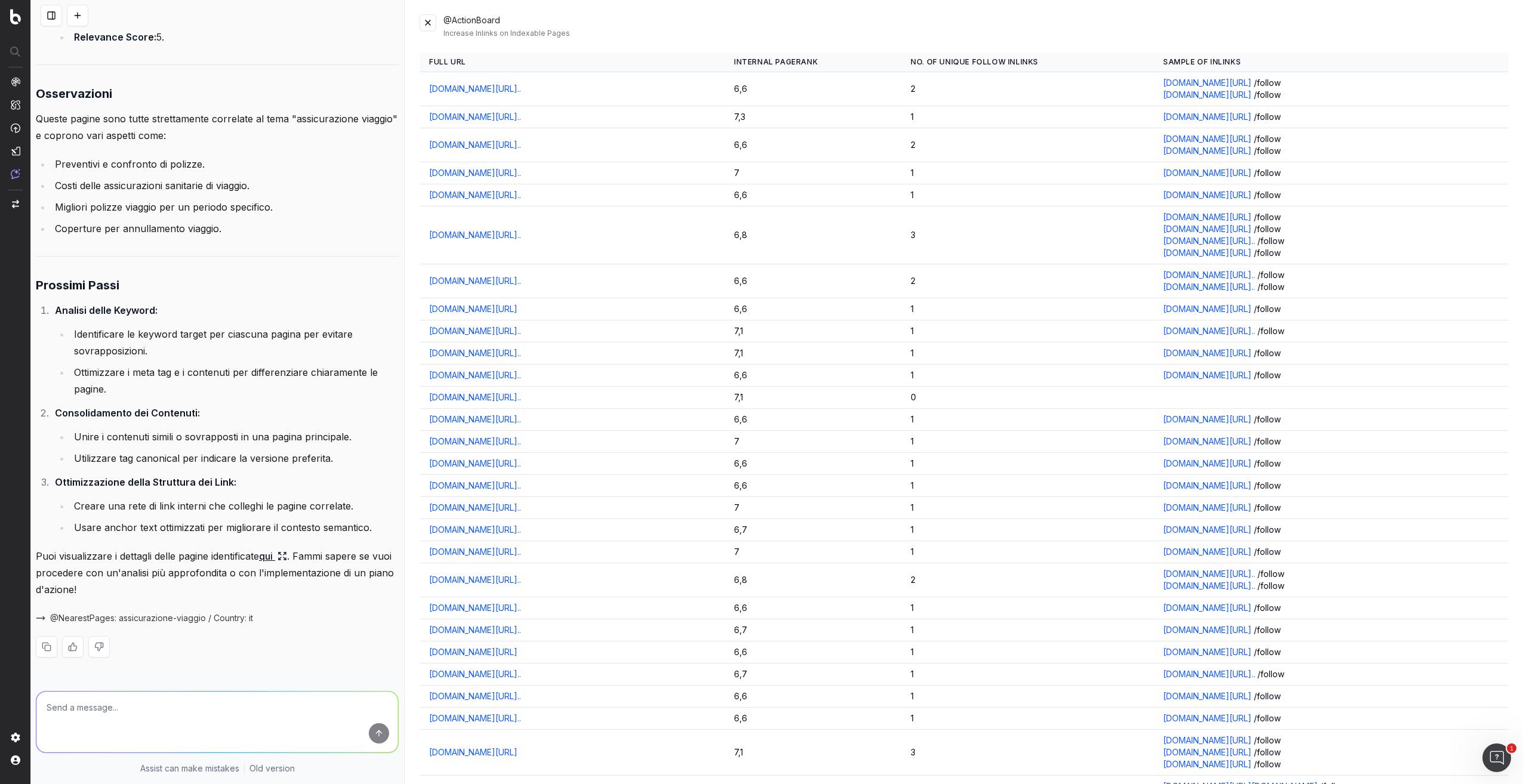 click at bounding box center [217, 722] 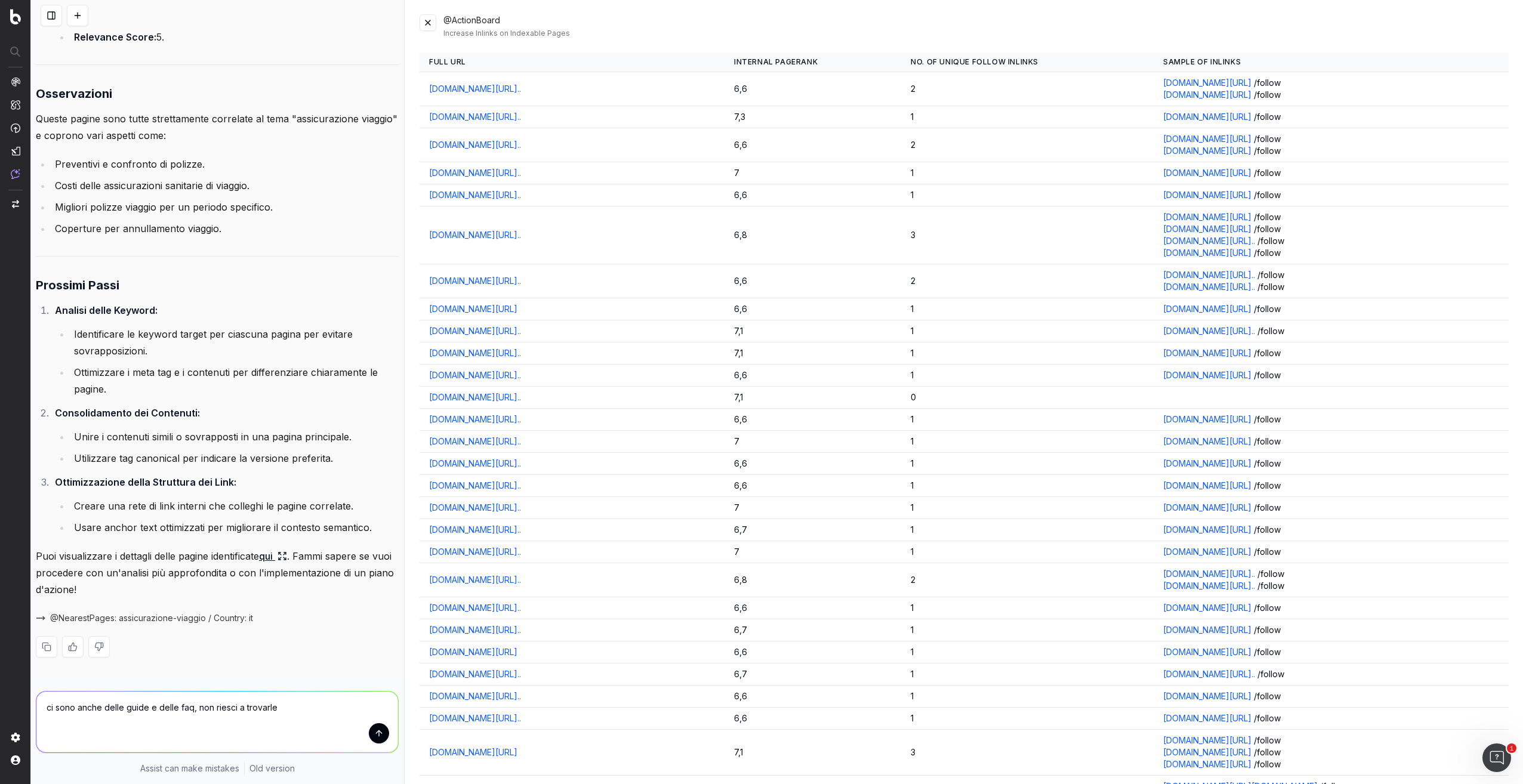 type on "ci sono anche delle guide e delle faq, non riesci a trovarle?" 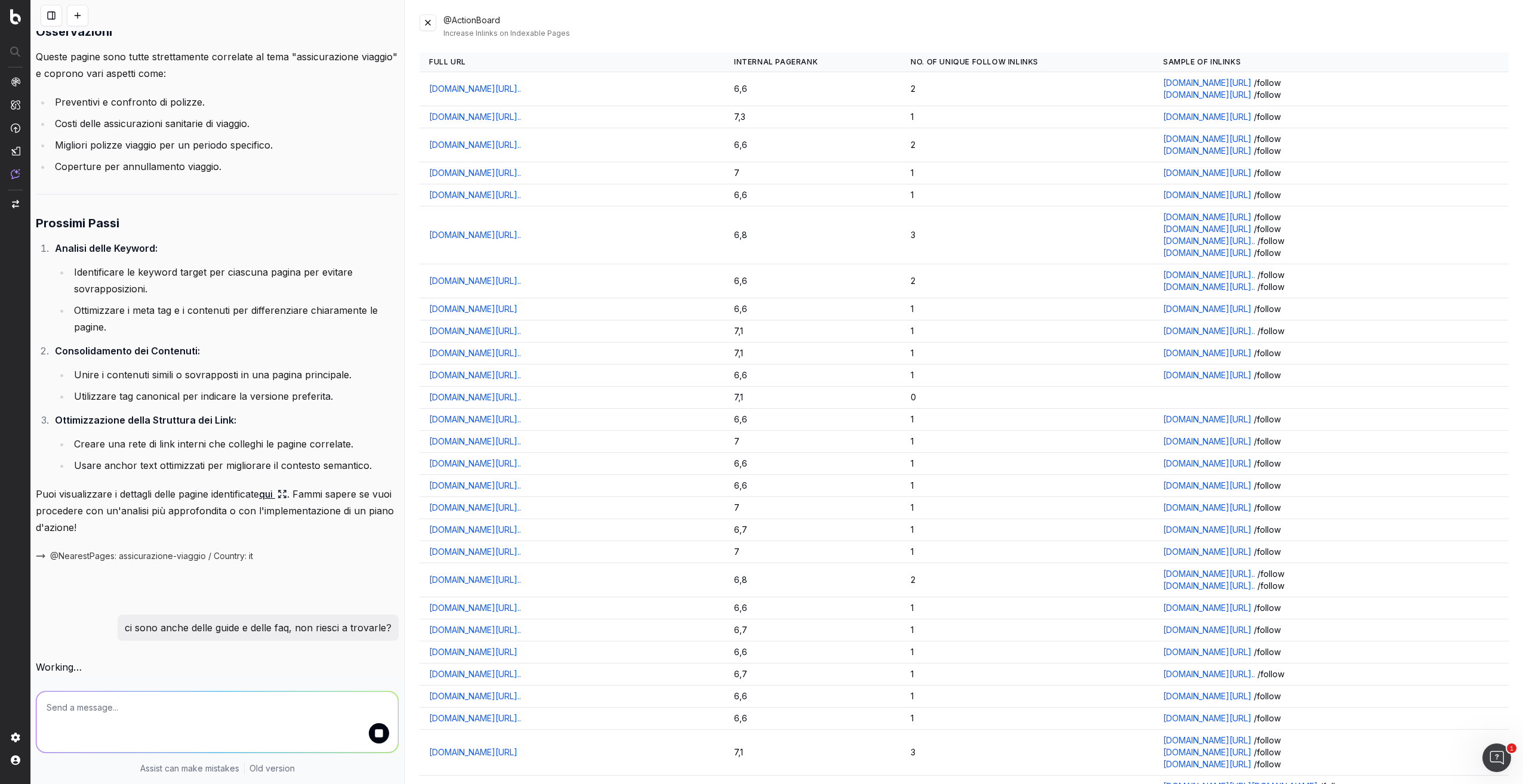 scroll, scrollTop: 8976, scrollLeft: 0, axis: vertical 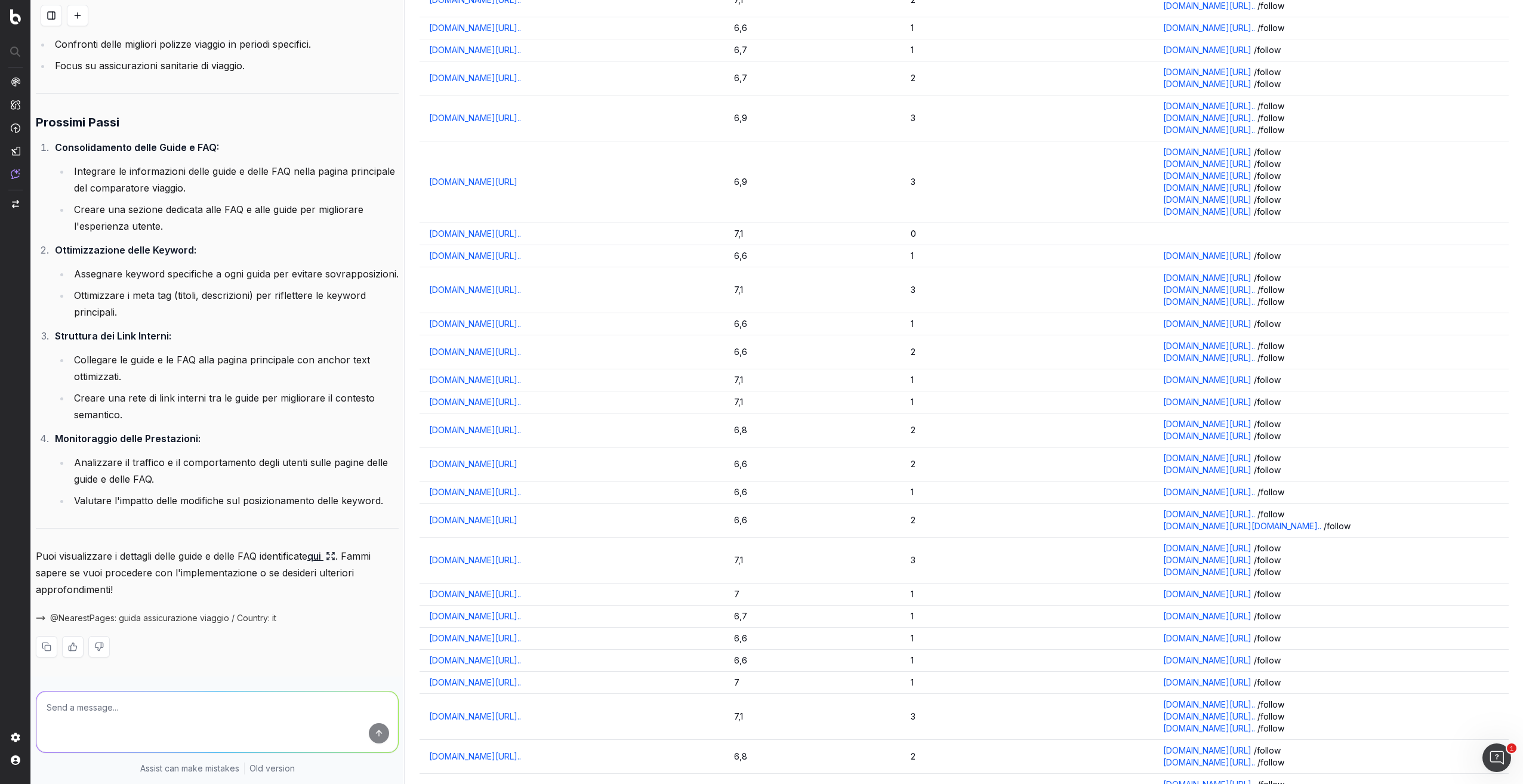 click 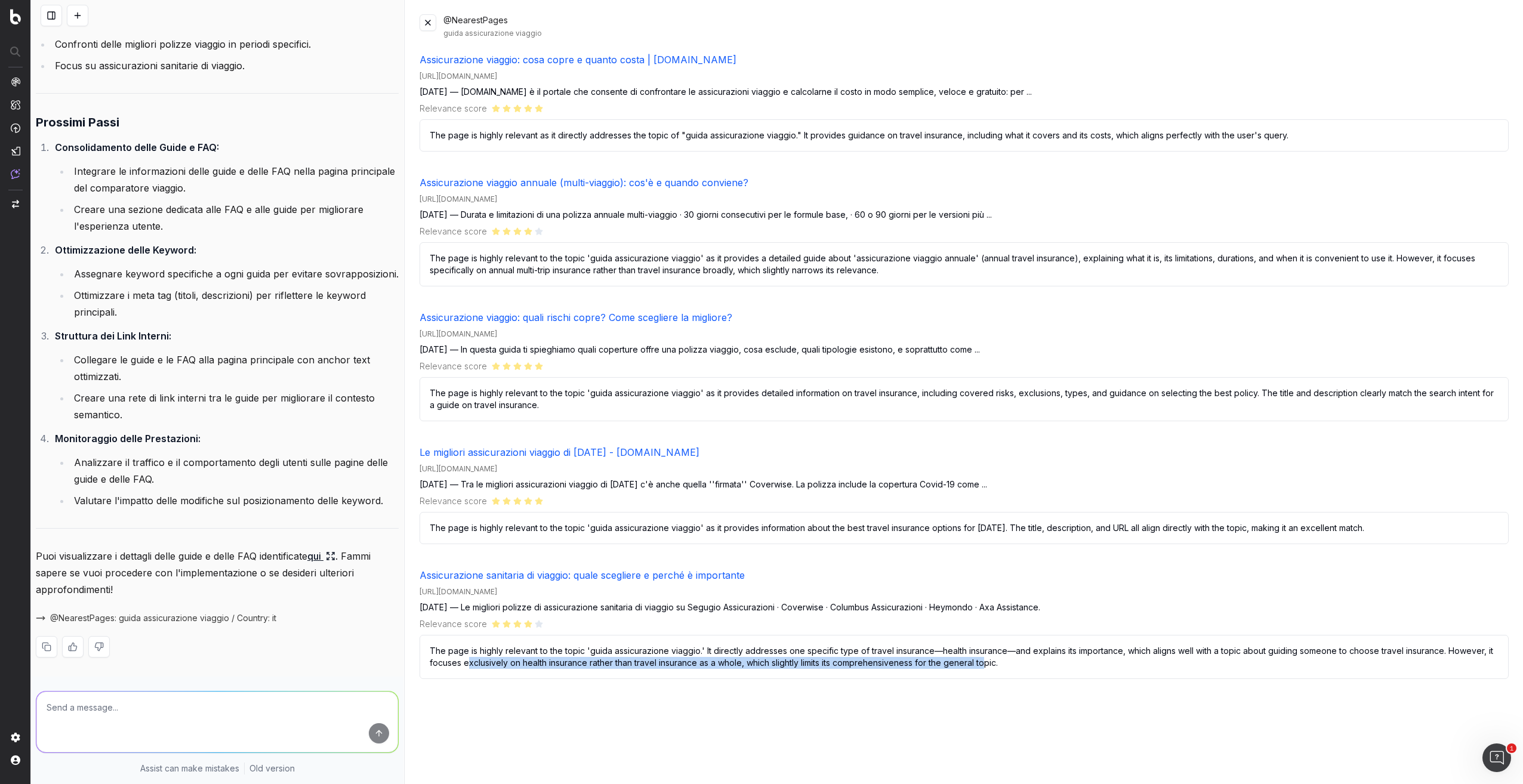 drag, startPoint x: 468, startPoint y: 663, endPoint x: 989, endPoint y: 659, distance: 521.0154 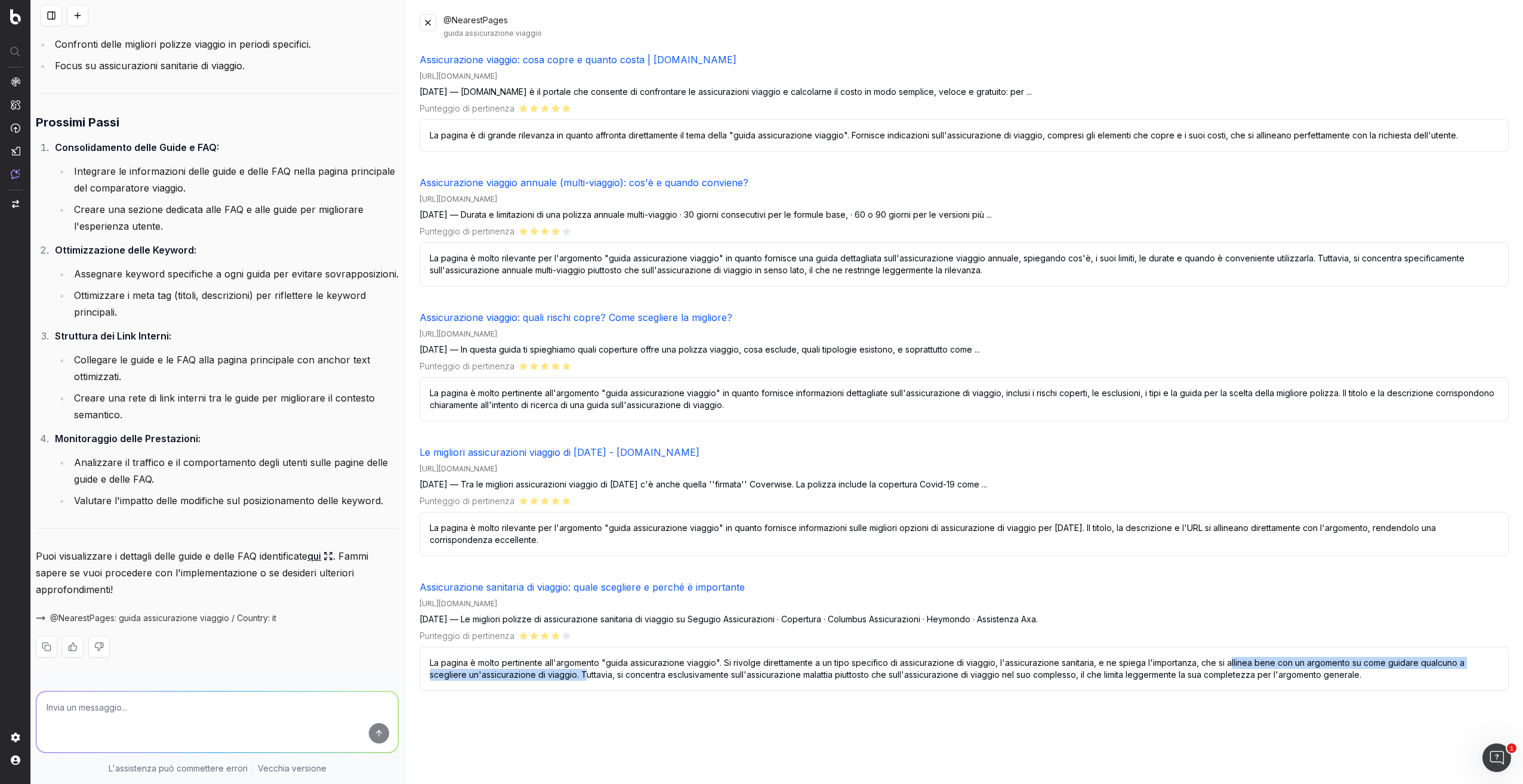 drag, startPoint x: 591, startPoint y: 676, endPoint x: 1230, endPoint y: 668, distance: 639.0501 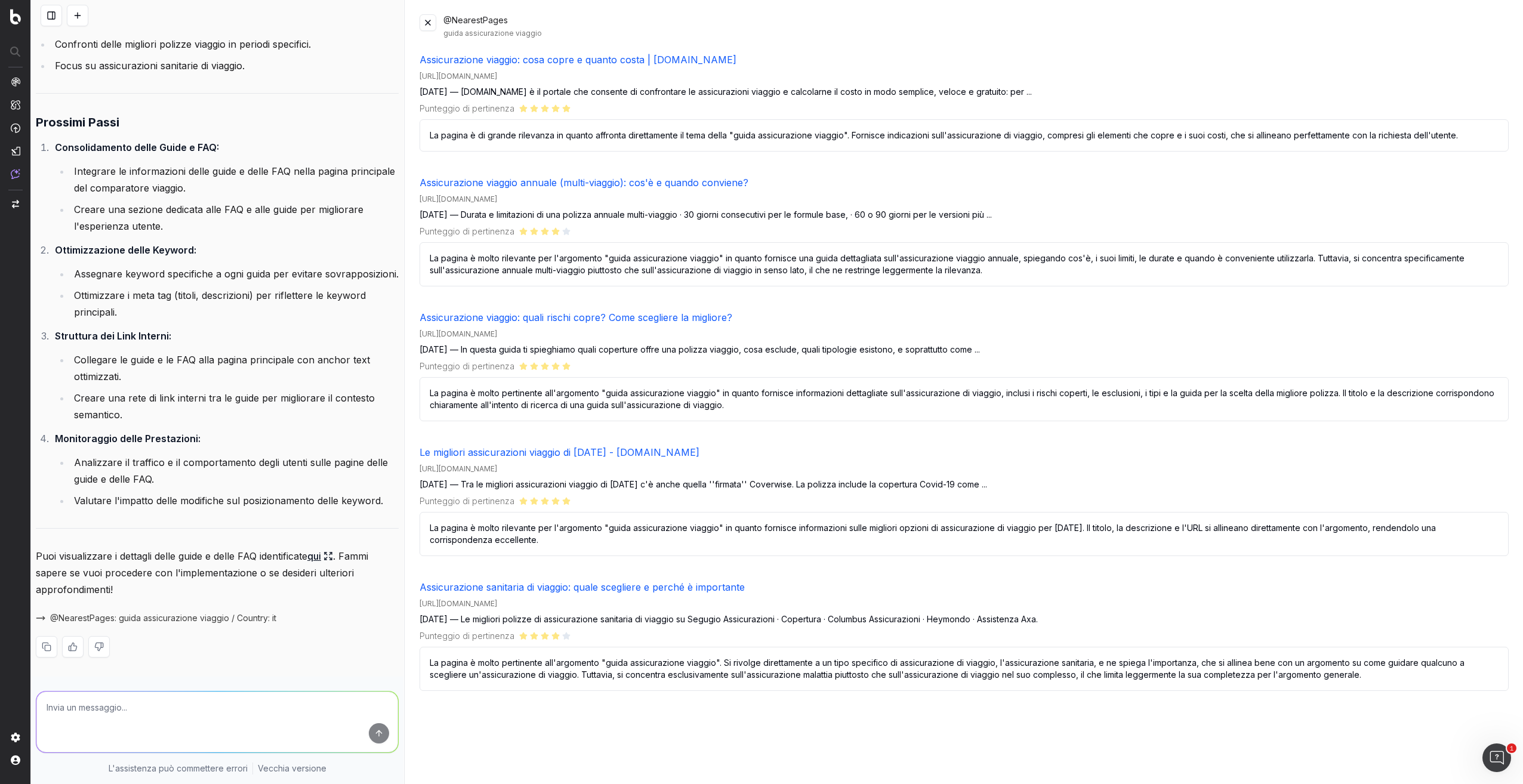 click at bounding box center (217, 722) 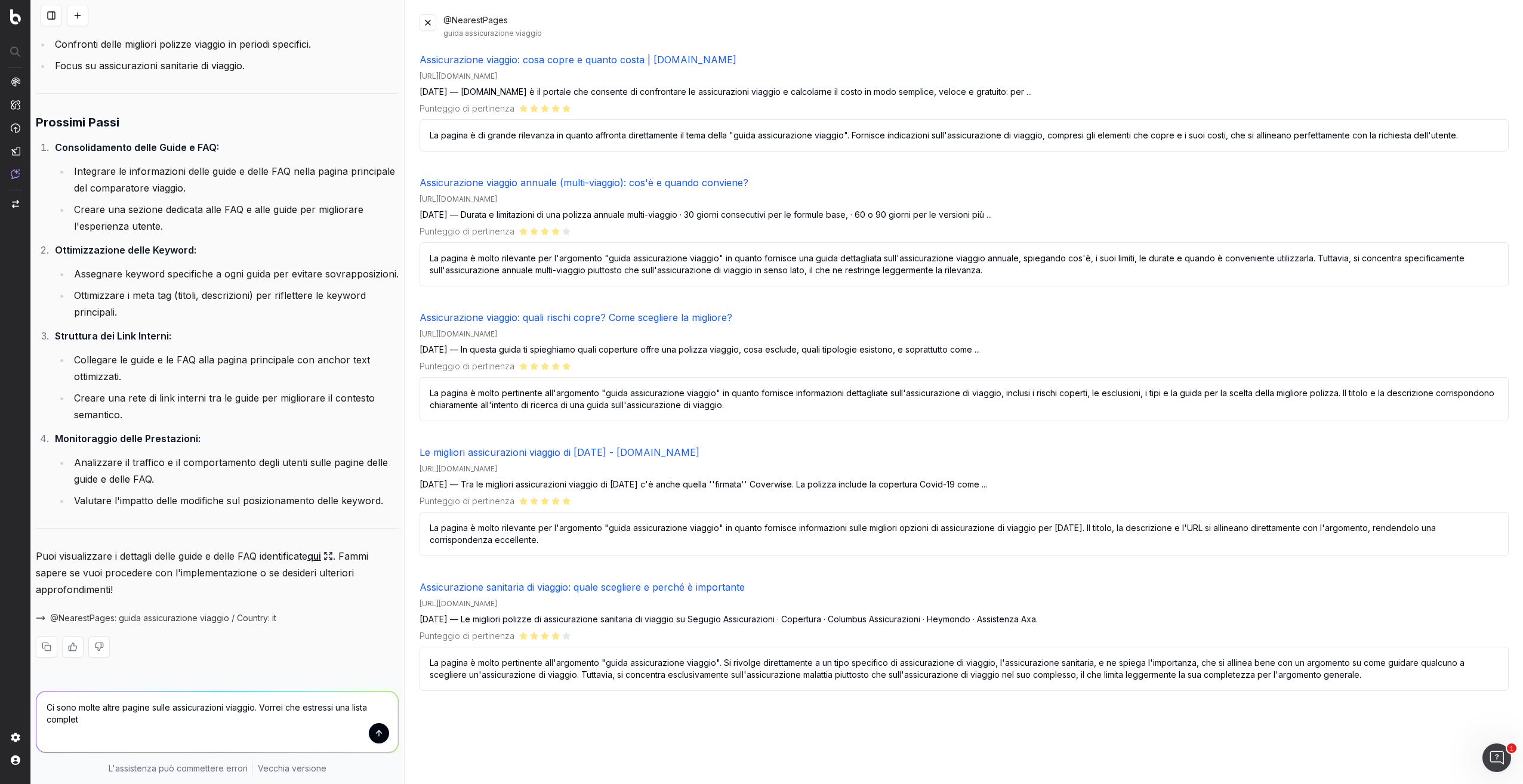 type on "Ci sono molte altre pagine sulle assicurazioni viaggio. Vorrei che estressi una lista completa" 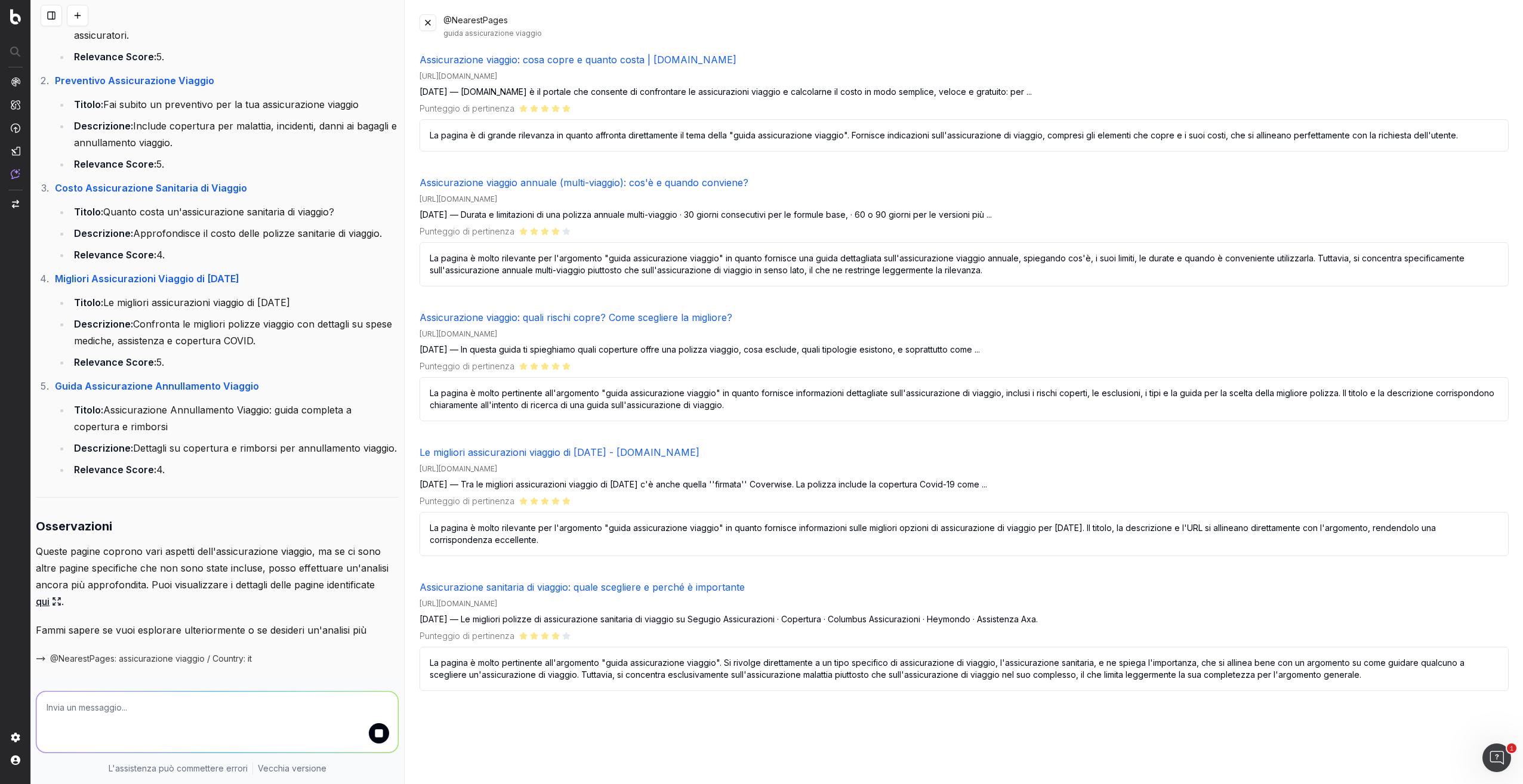 scroll, scrollTop: 11416, scrollLeft: 0, axis: vertical 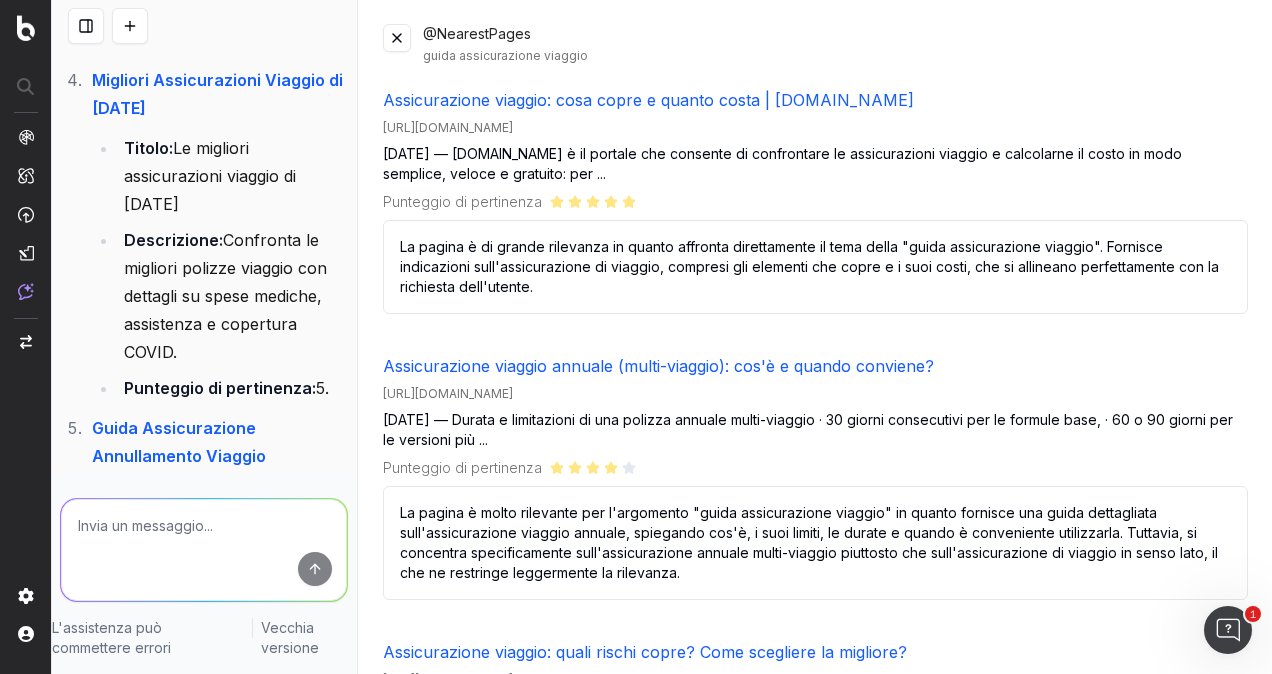 click at bounding box center [397, 38] 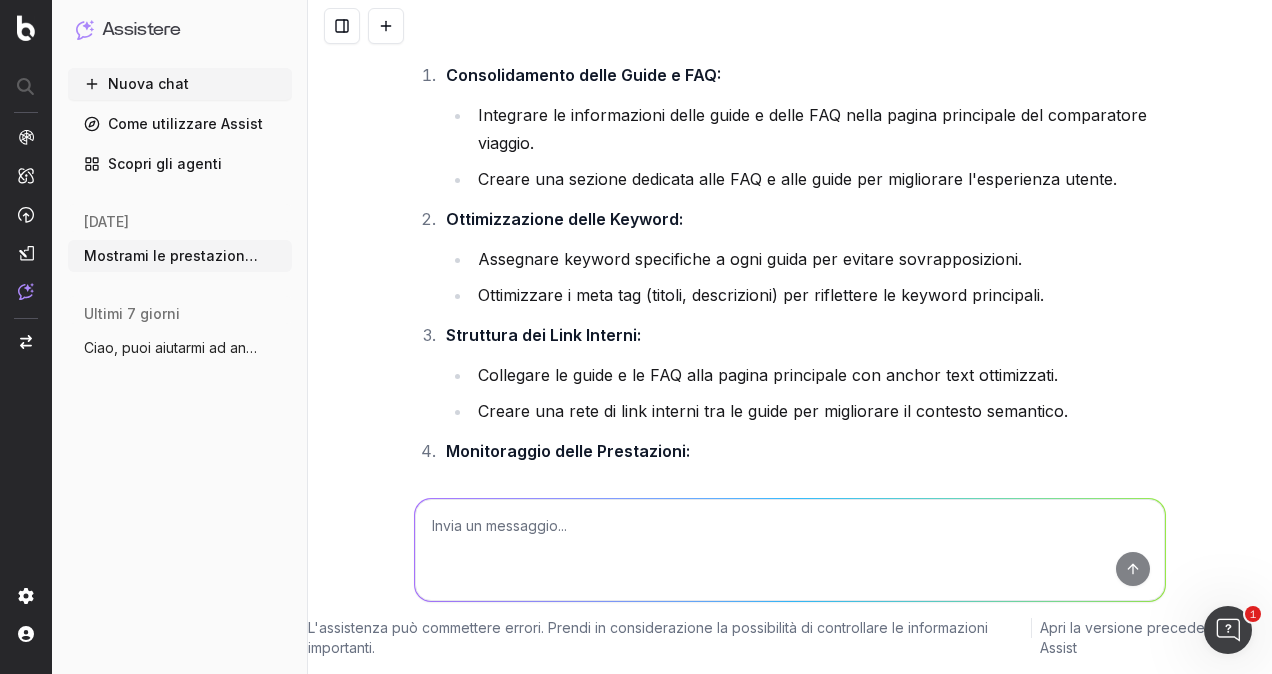 scroll, scrollTop: 15989, scrollLeft: 0, axis: vertical 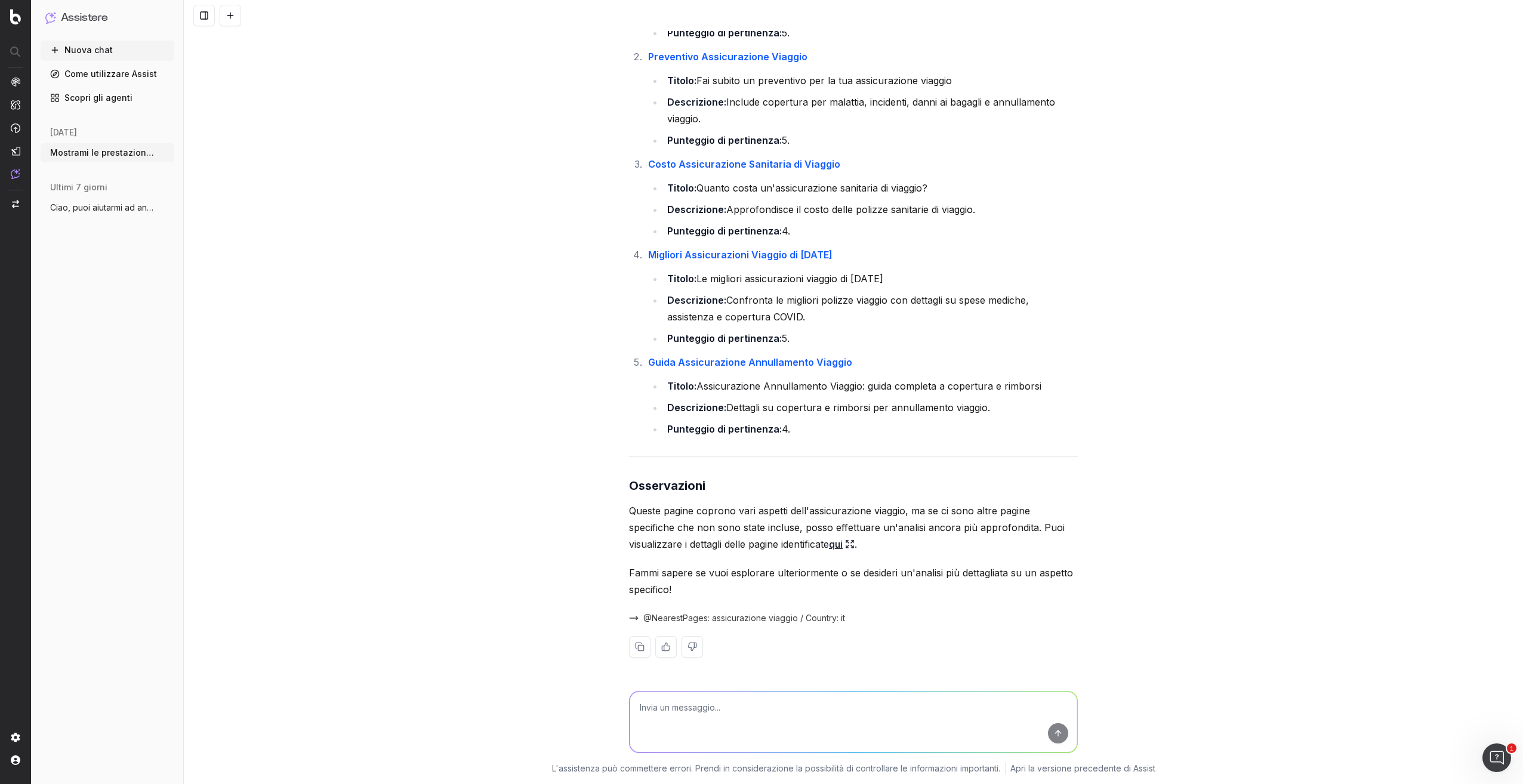 click 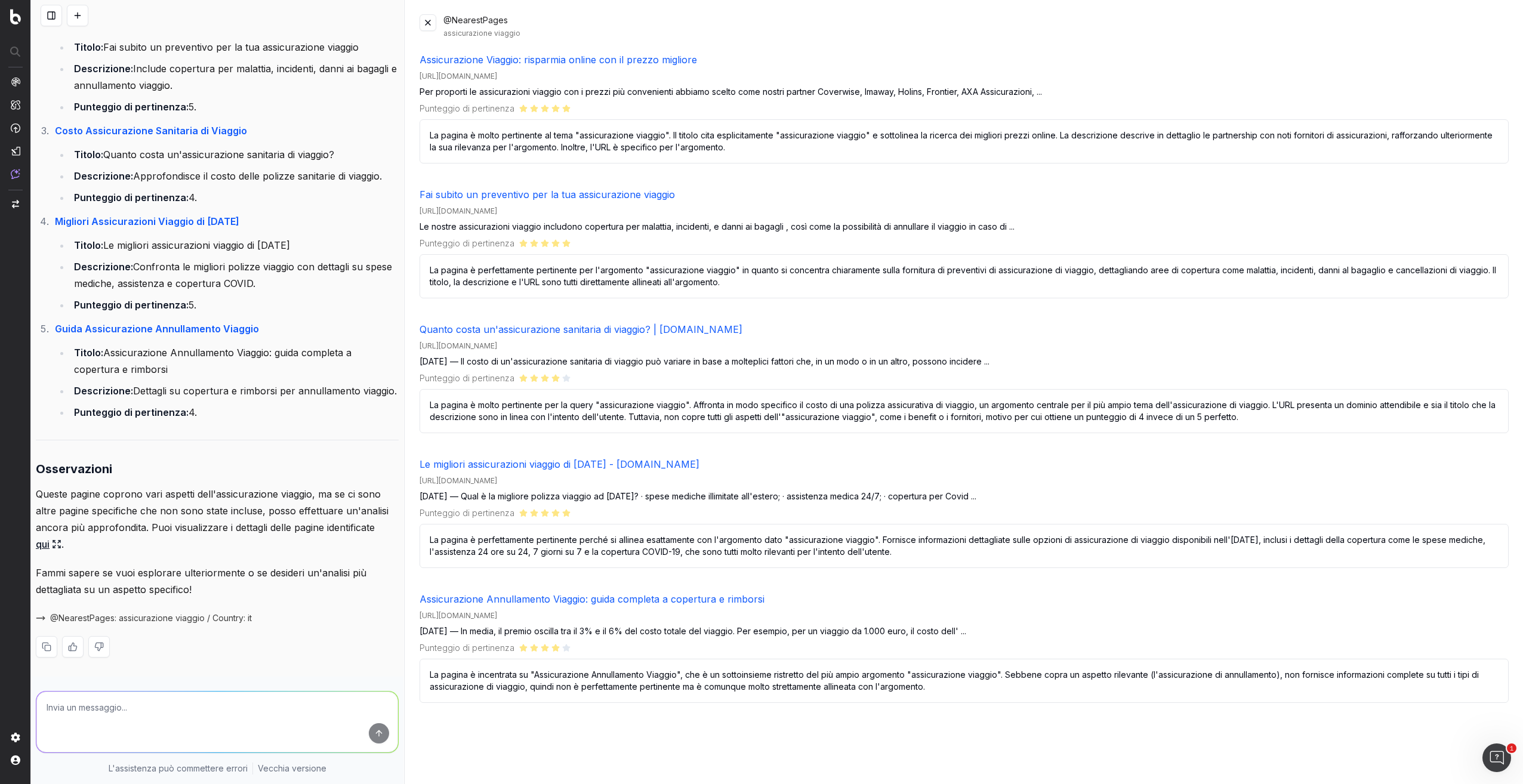 scroll, scrollTop: 11416, scrollLeft: 0, axis: vertical 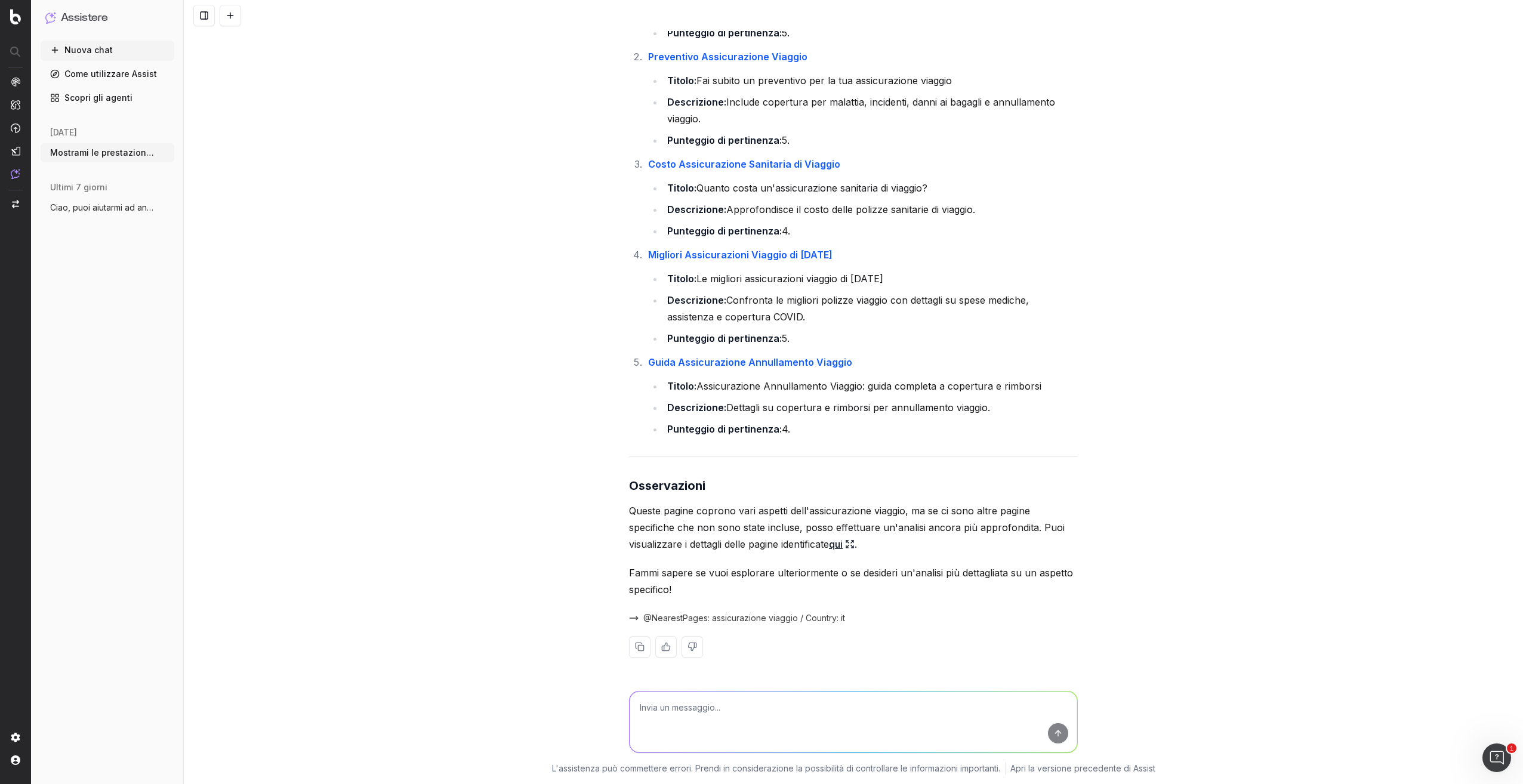 click at bounding box center [853, 722] 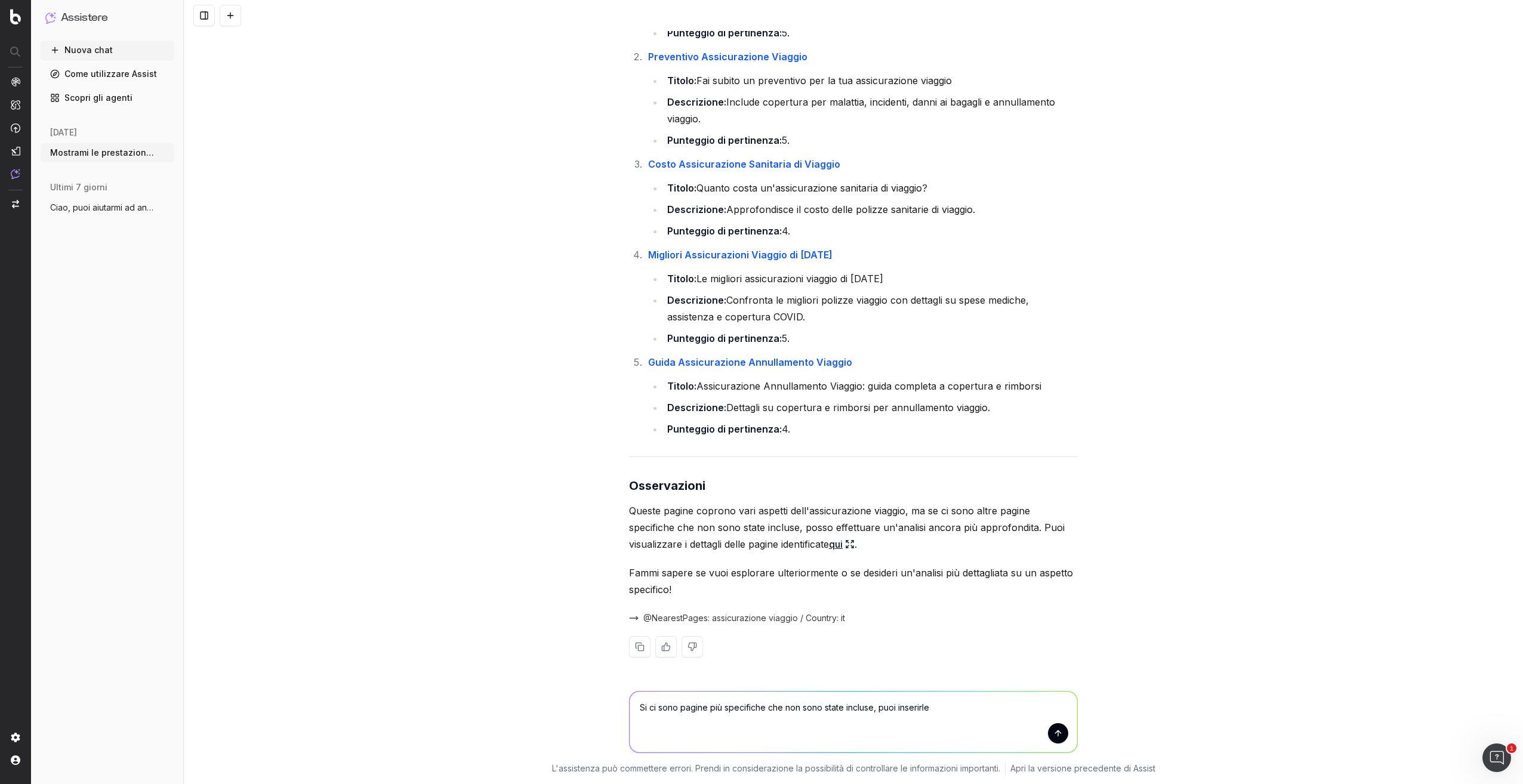 type on "Si ci sono pagine più specifiche che non sono state incluse, puoi inserirle?" 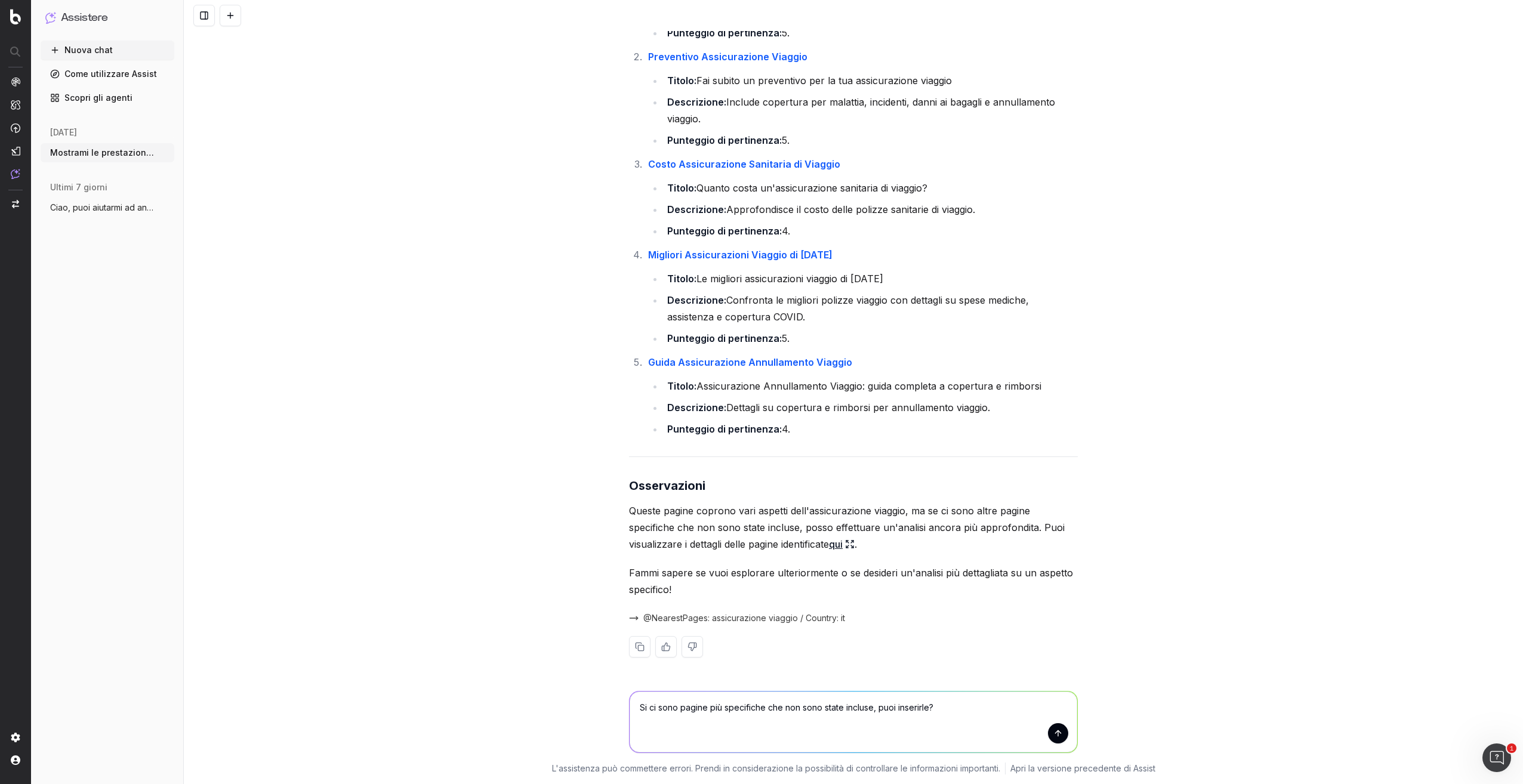 type 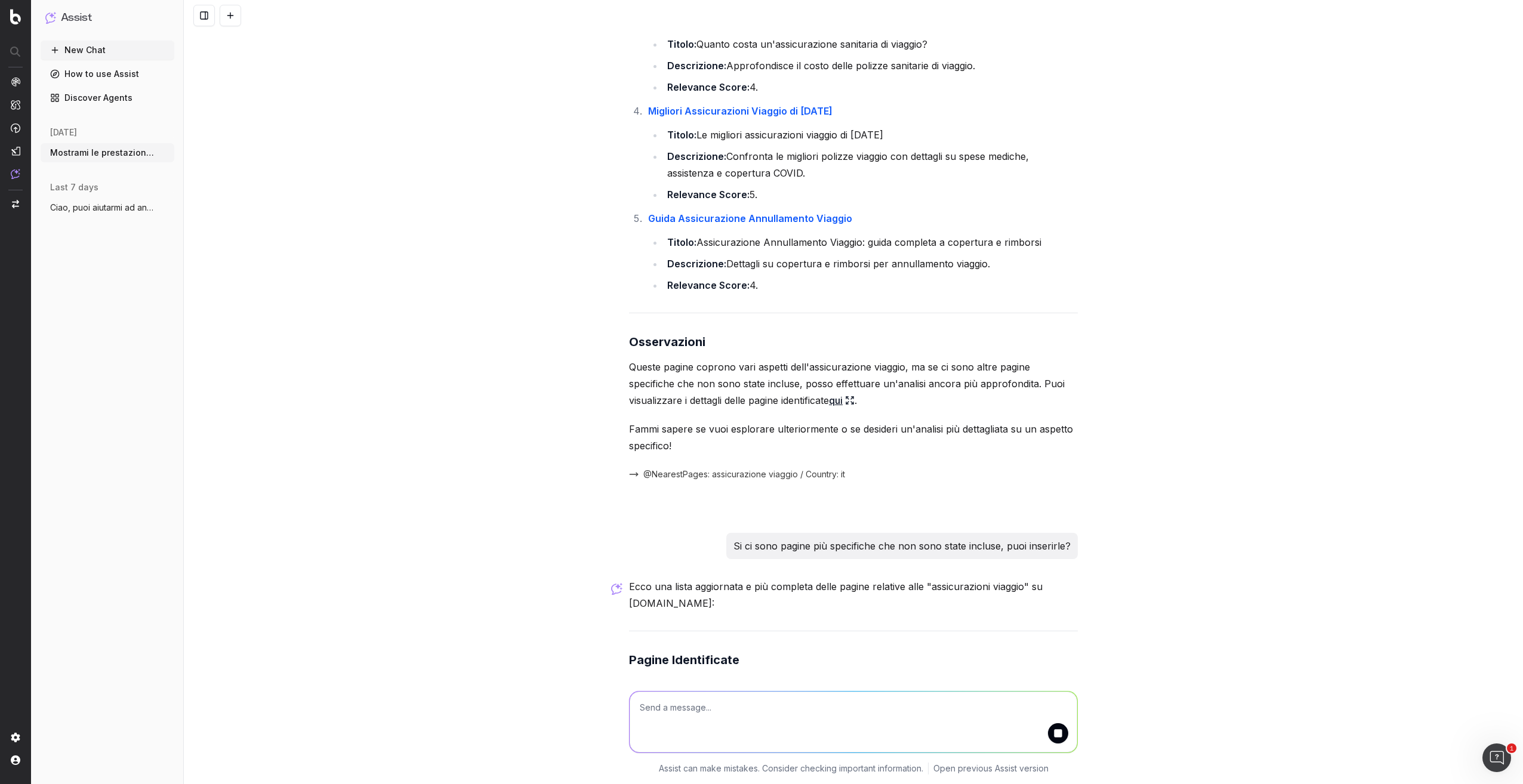scroll, scrollTop: 11210, scrollLeft: 0, axis: vertical 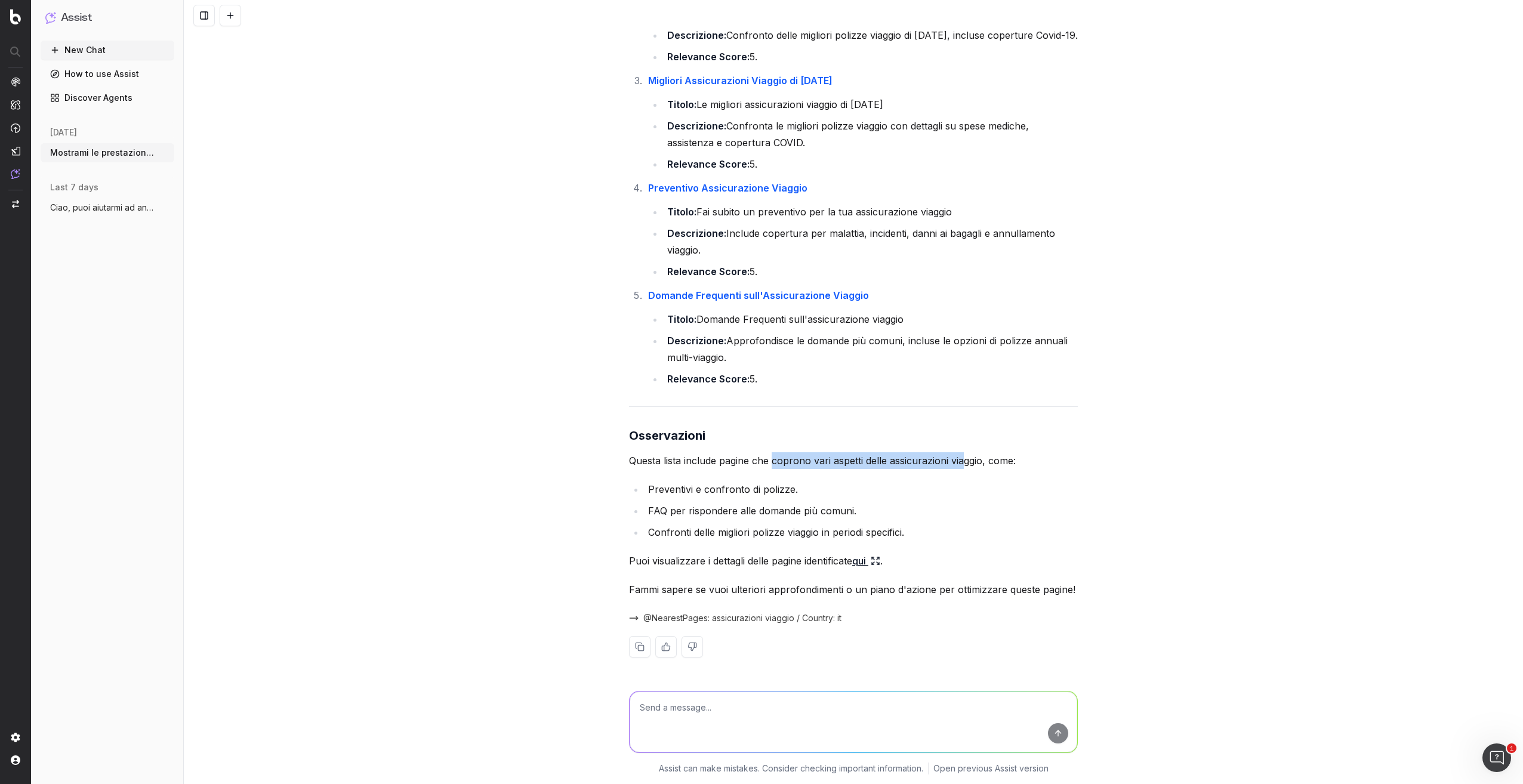 drag, startPoint x: 771, startPoint y: 465, endPoint x: 961, endPoint y: 468, distance: 190.02368 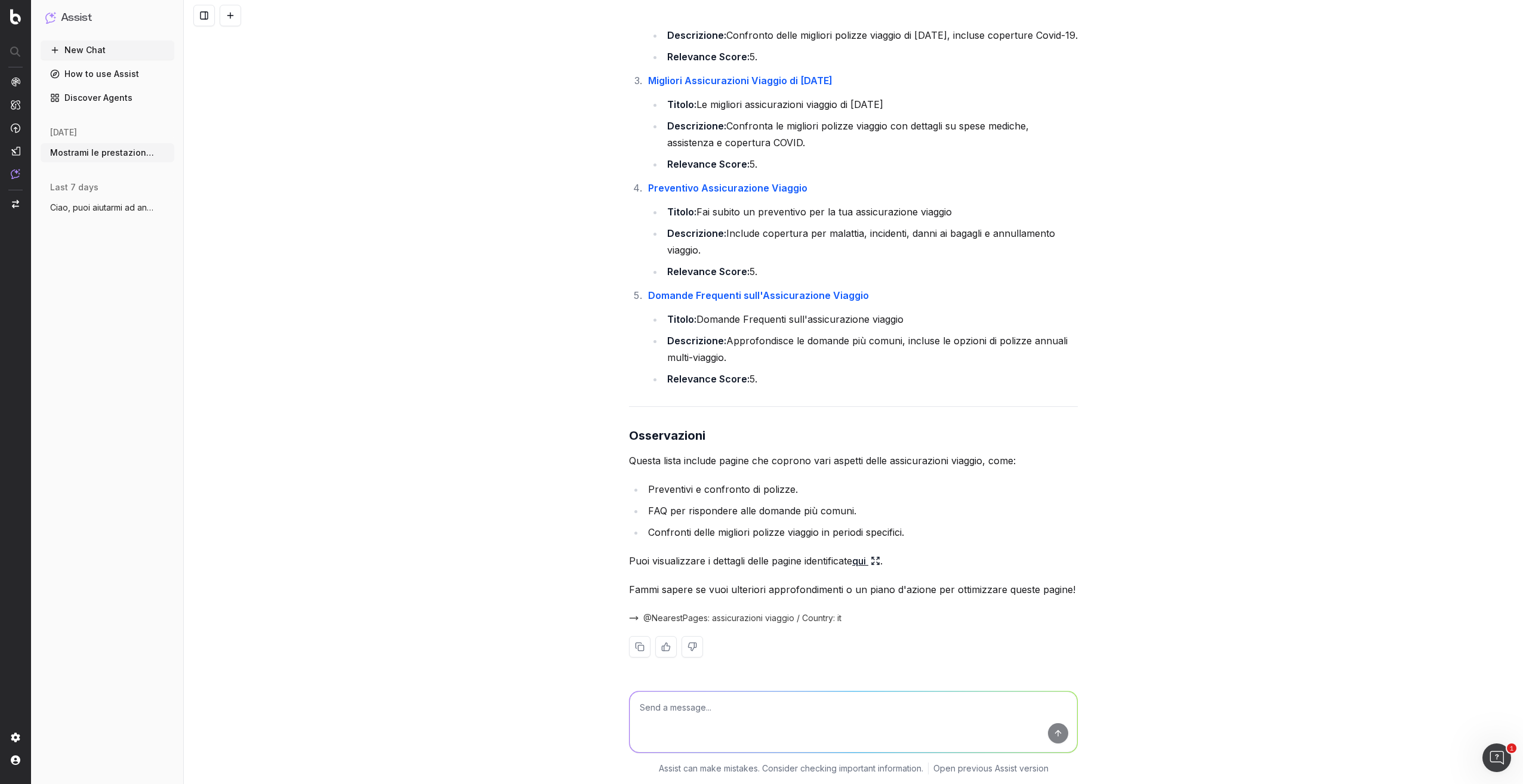 drag, startPoint x: 961, startPoint y: 468, endPoint x: 871, endPoint y: 523, distance: 105.47512 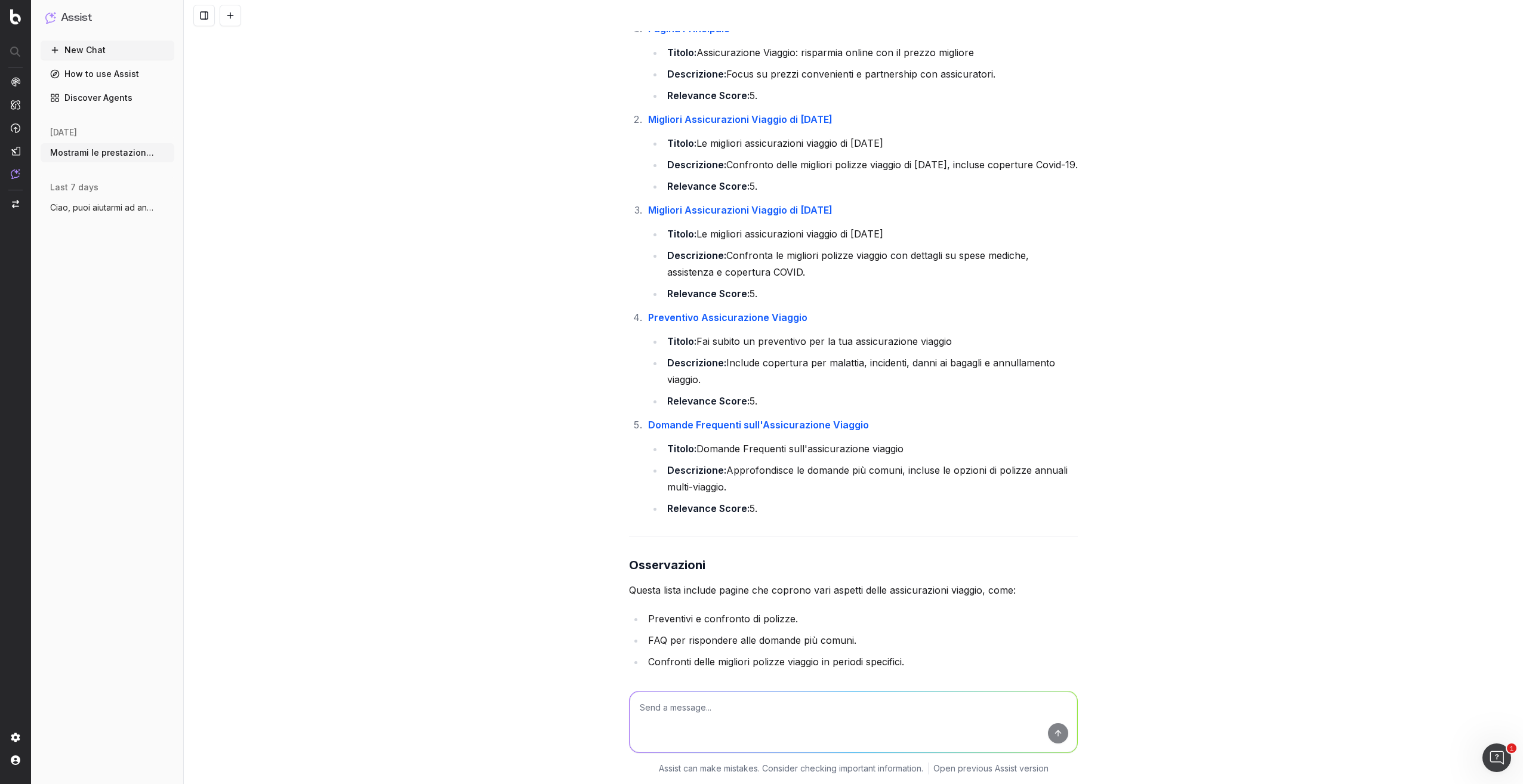 scroll, scrollTop: 11210, scrollLeft: 0, axis: vertical 